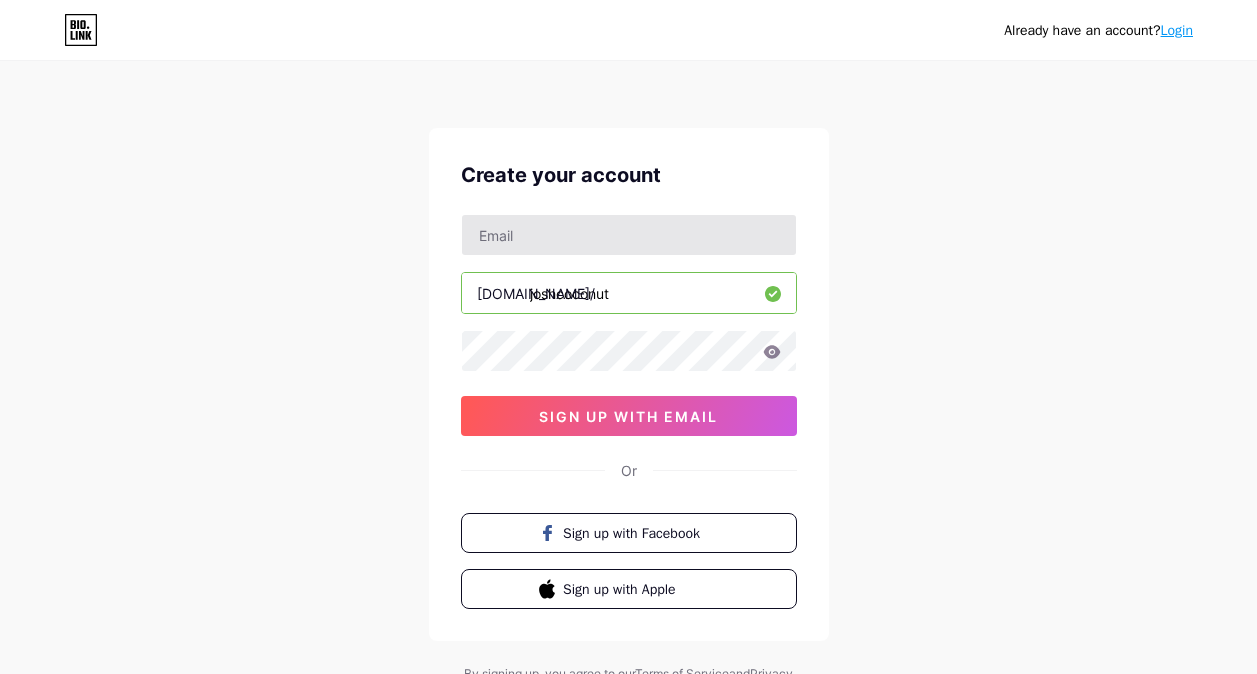 scroll, scrollTop: 0, scrollLeft: 0, axis: both 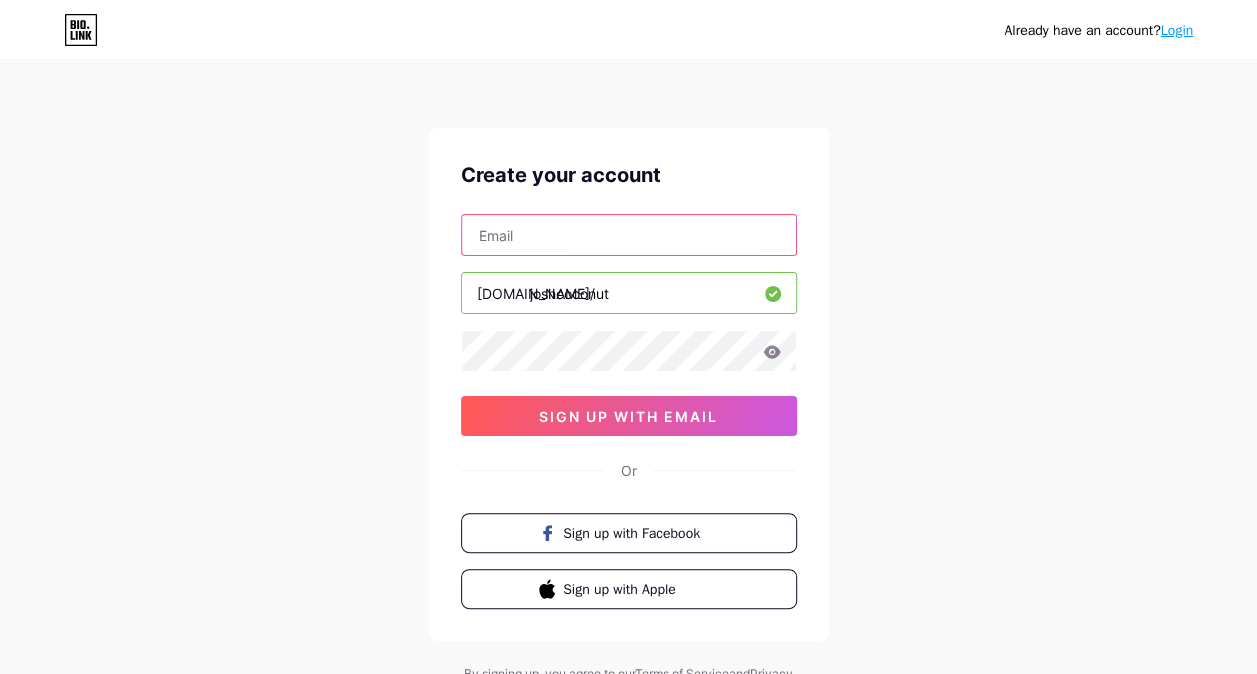 click at bounding box center [629, 235] 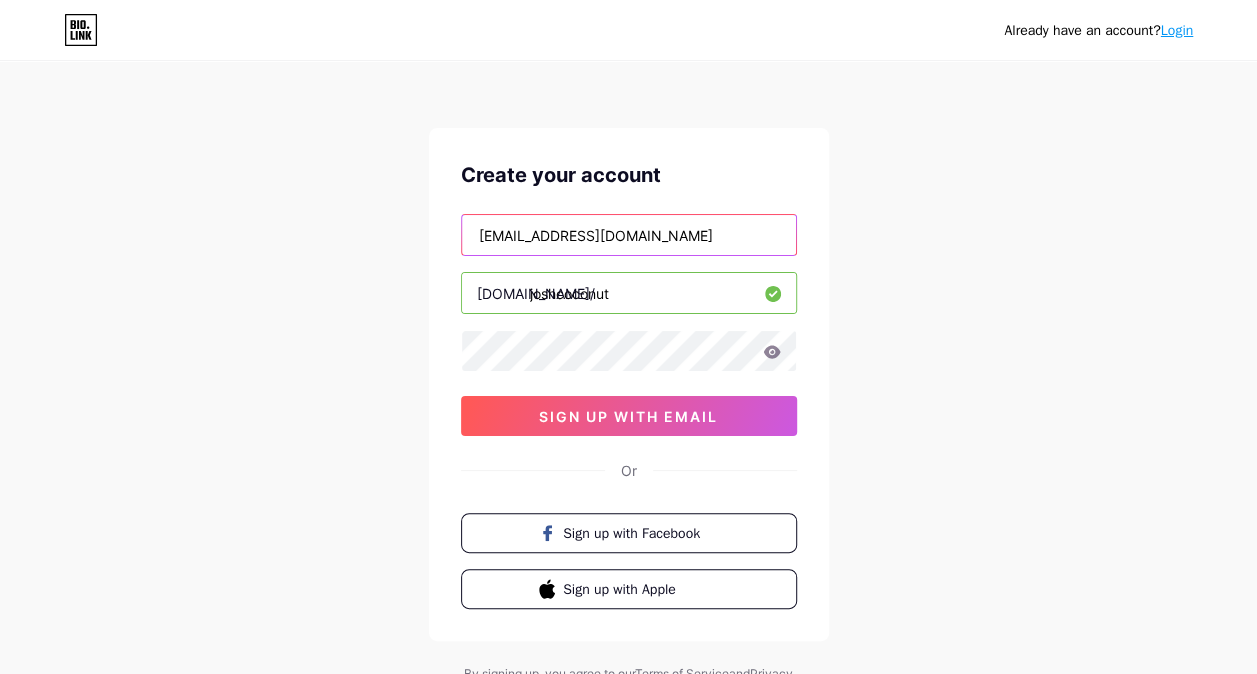 type on "[PERSON_NAME][EMAIL_ADDRESS][DOMAIN_NAME]" 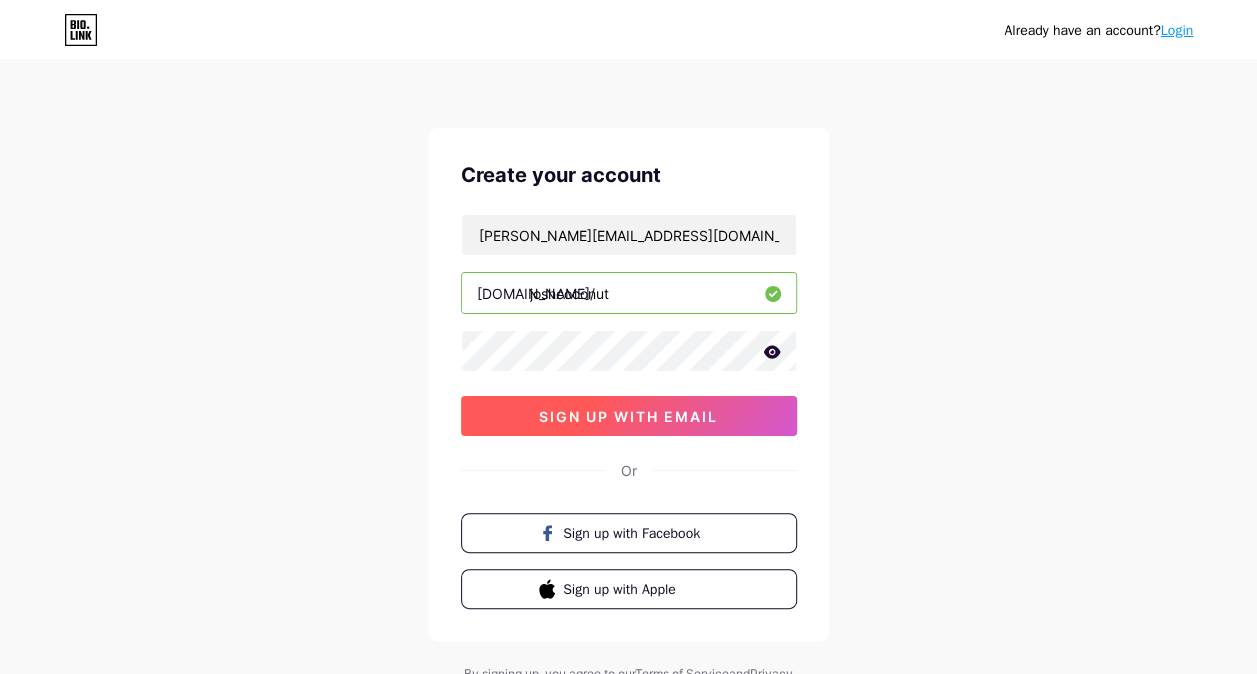 click on "sign up with email" at bounding box center (628, 416) 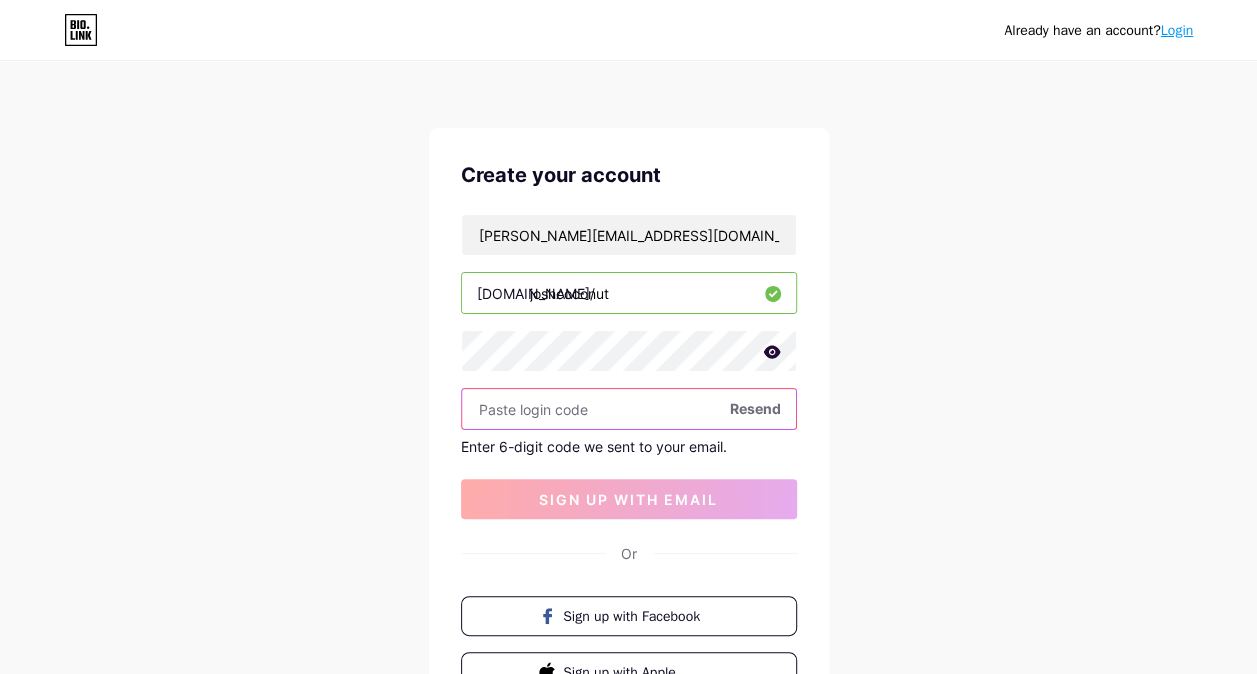 click at bounding box center [629, 409] 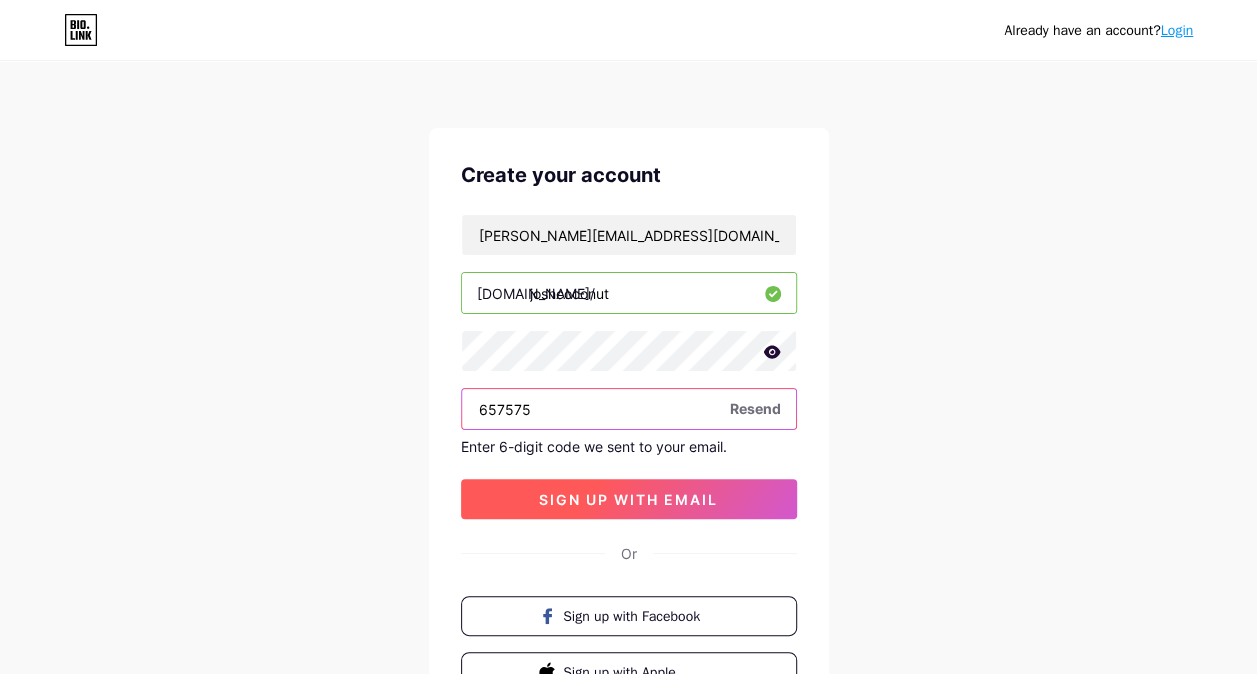 type on "657575" 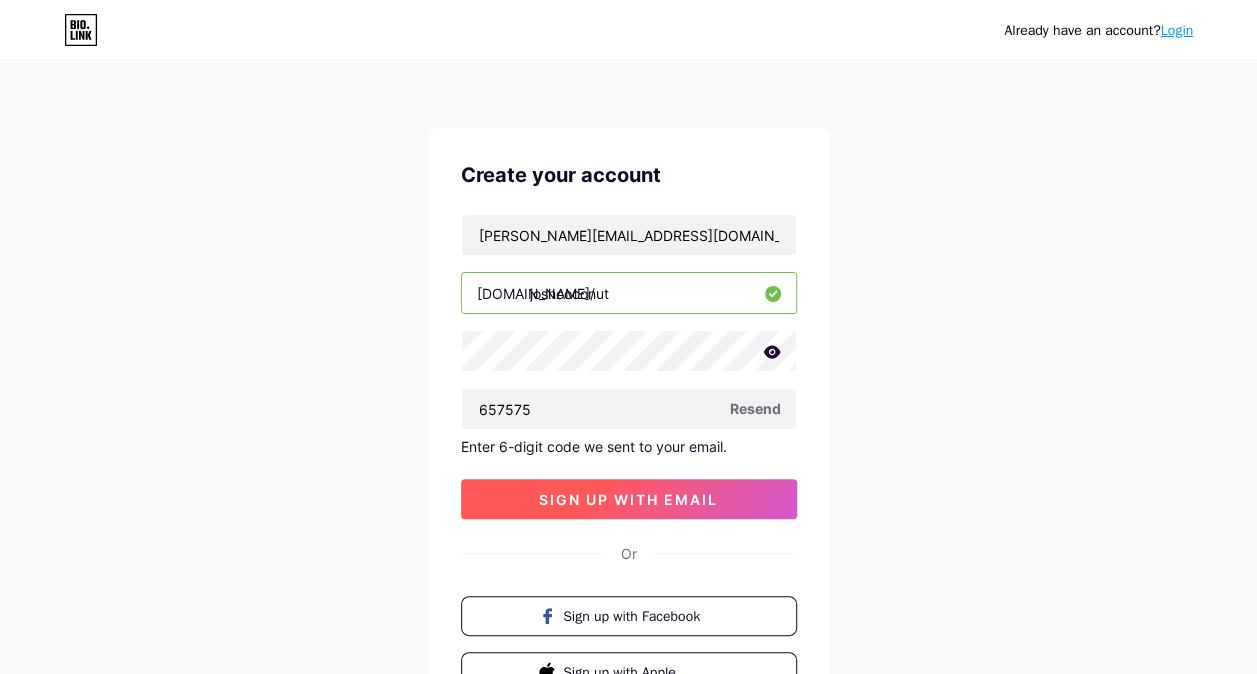 click on "sign up with email" at bounding box center [628, 499] 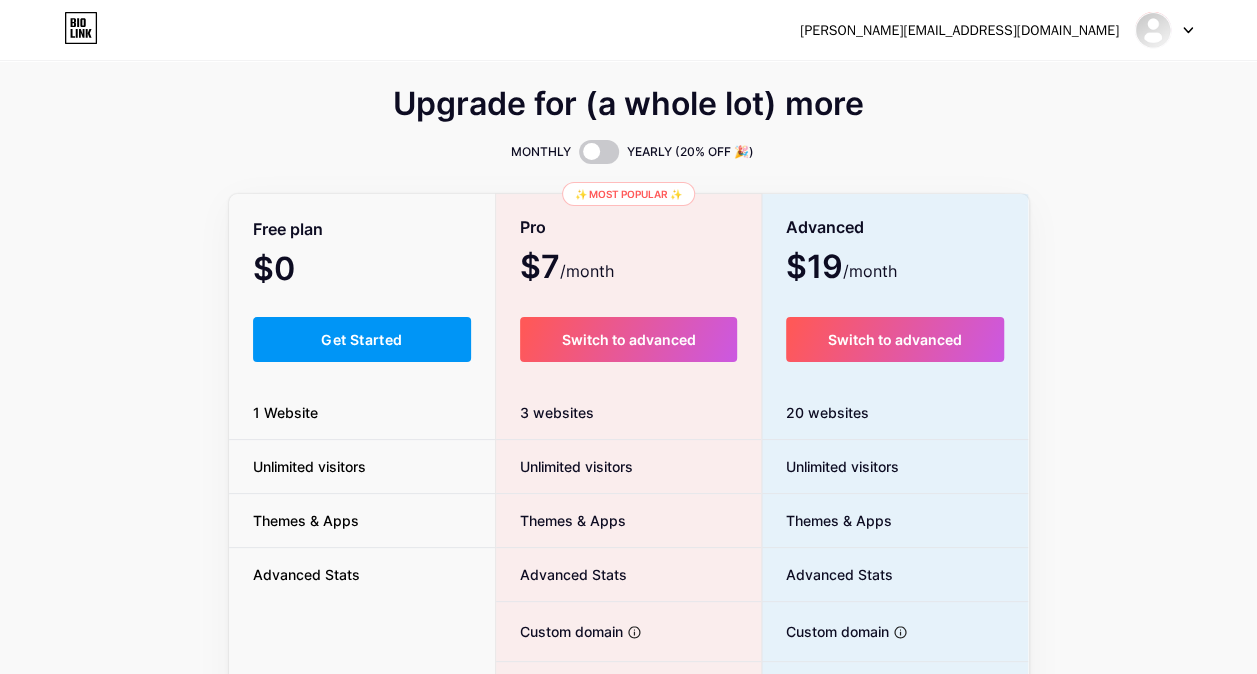 click on "Free plan   $0   /month   Get Started     1 Website Unlimited visitors Themes & Apps Advanced Stats" at bounding box center [362, 549] 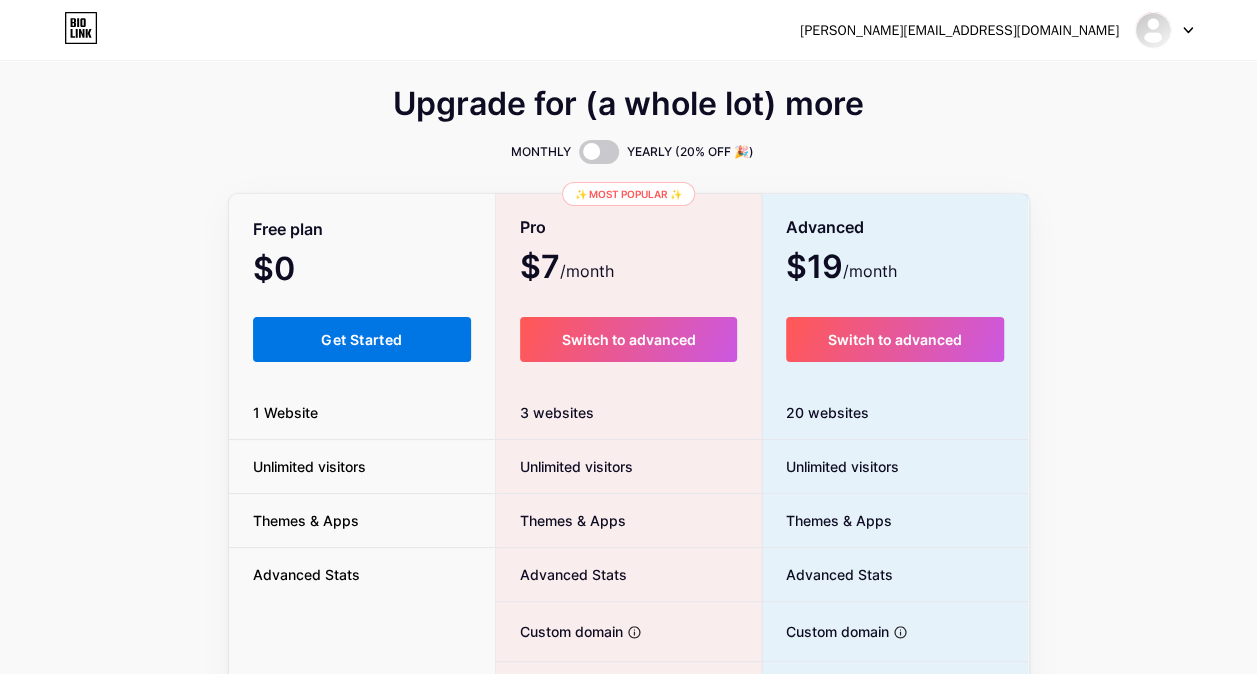 click on "Get Started" at bounding box center [362, 339] 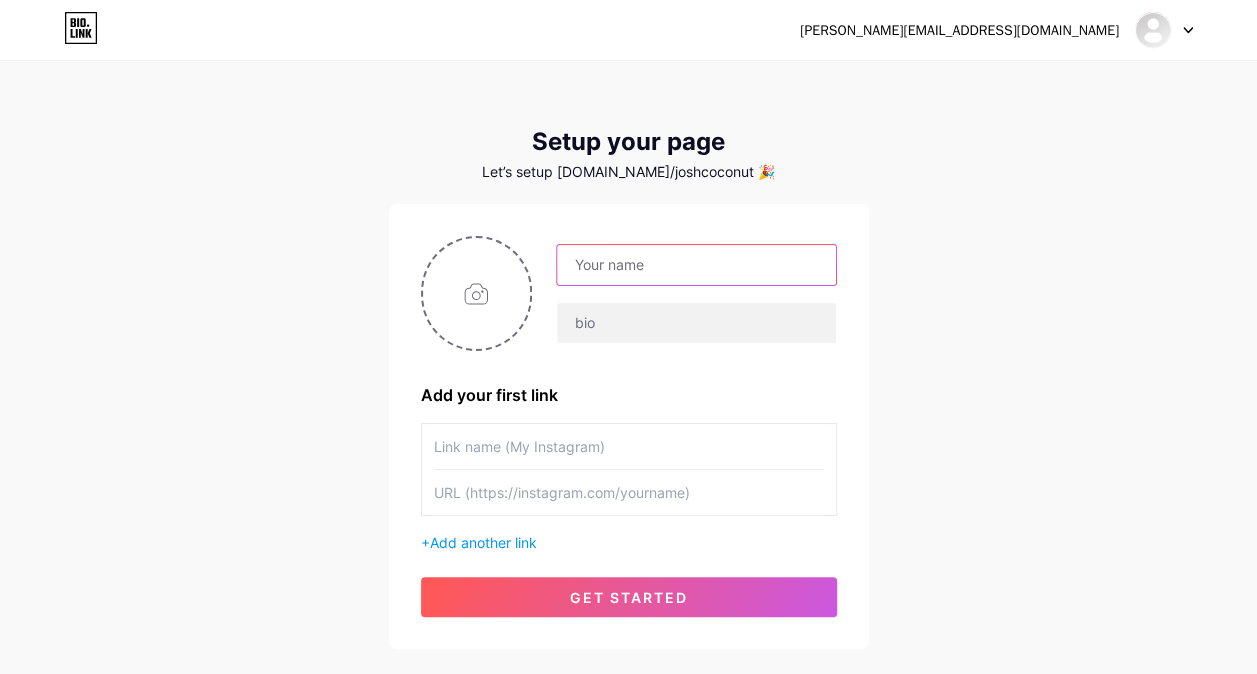 click at bounding box center [696, 265] 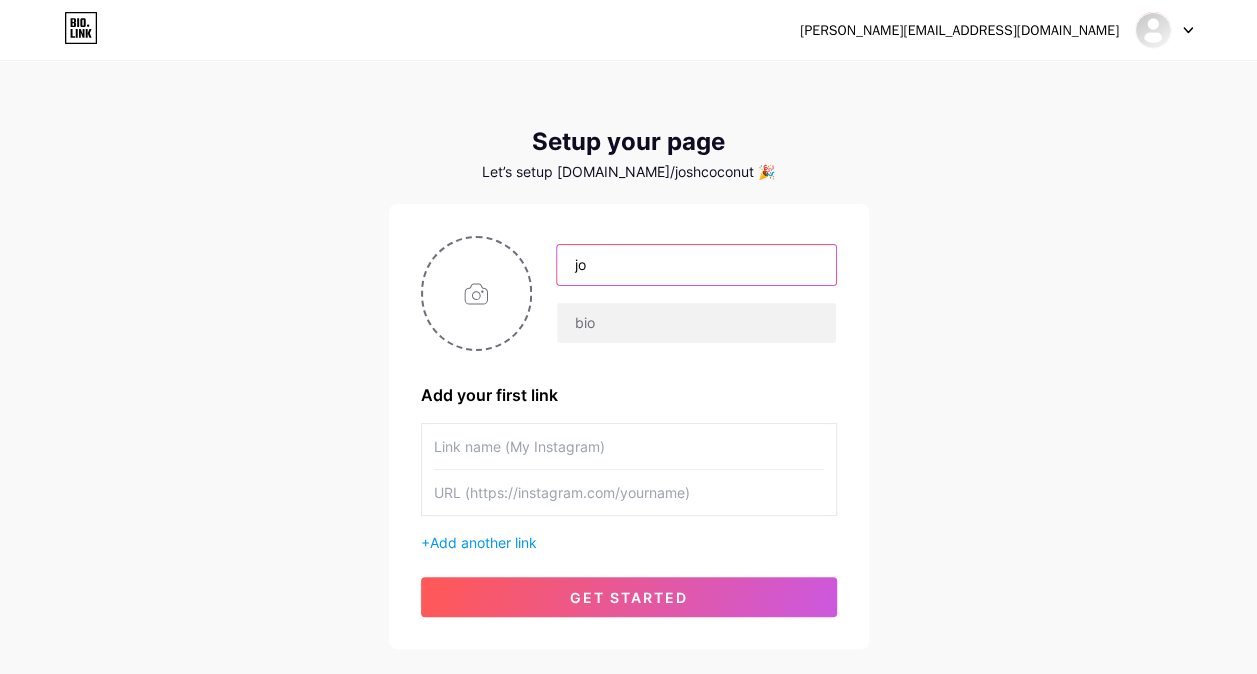type on "j" 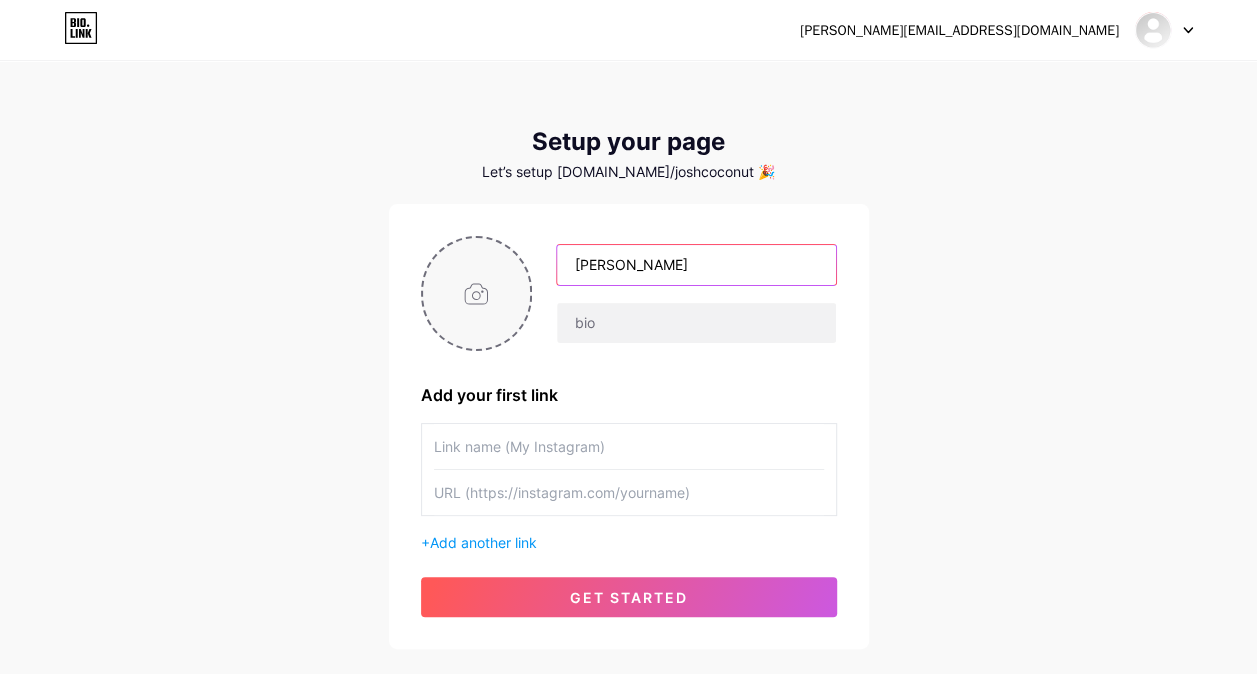 type on "[PERSON_NAME]" 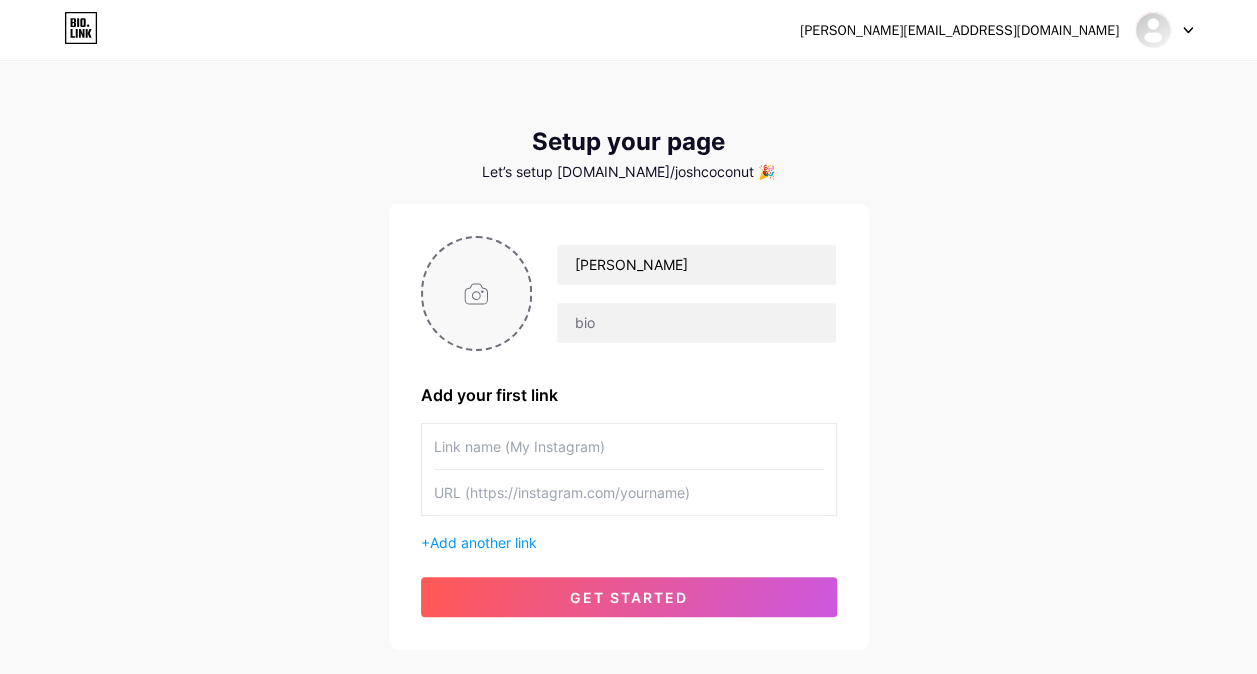 click at bounding box center [477, 293] 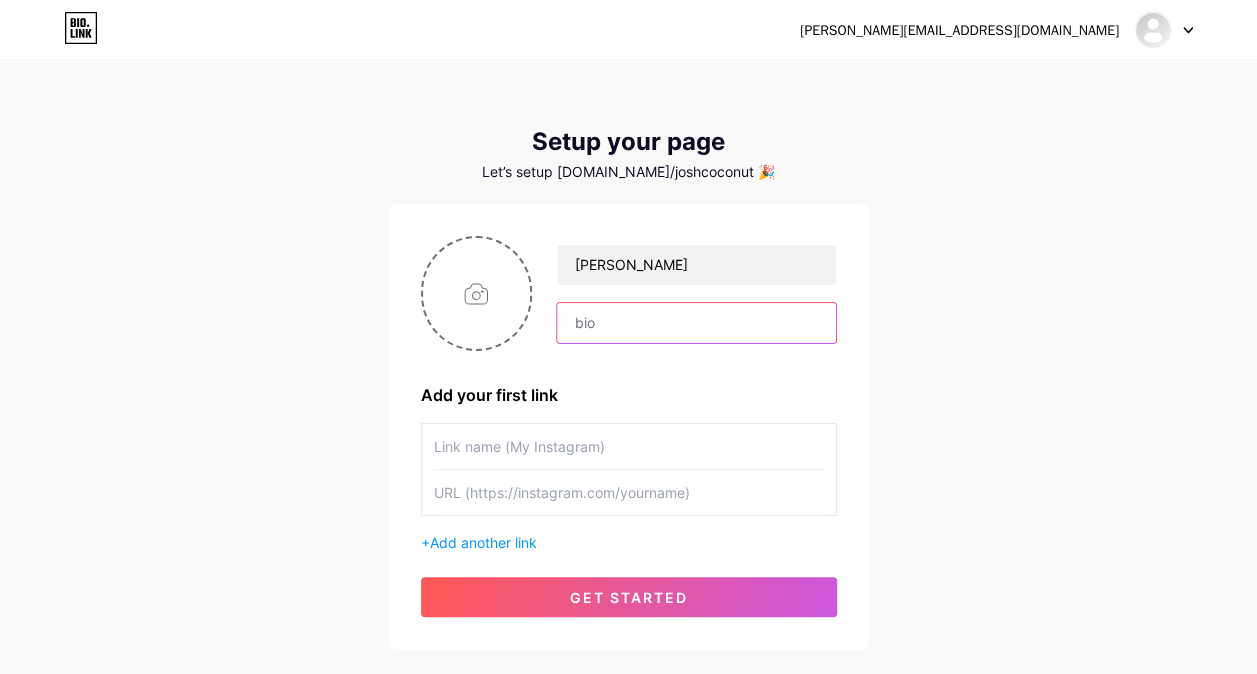 click at bounding box center (696, 323) 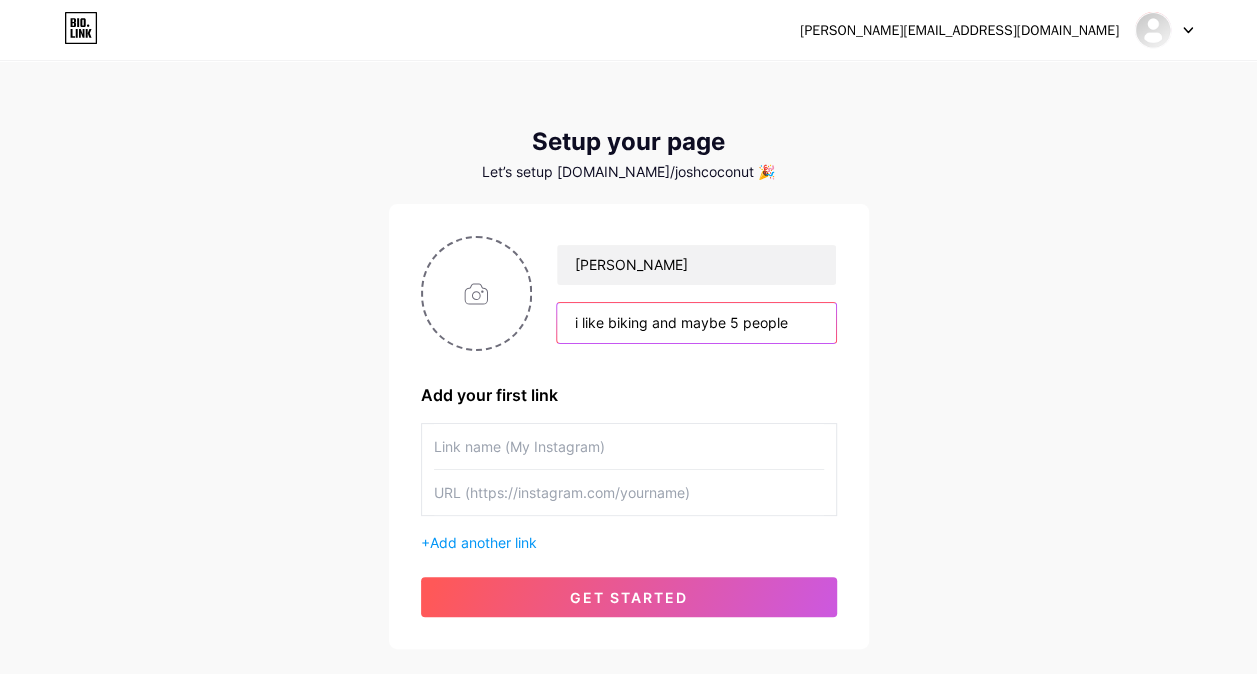 type on "i like biking and maybe 5 people" 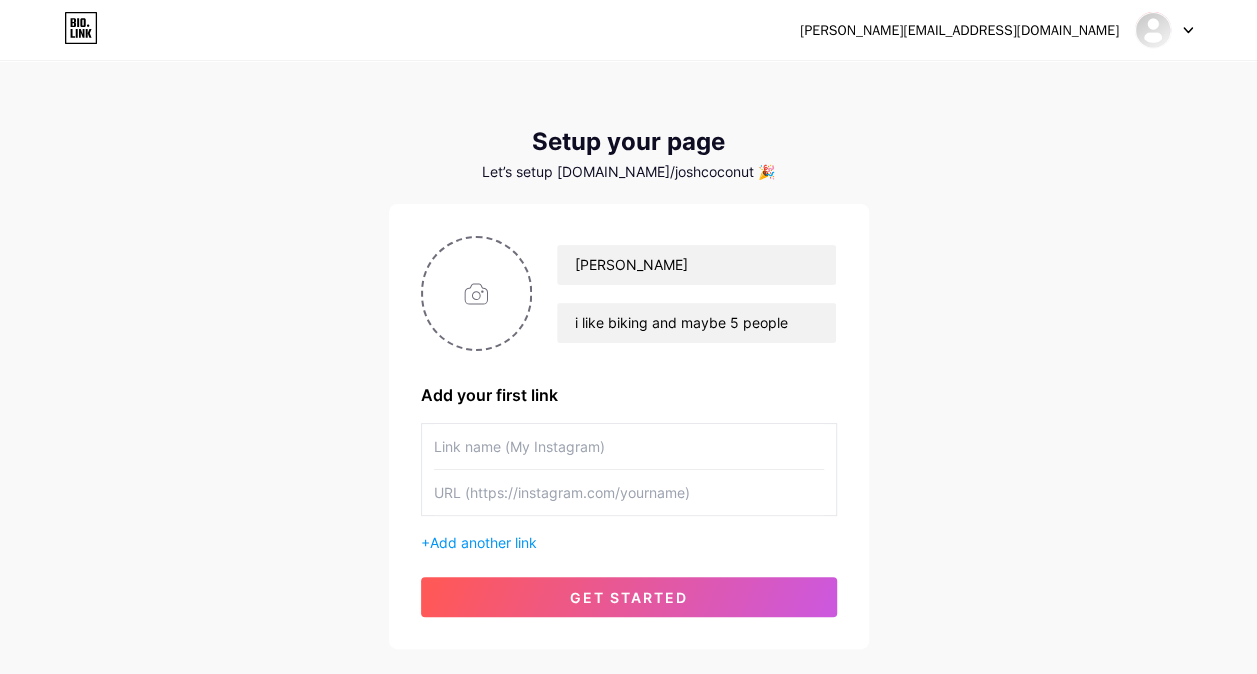click at bounding box center [629, 446] 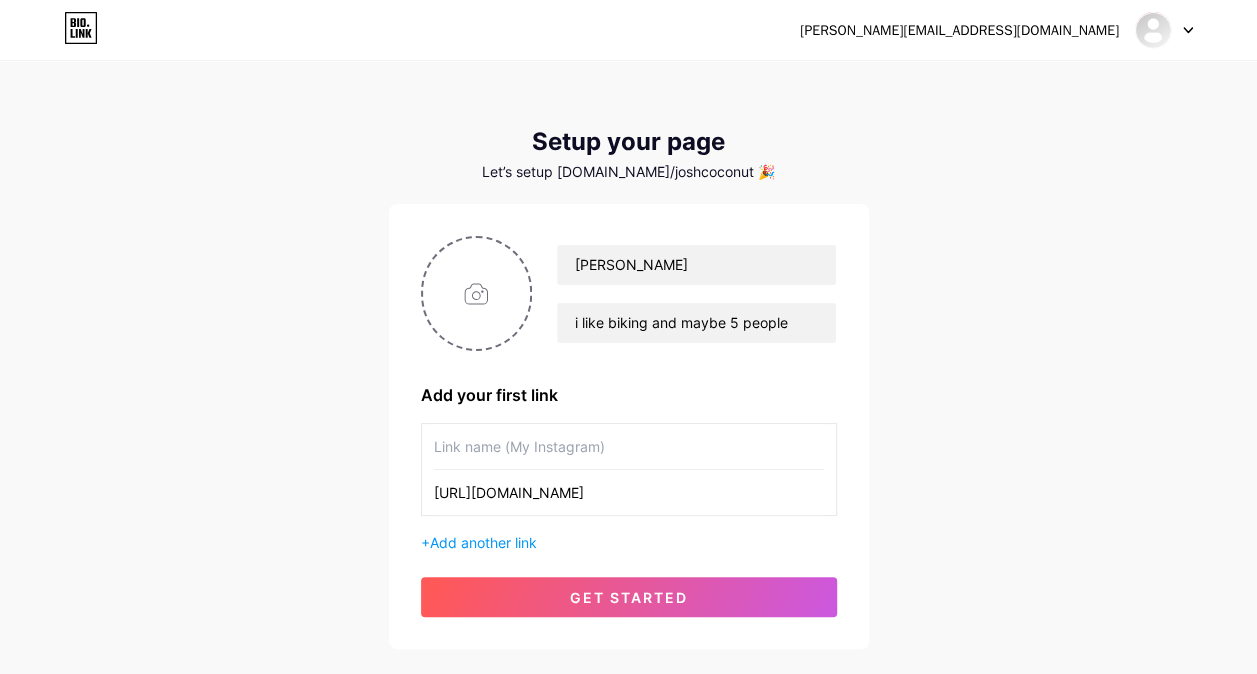 type on "[URL][DOMAIN_NAME]" 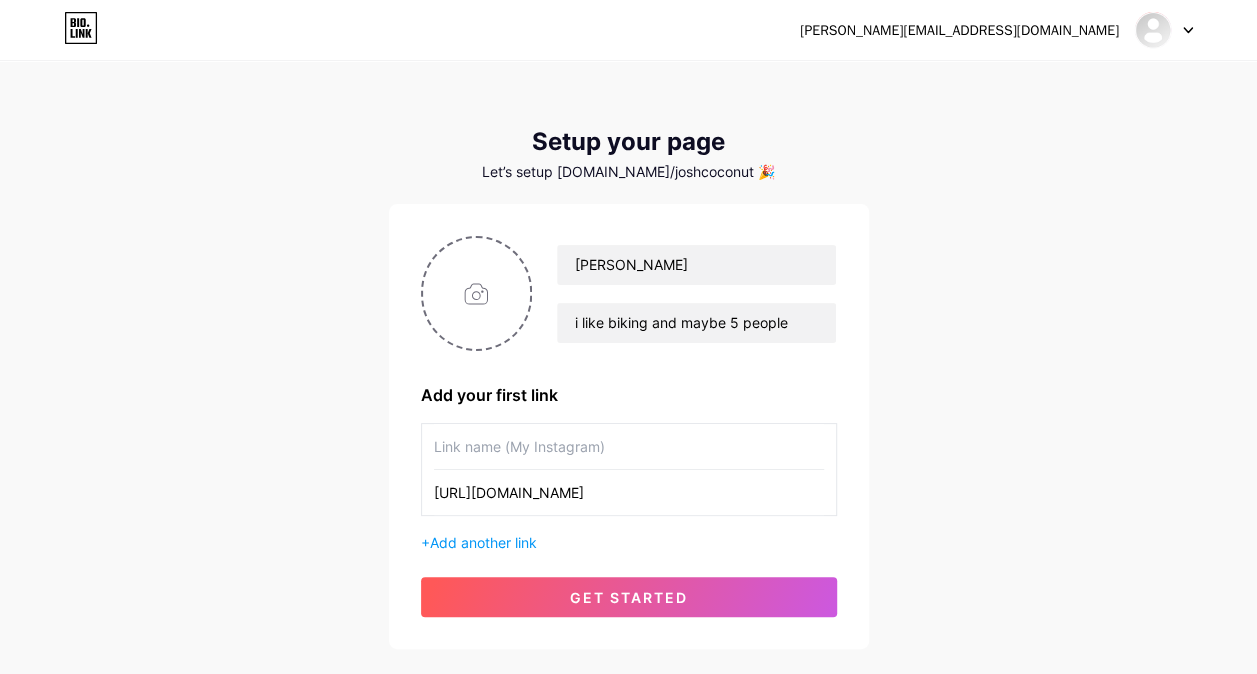 click at bounding box center [629, 446] 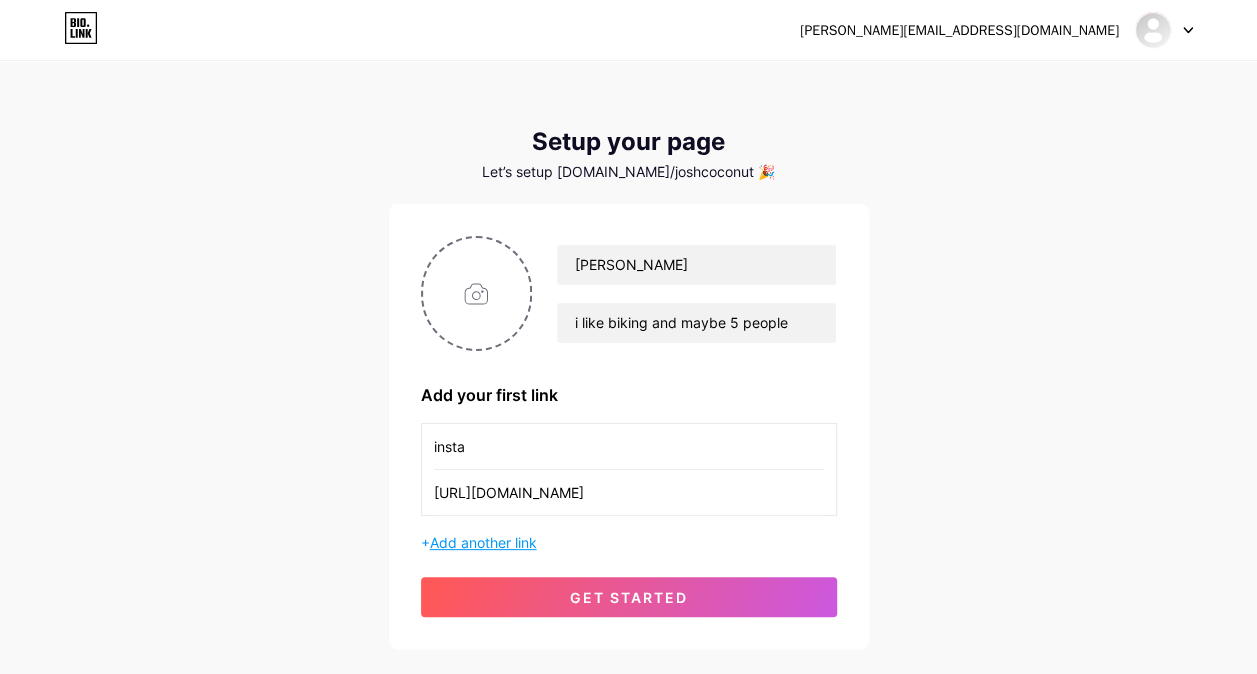 type on "insta" 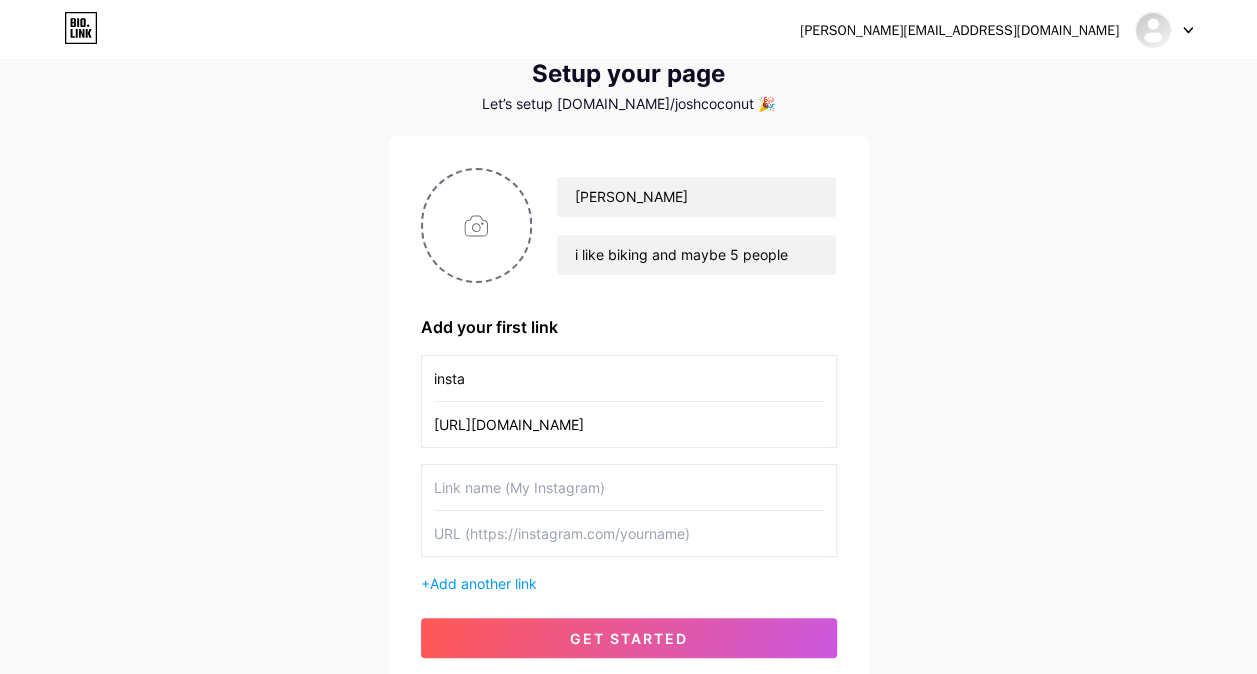 scroll, scrollTop: 100, scrollLeft: 0, axis: vertical 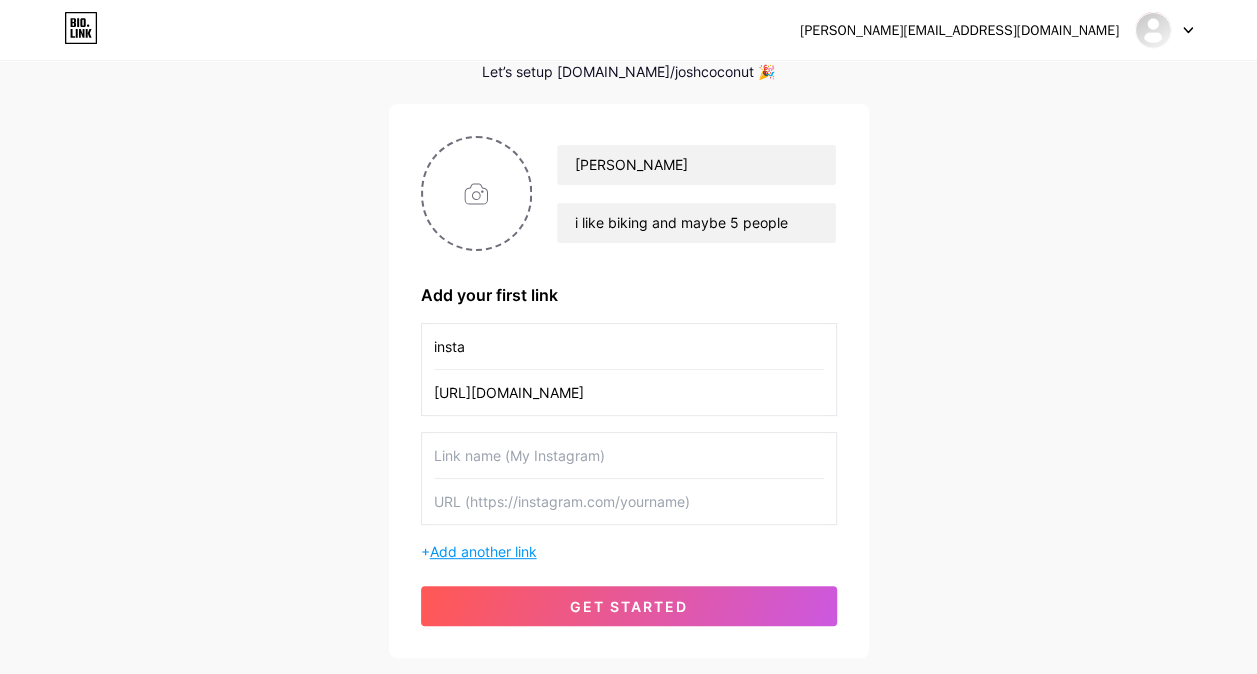 click on "Add another link" at bounding box center (483, 551) 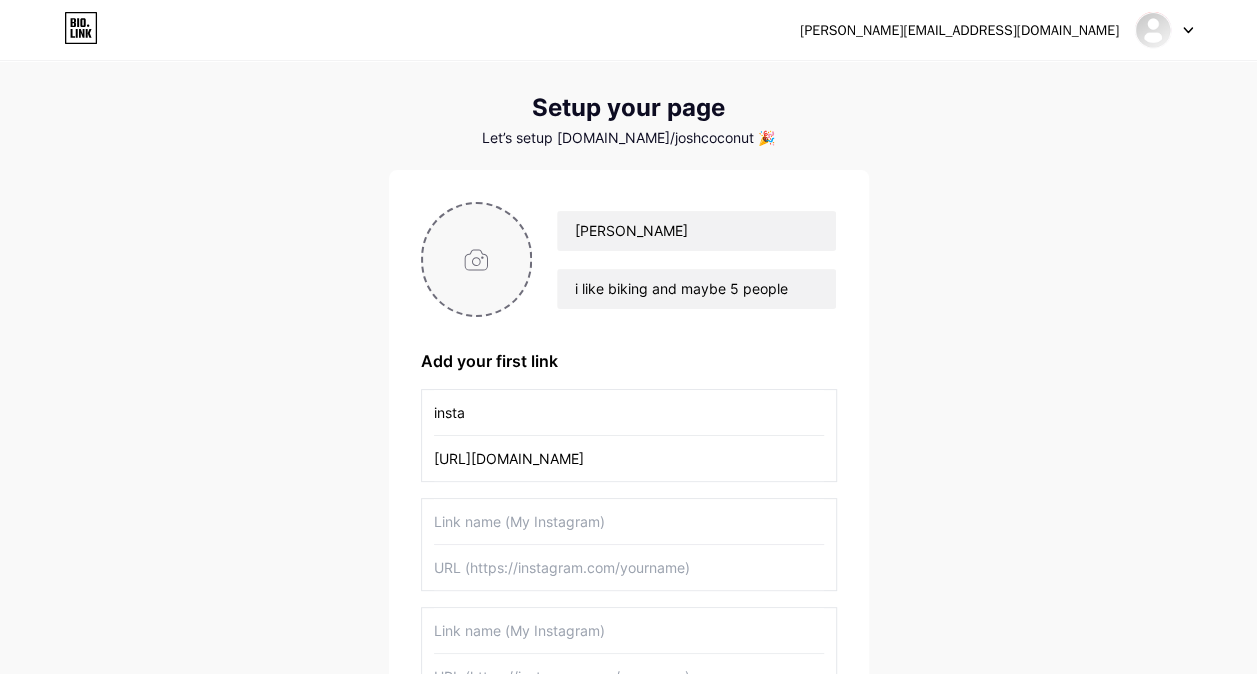 scroll, scrollTop: 134, scrollLeft: 0, axis: vertical 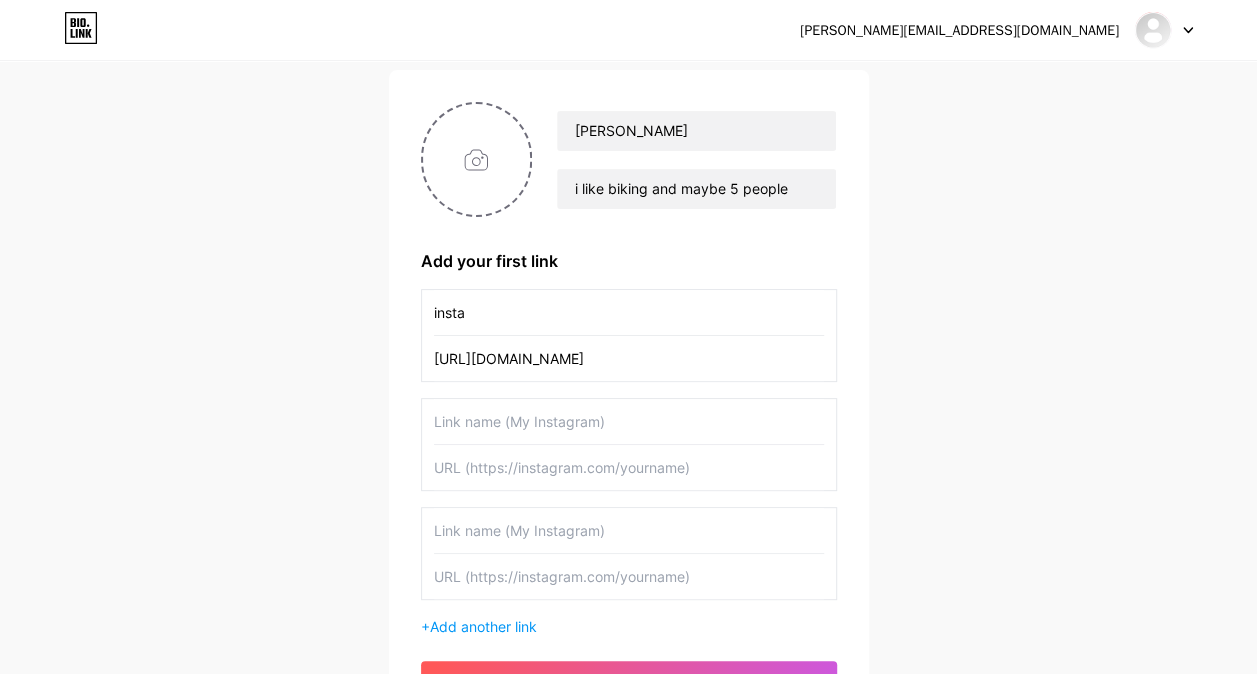 click at bounding box center [629, 421] 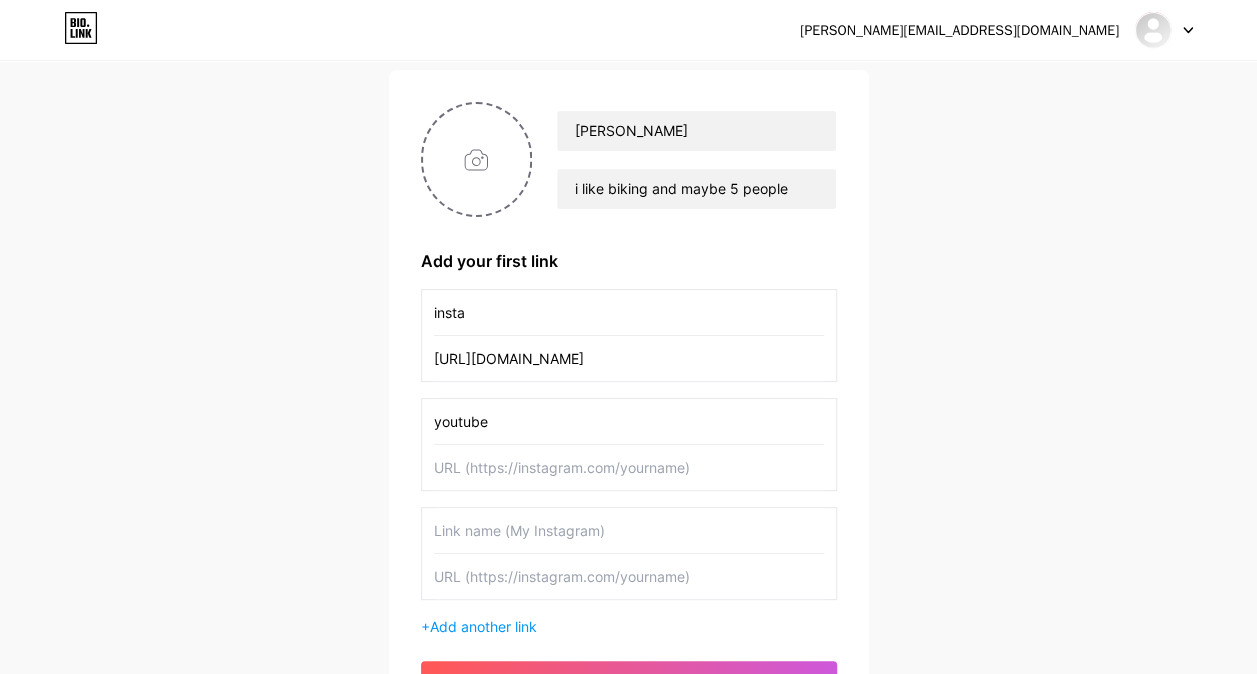 type on "youtube" 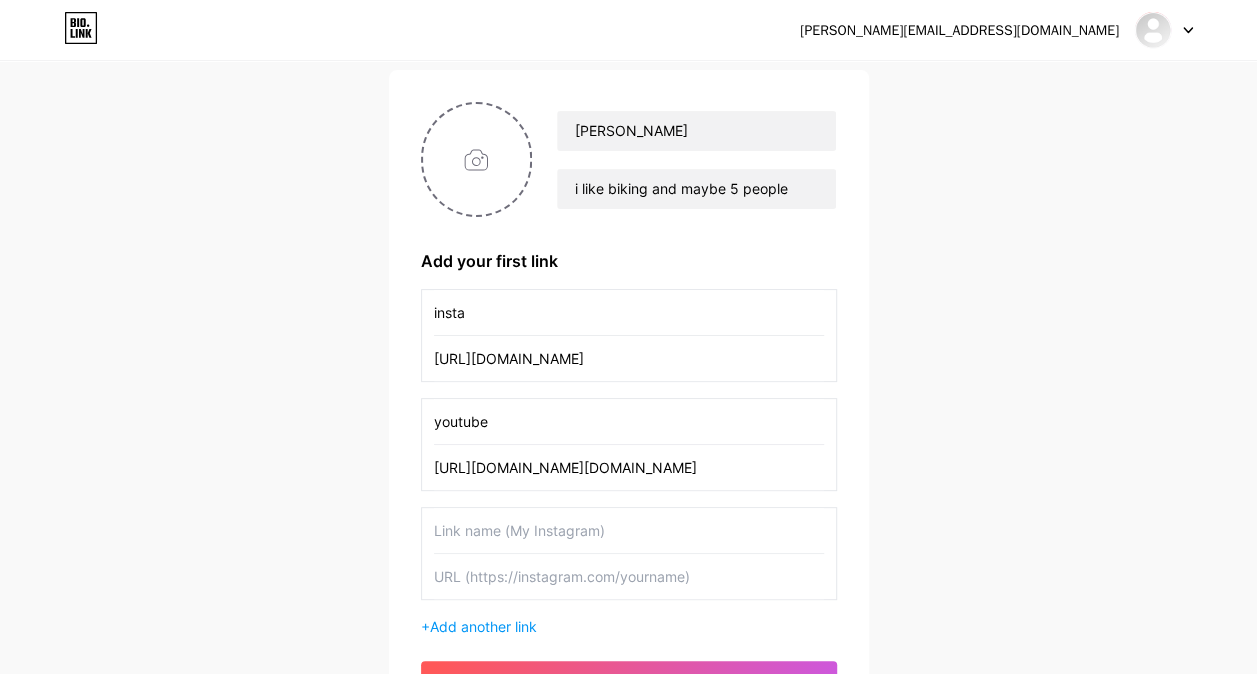 type on "[URL][DOMAIN_NAME][DOMAIN_NAME]" 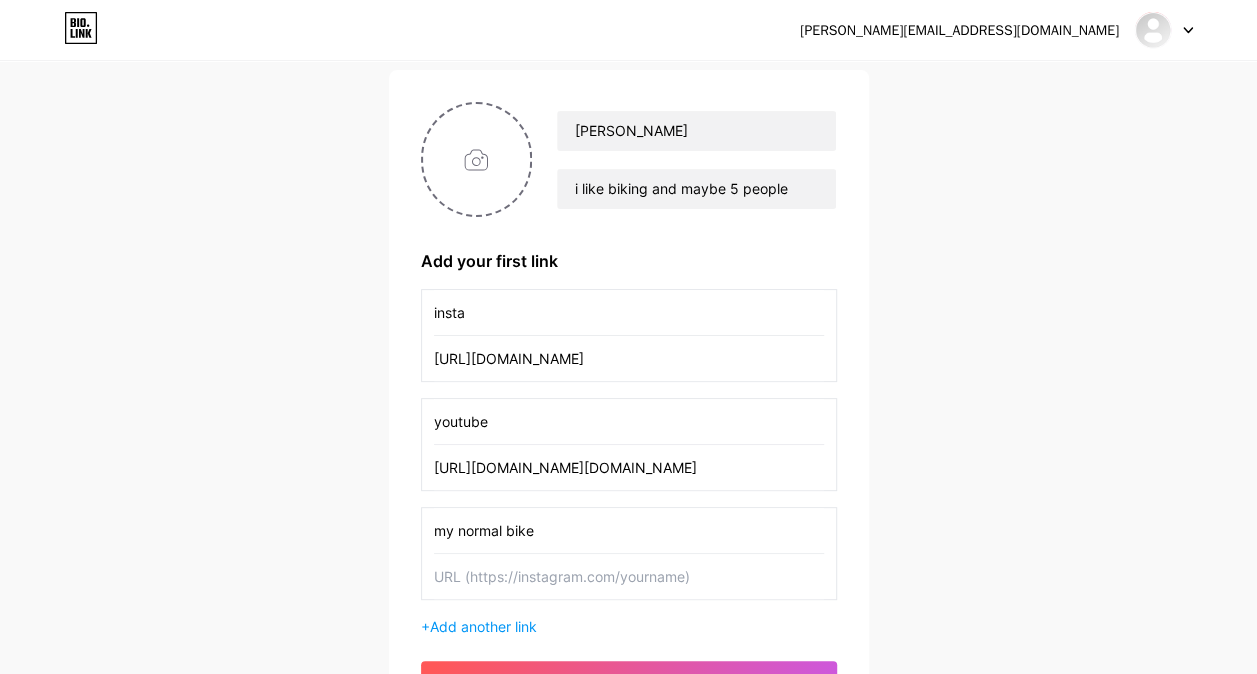 type on "my normal bike" 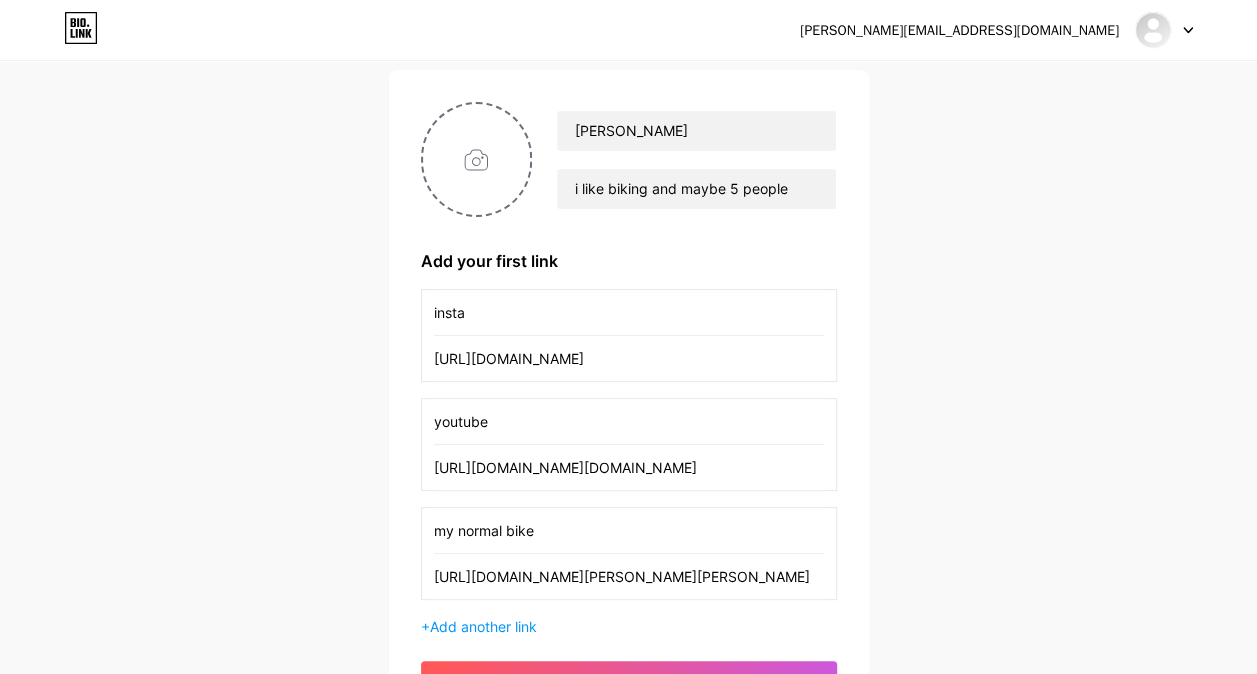 scroll, scrollTop: 0, scrollLeft: 546, axis: horizontal 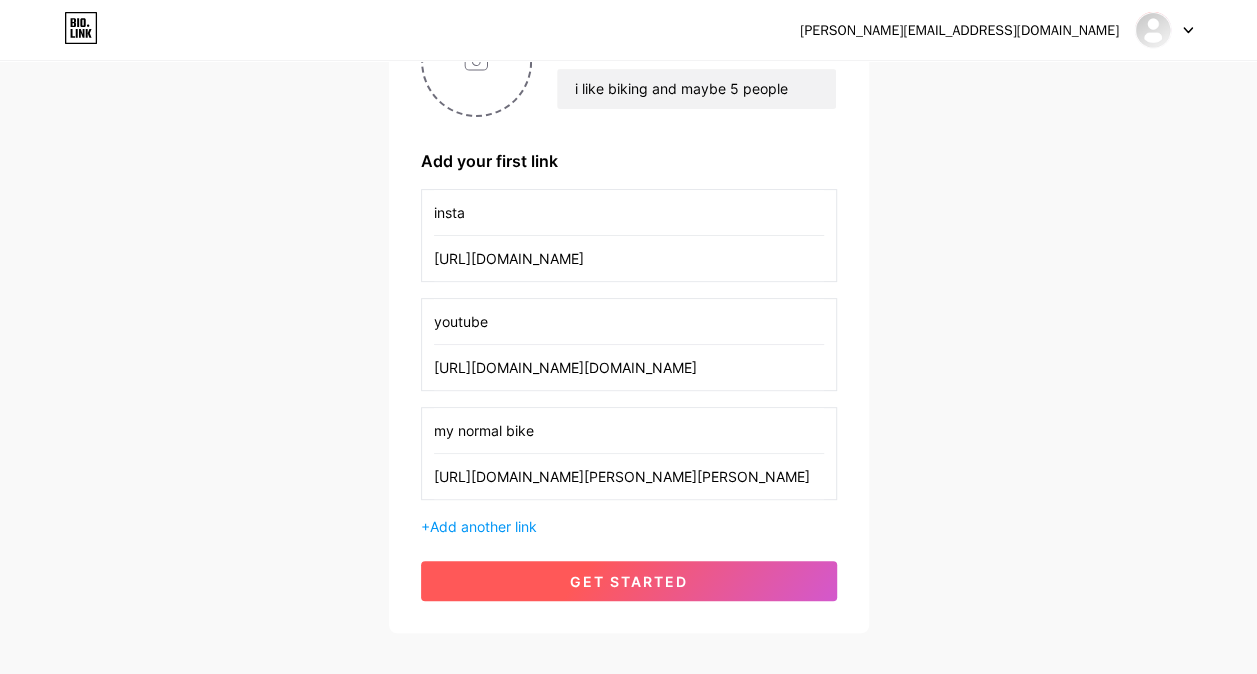 type on "[URL][DOMAIN_NAME][PERSON_NAME][PERSON_NAME]" 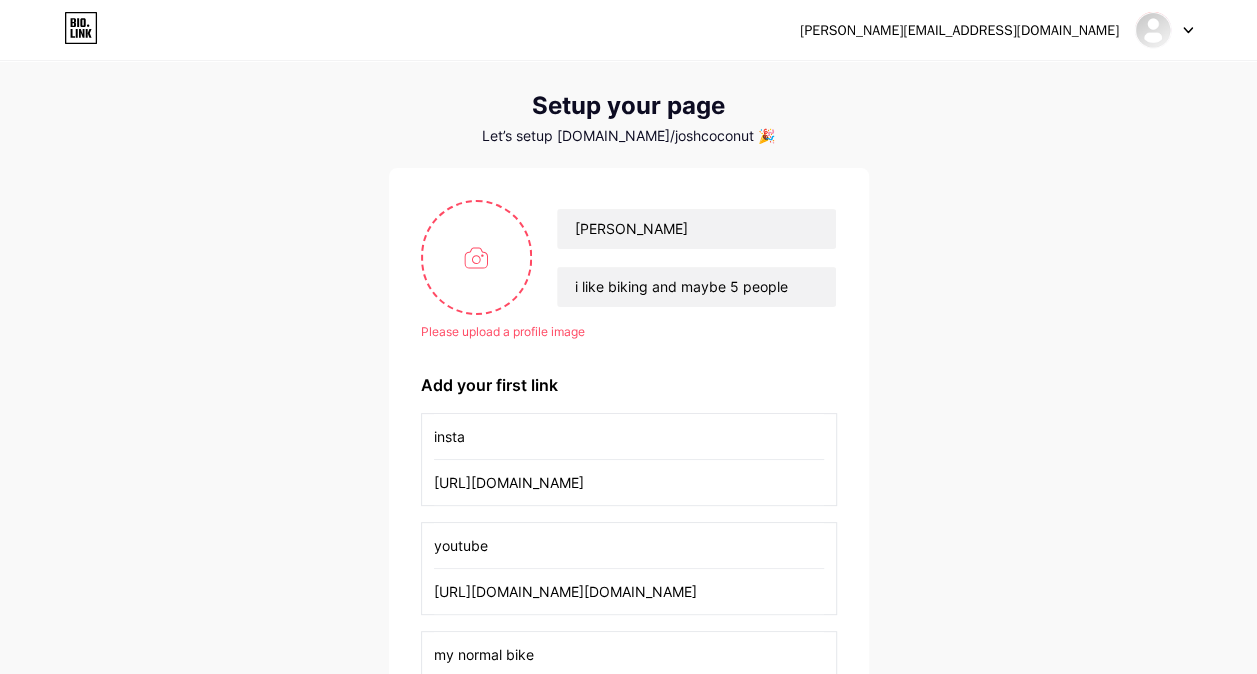 scroll, scrollTop: 34, scrollLeft: 0, axis: vertical 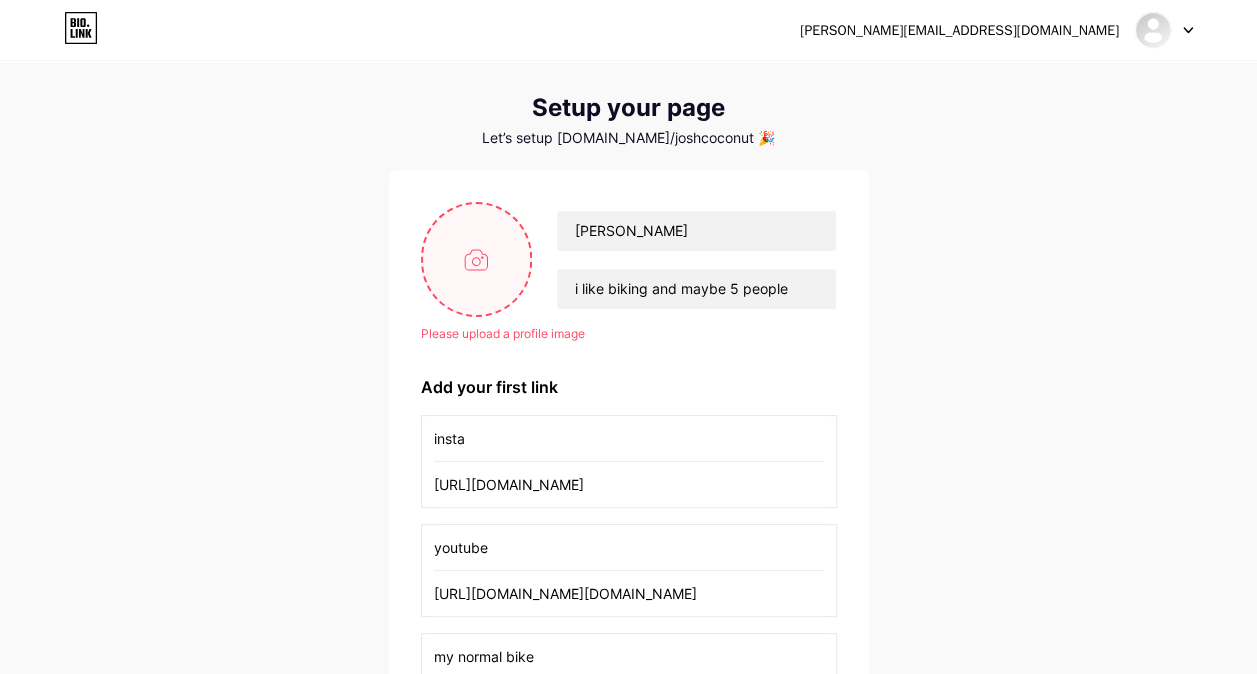 click at bounding box center (477, 259) 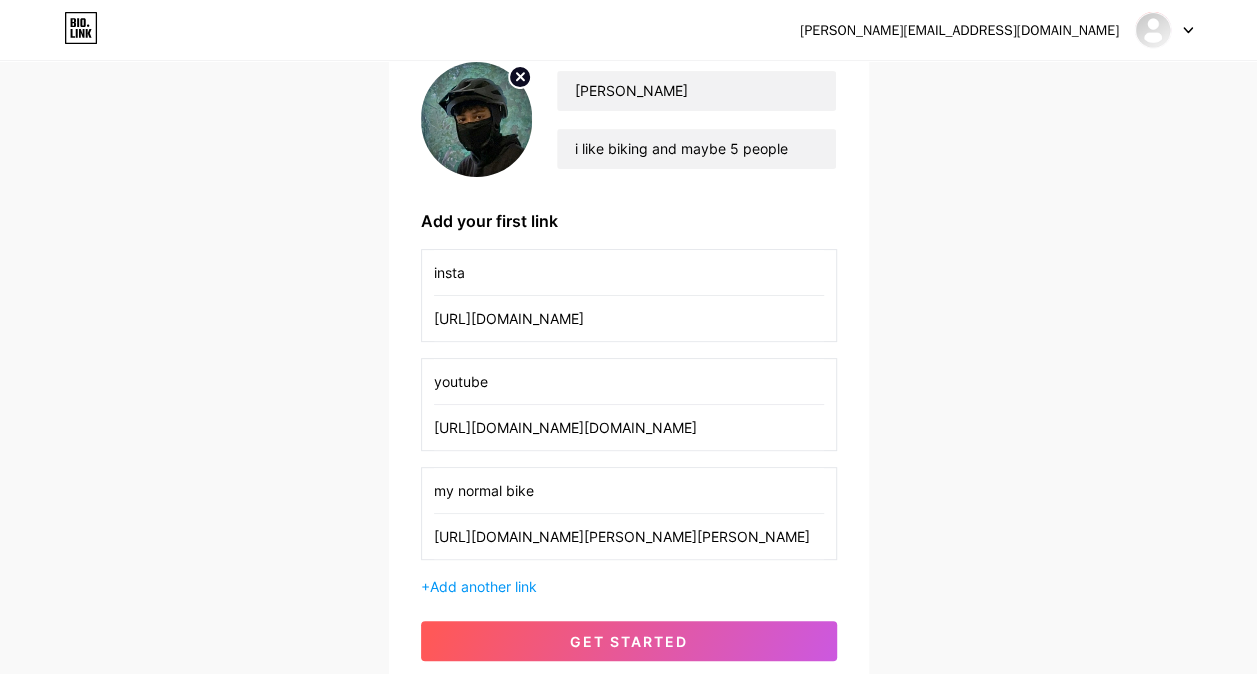 scroll, scrollTop: 334, scrollLeft: 0, axis: vertical 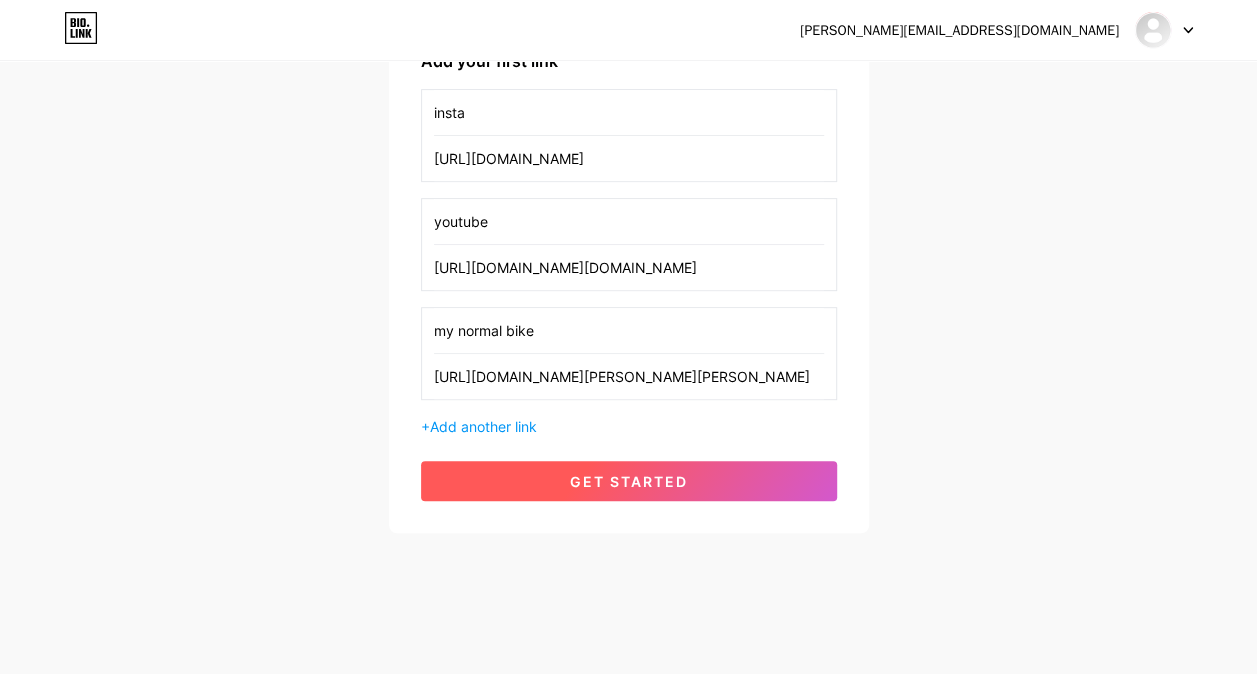click on "get started" at bounding box center (629, 481) 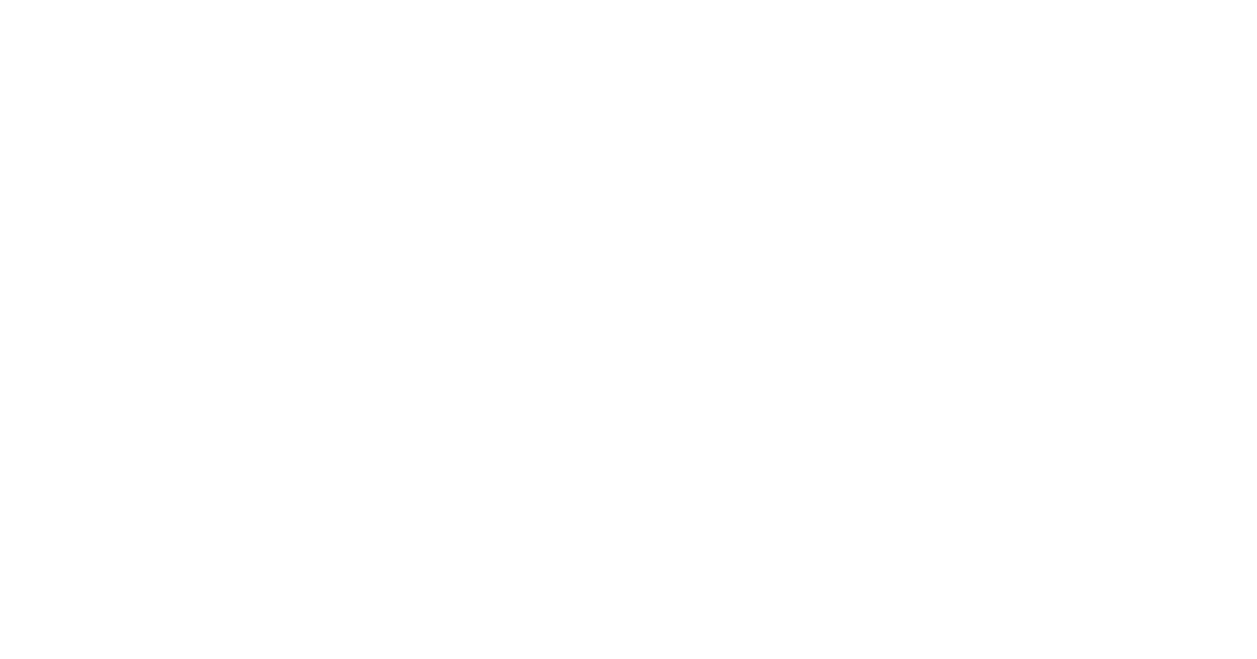 scroll, scrollTop: 0, scrollLeft: 0, axis: both 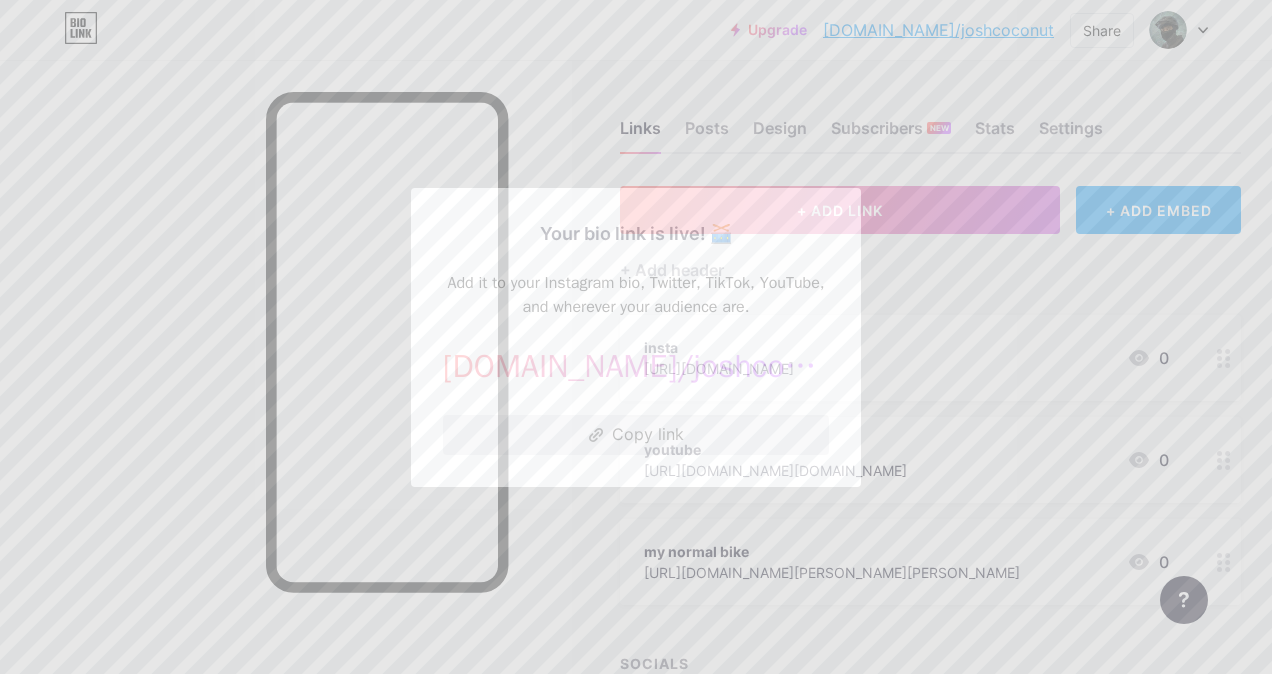 click on "Copy link" at bounding box center [636, 435] 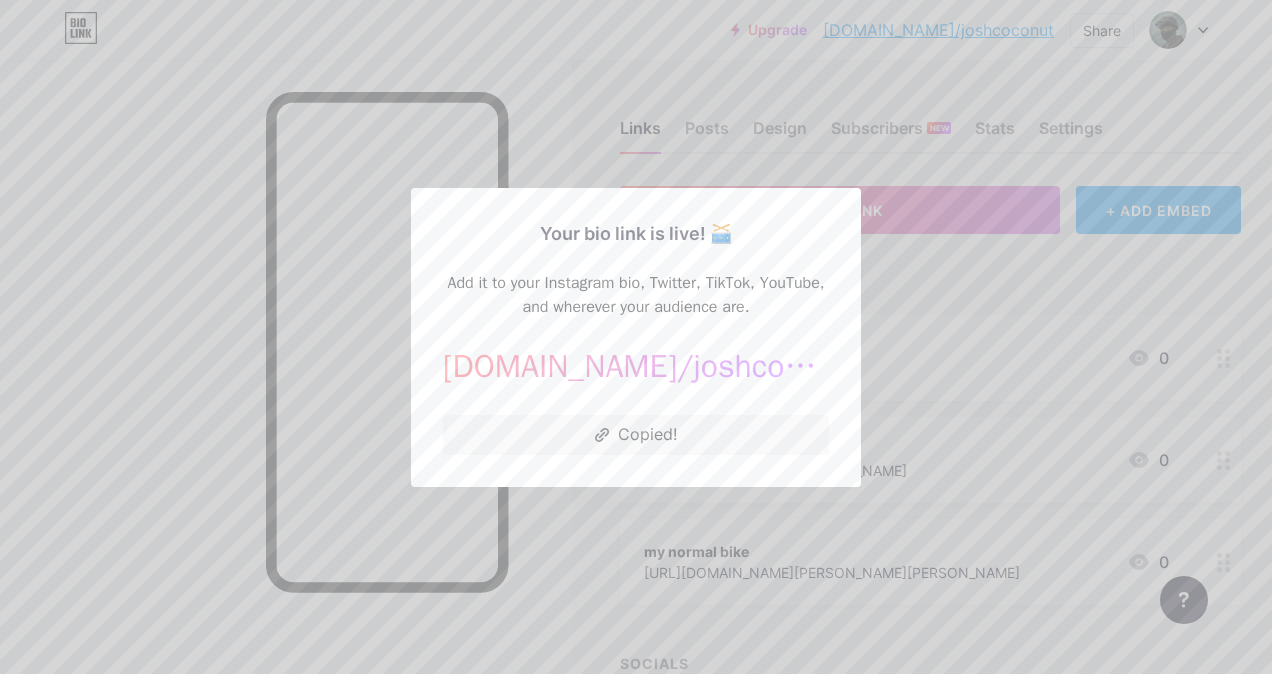 click at bounding box center (636, 337) 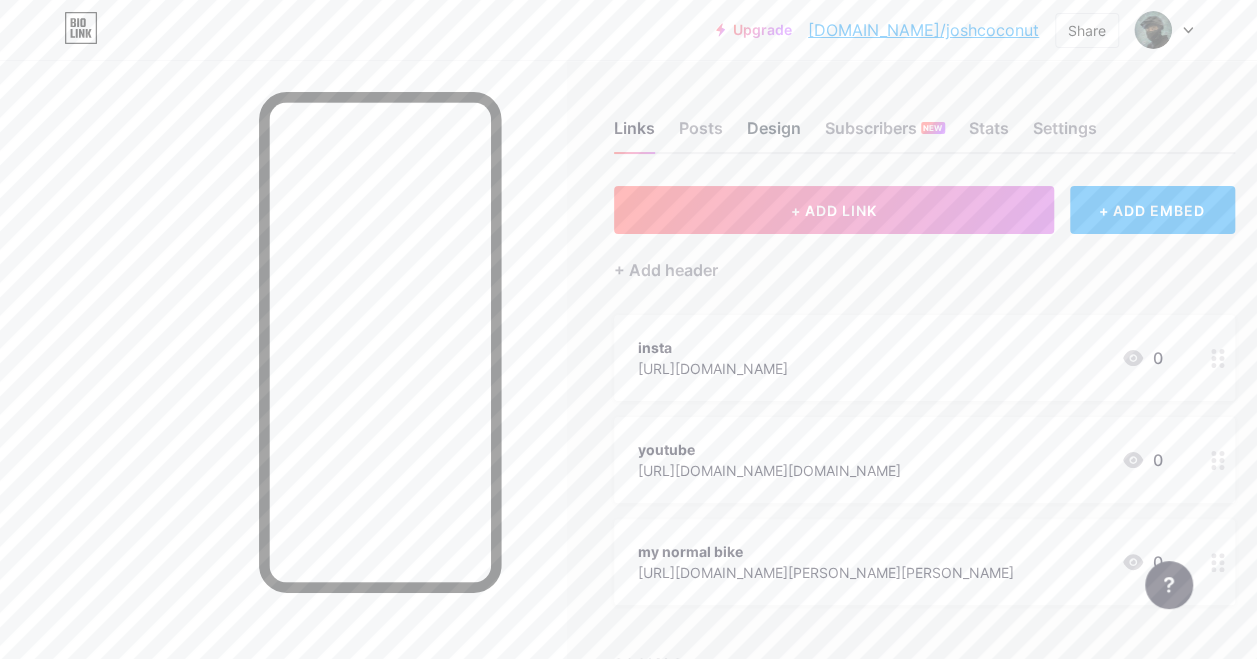 click on "Design" at bounding box center [774, 134] 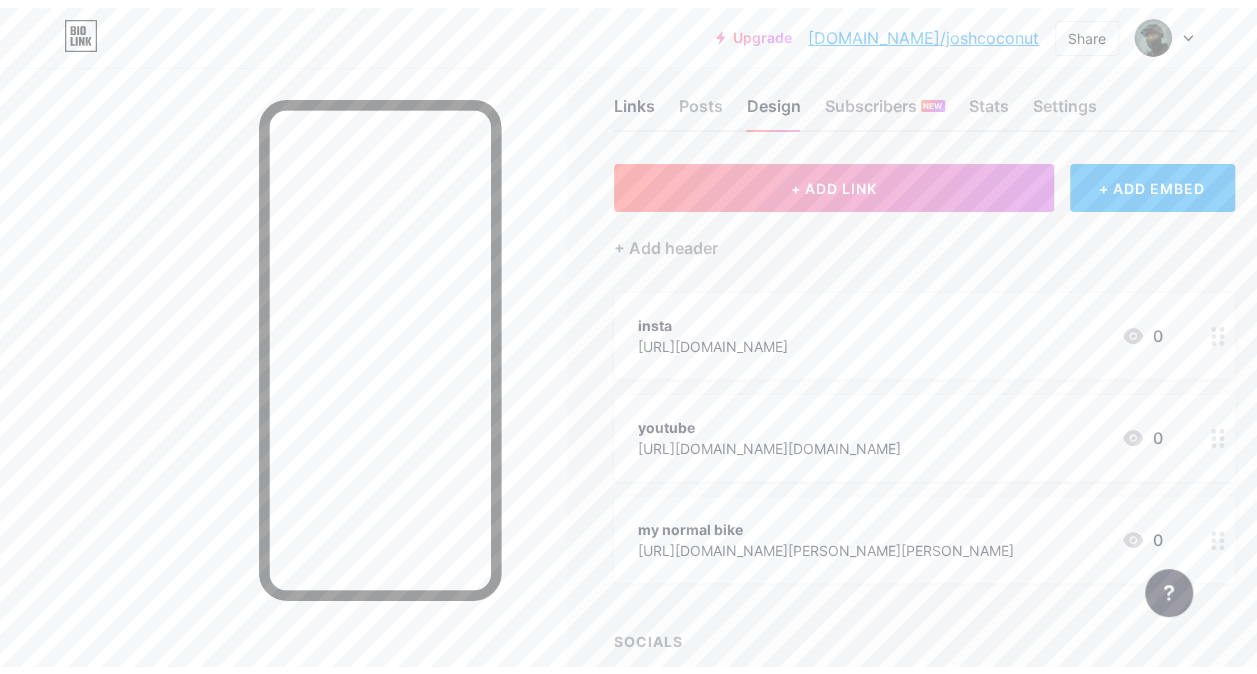 scroll, scrollTop: 0, scrollLeft: 0, axis: both 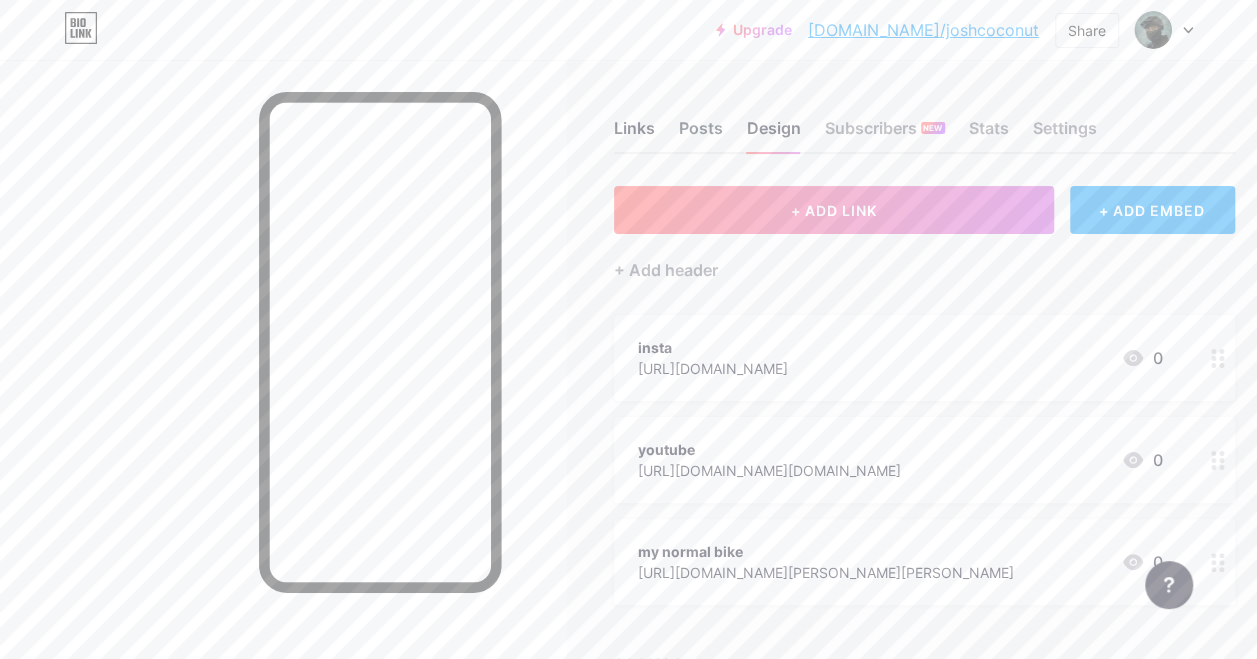 click on "Posts" at bounding box center [701, 134] 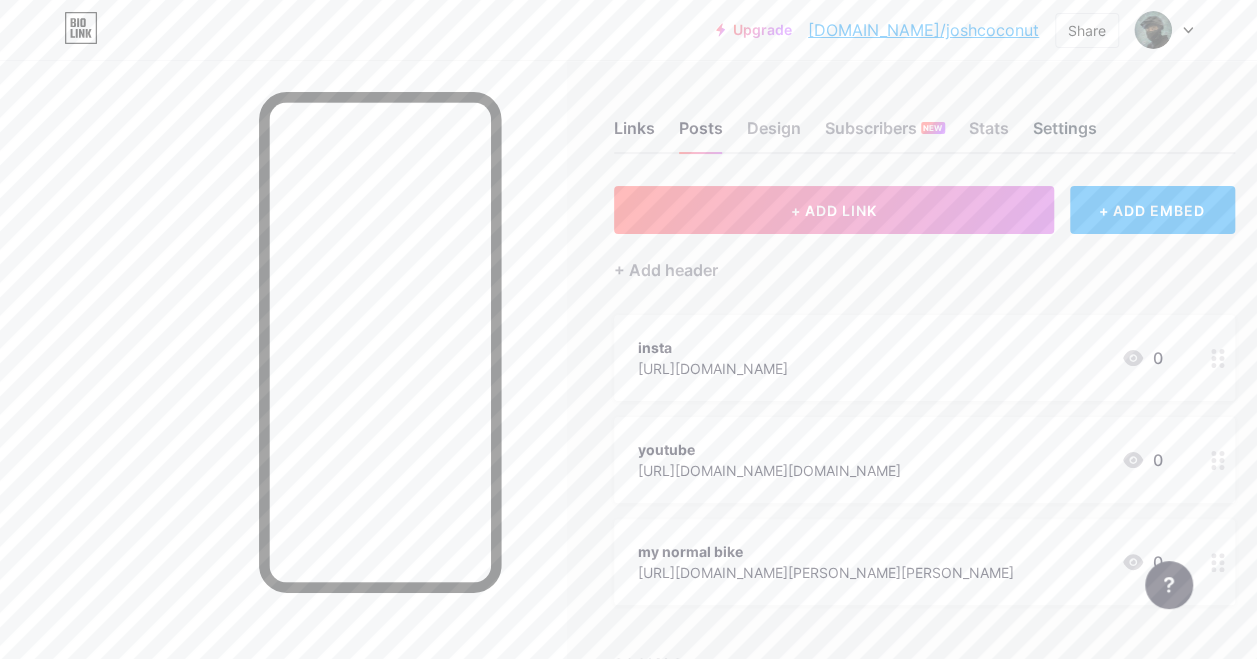 click on "Settings" at bounding box center (1065, 134) 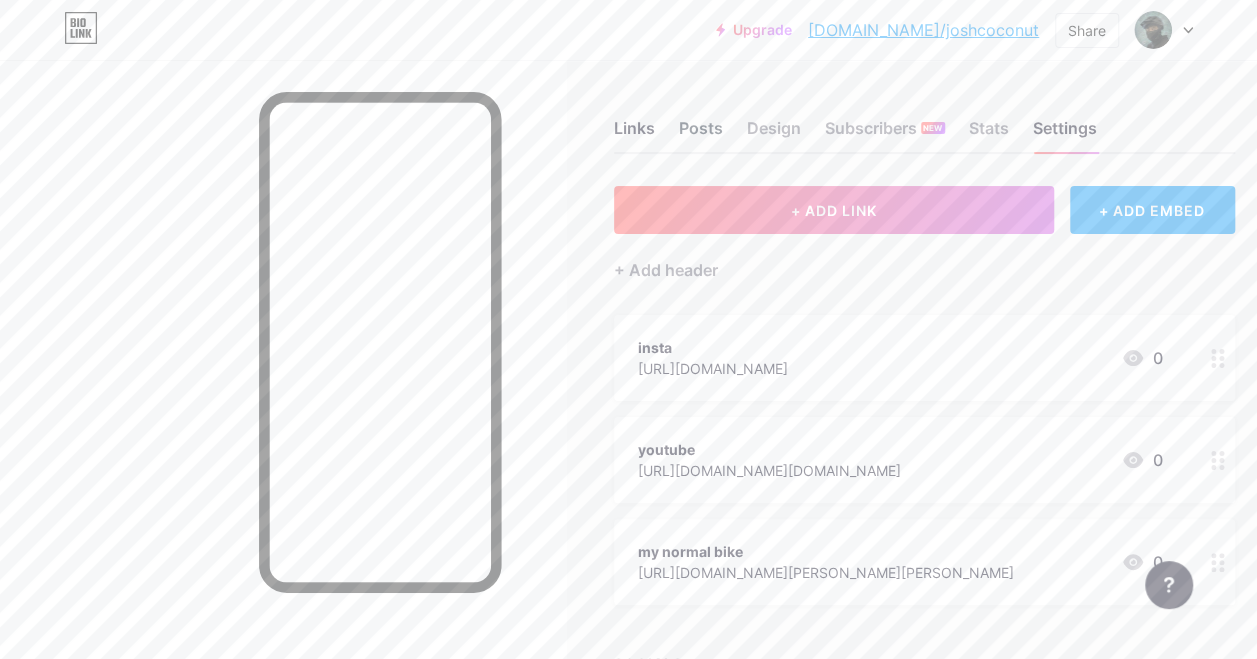 click on "Posts" at bounding box center (701, 134) 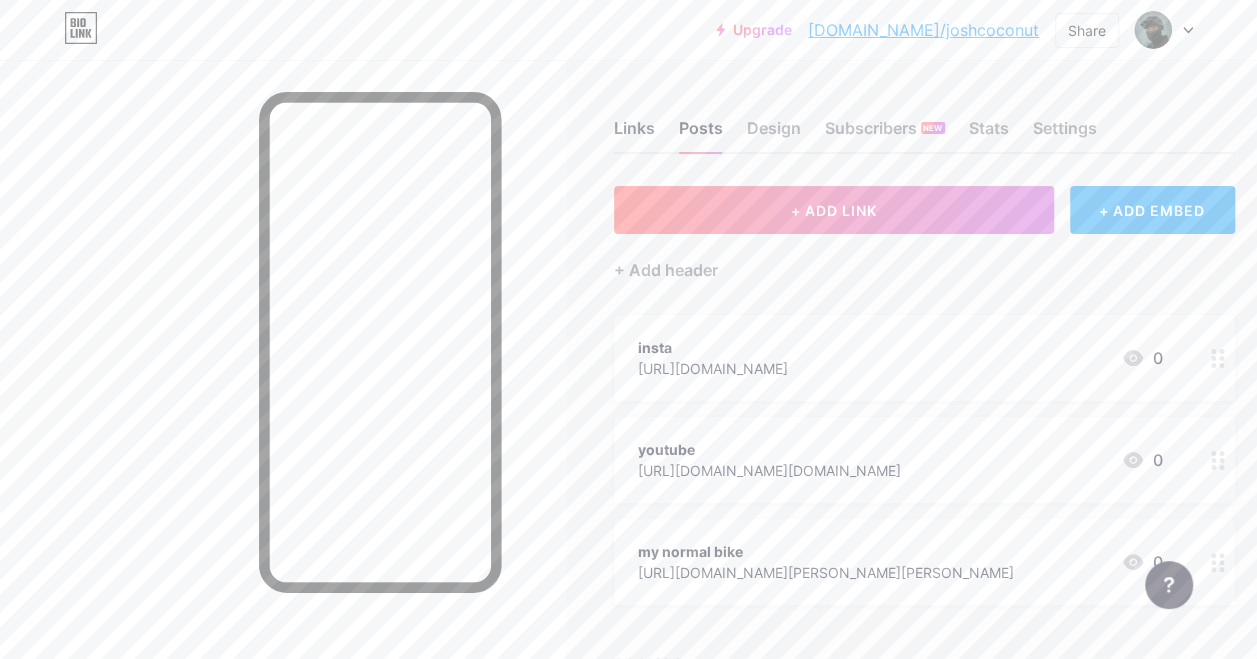 click on "Links" at bounding box center [634, 134] 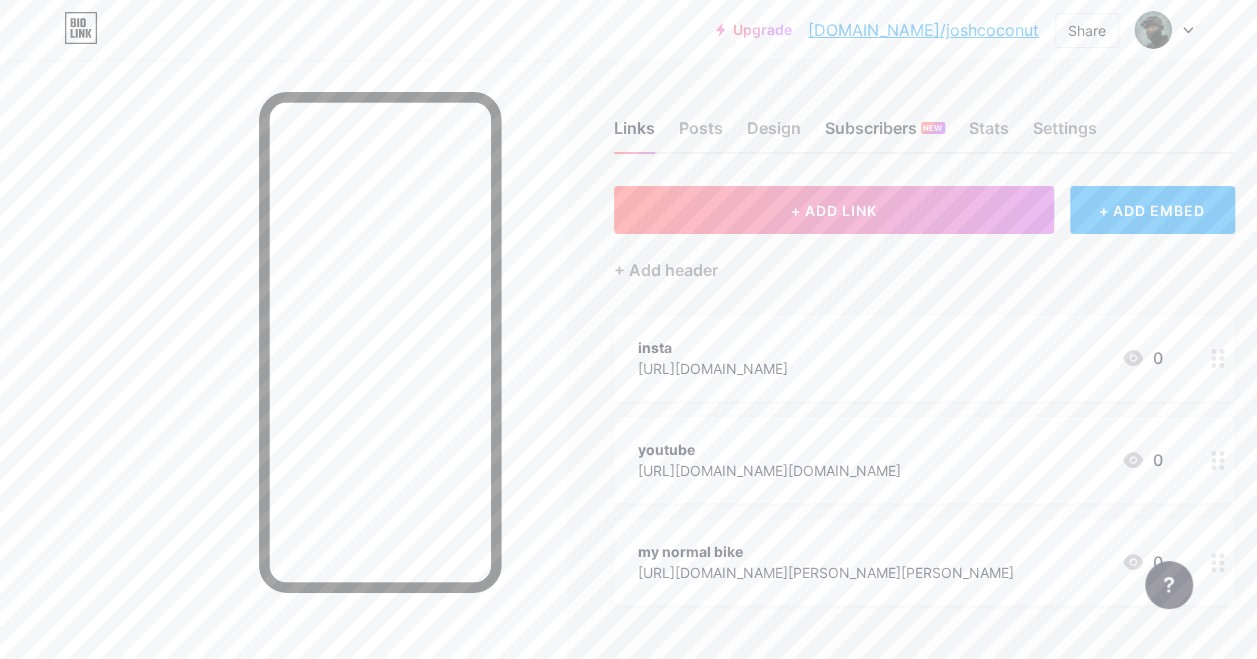 click on "Subscribers
NEW" at bounding box center [885, 134] 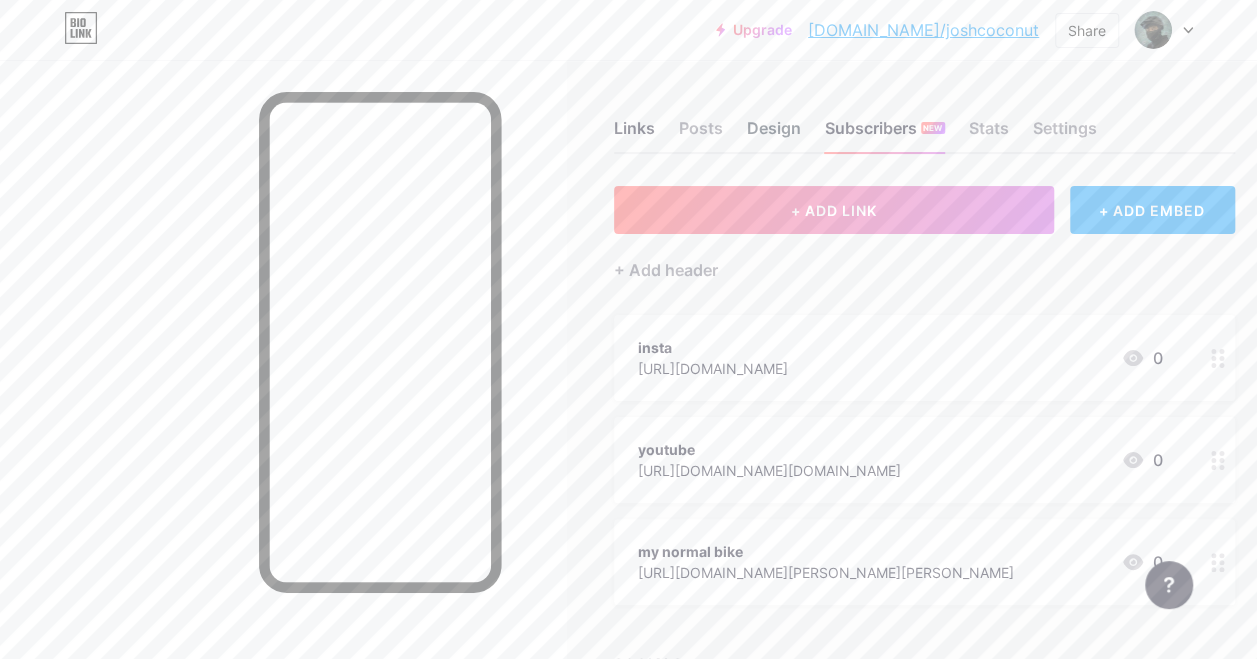 click on "Design" at bounding box center [774, 134] 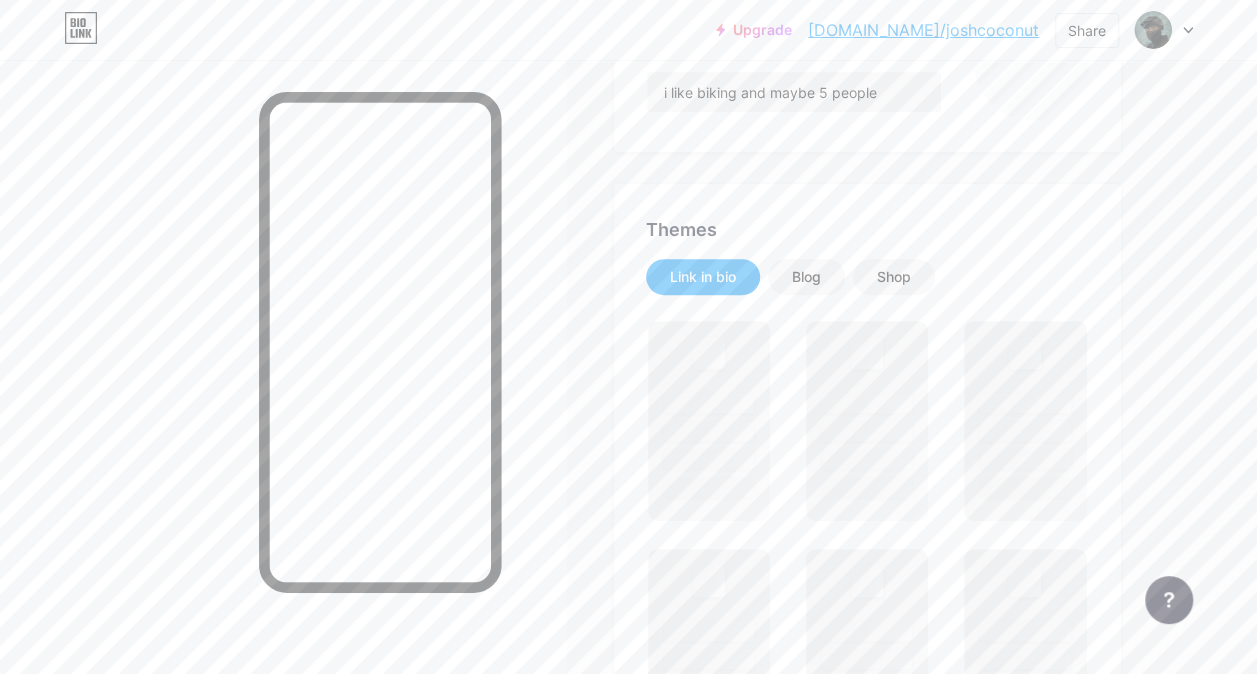 scroll, scrollTop: 300, scrollLeft: 0, axis: vertical 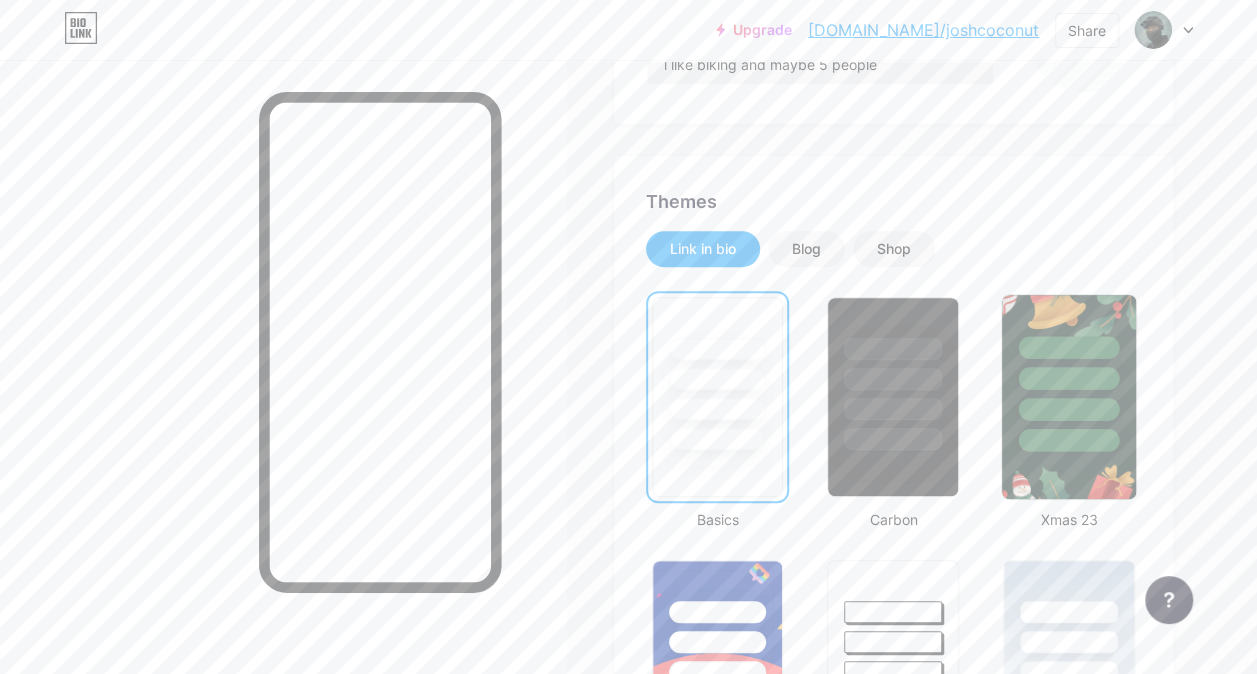 click at bounding box center (1069, 373) 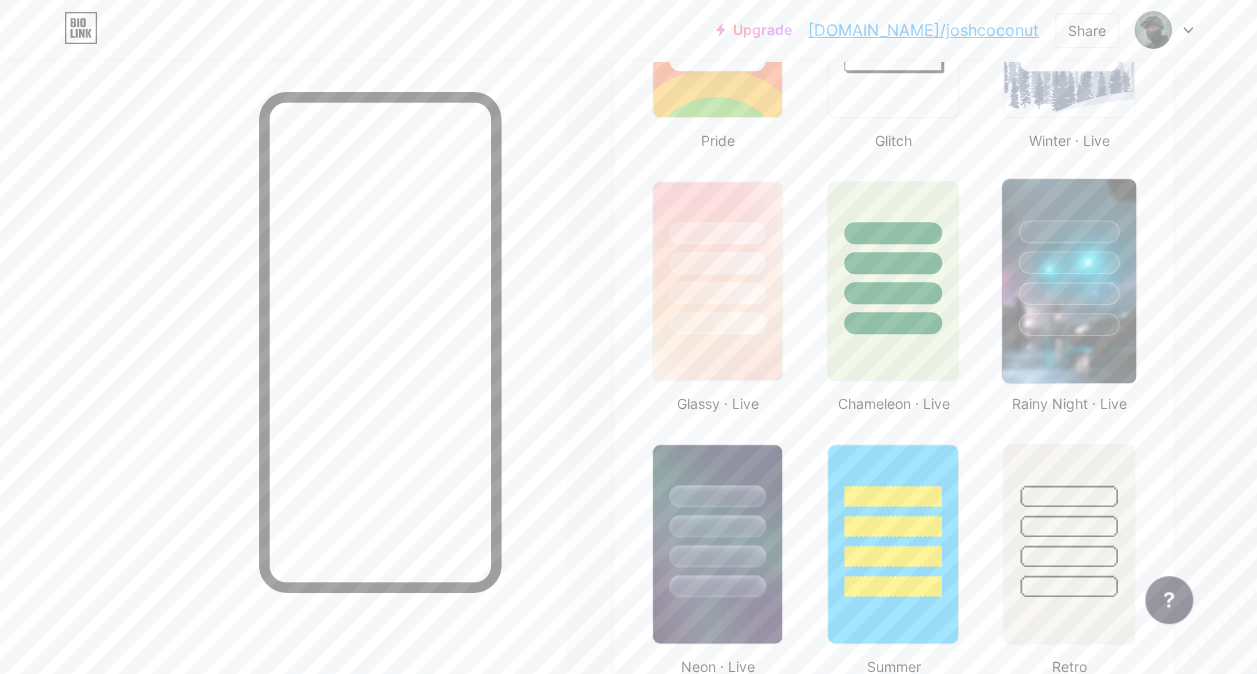 scroll, scrollTop: 900, scrollLeft: 0, axis: vertical 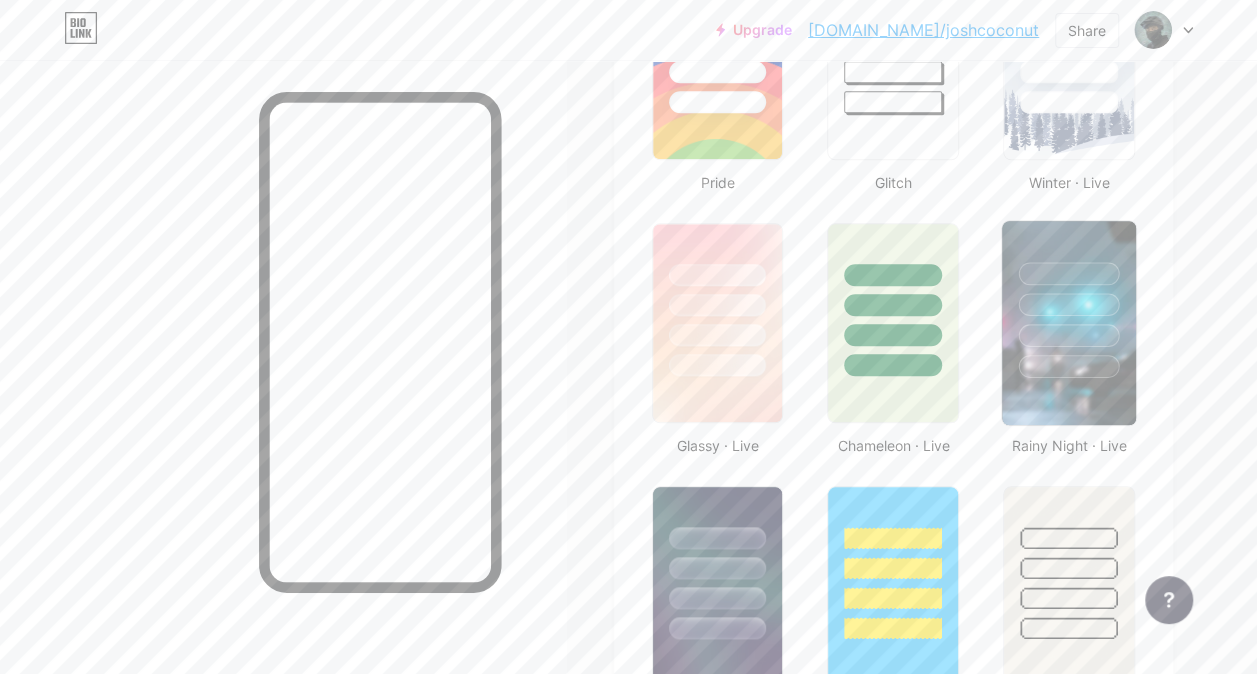 click at bounding box center (1069, 366) 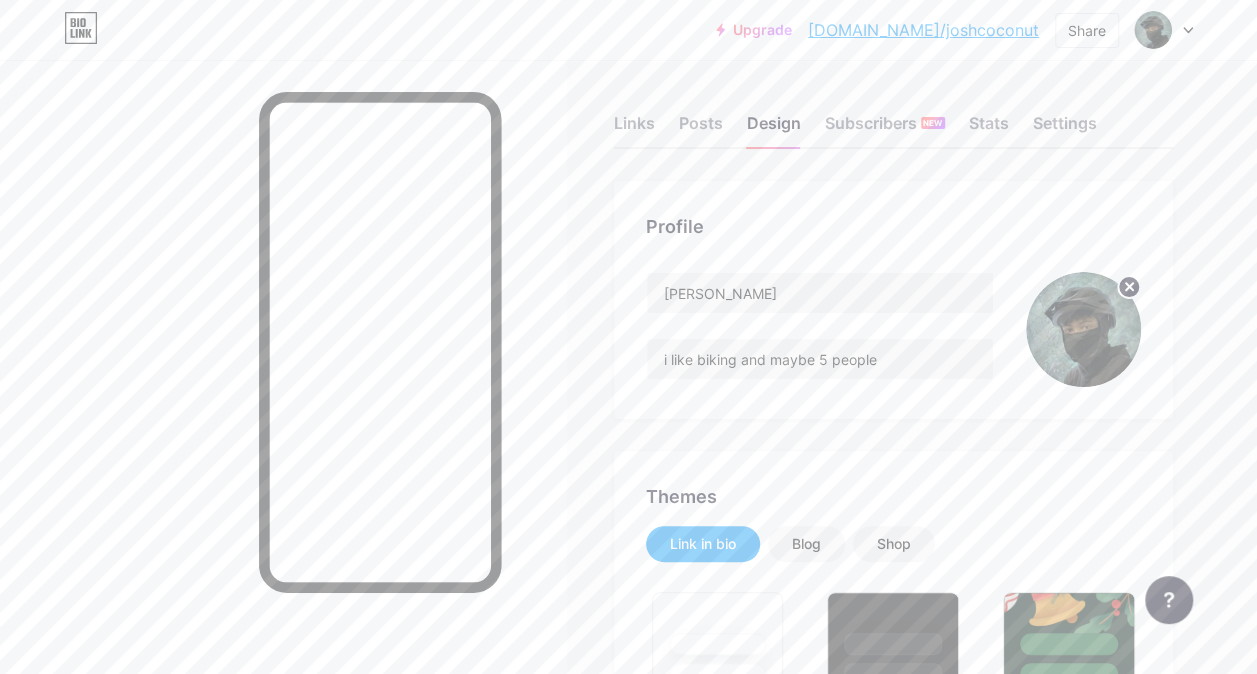 scroll, scrollTop: 0, scrollLeft: 0, axis: both 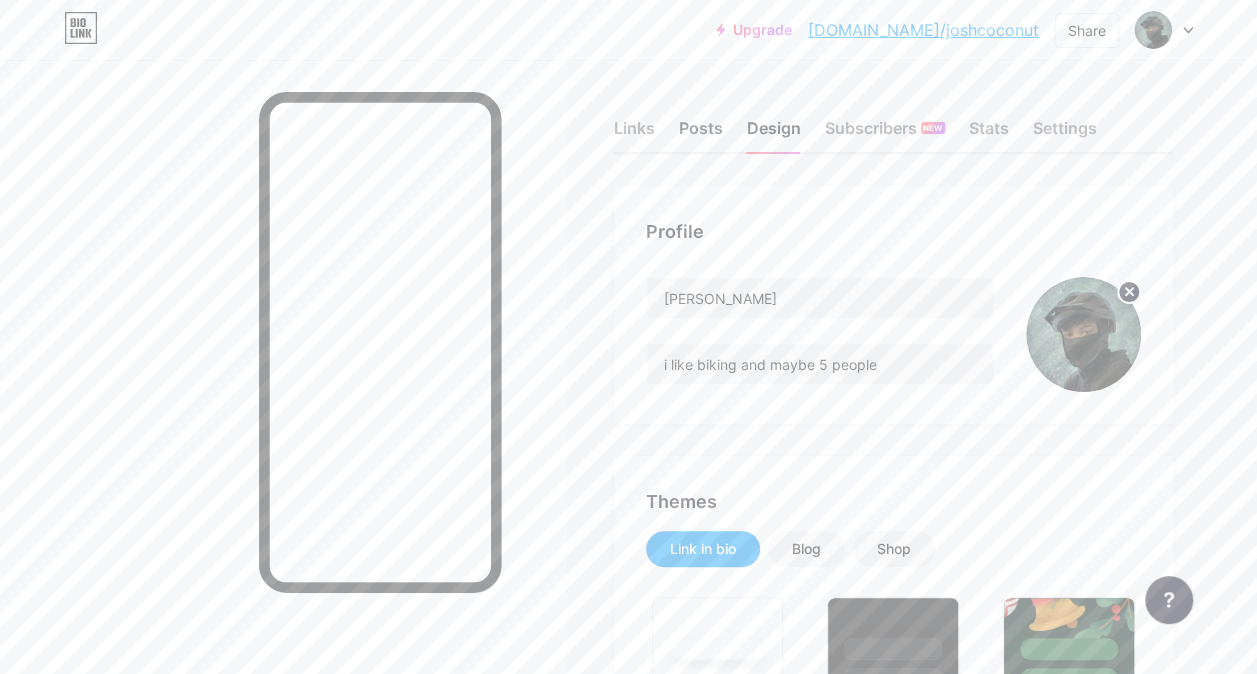click on "Posts" at bounding box center (701, 134) 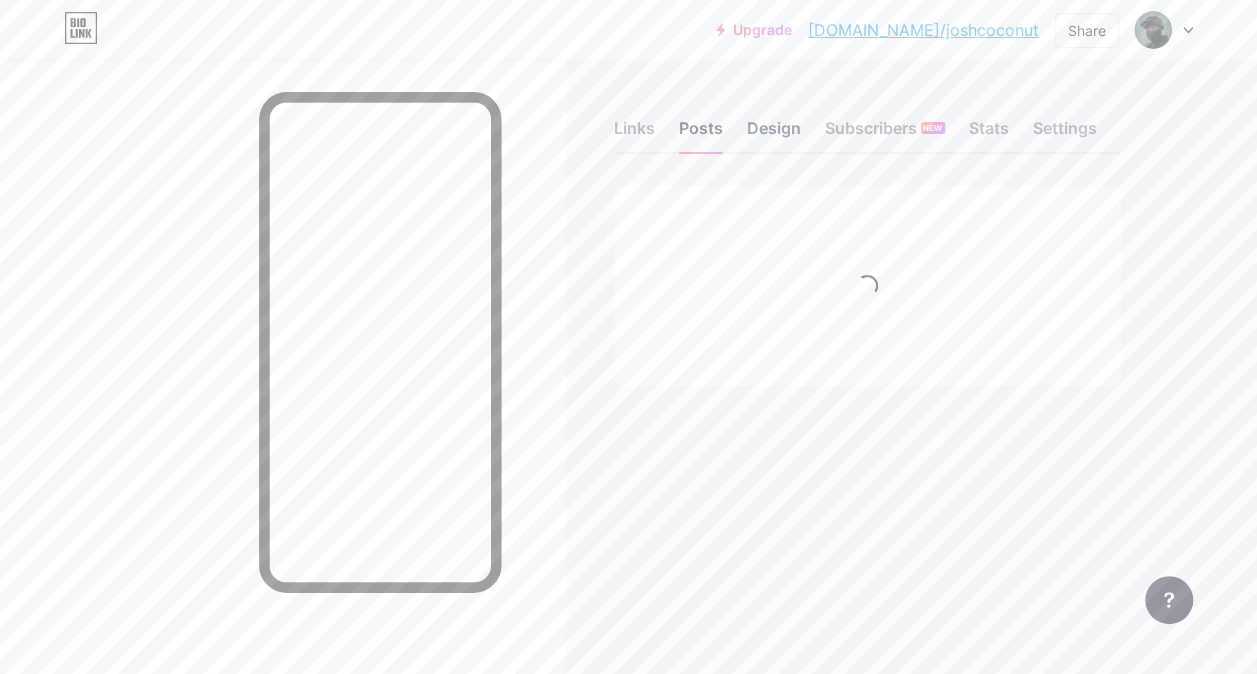 click on "Design" at bounding box center [774, 134] 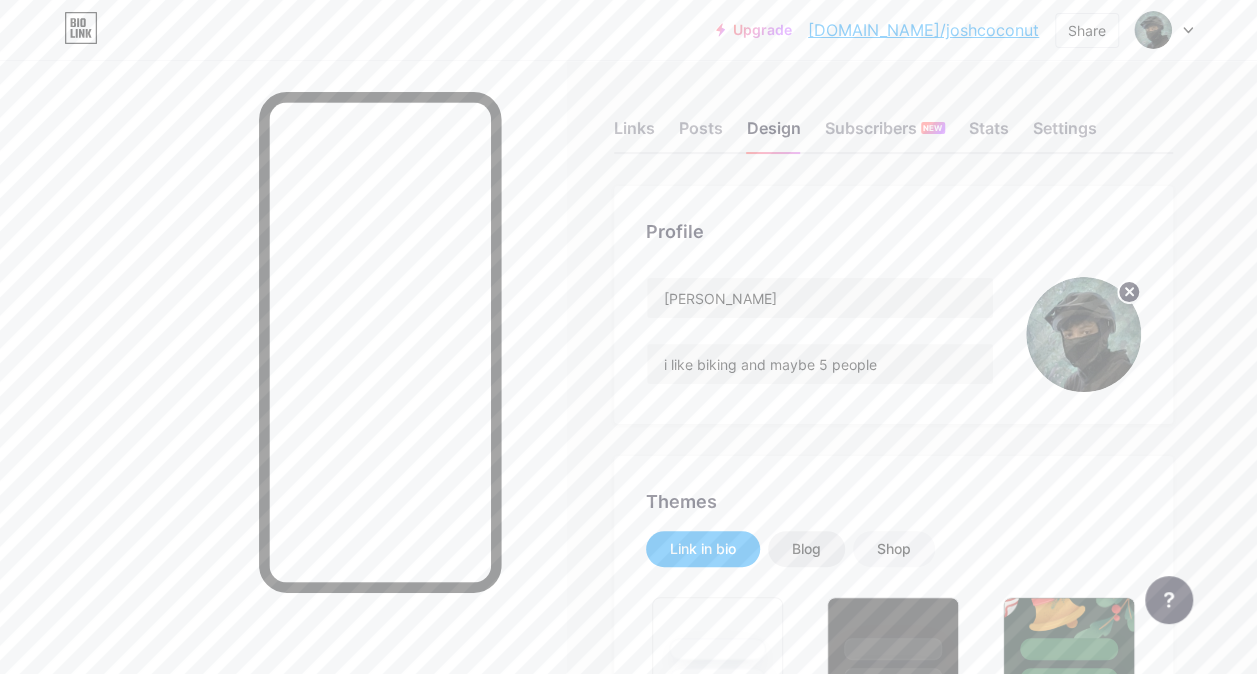 click on "Blog" at bounding box center [806, 549] 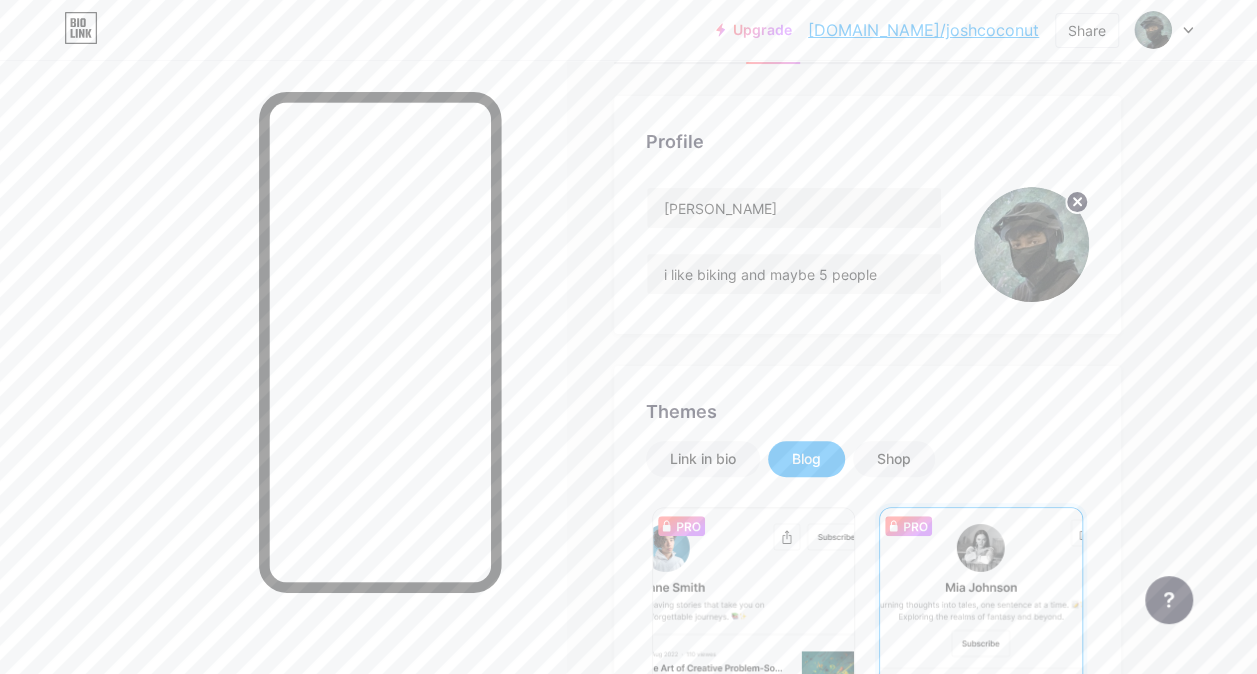 scroll, scrollTop: 200, scrollLeft: 0, axis: vertical 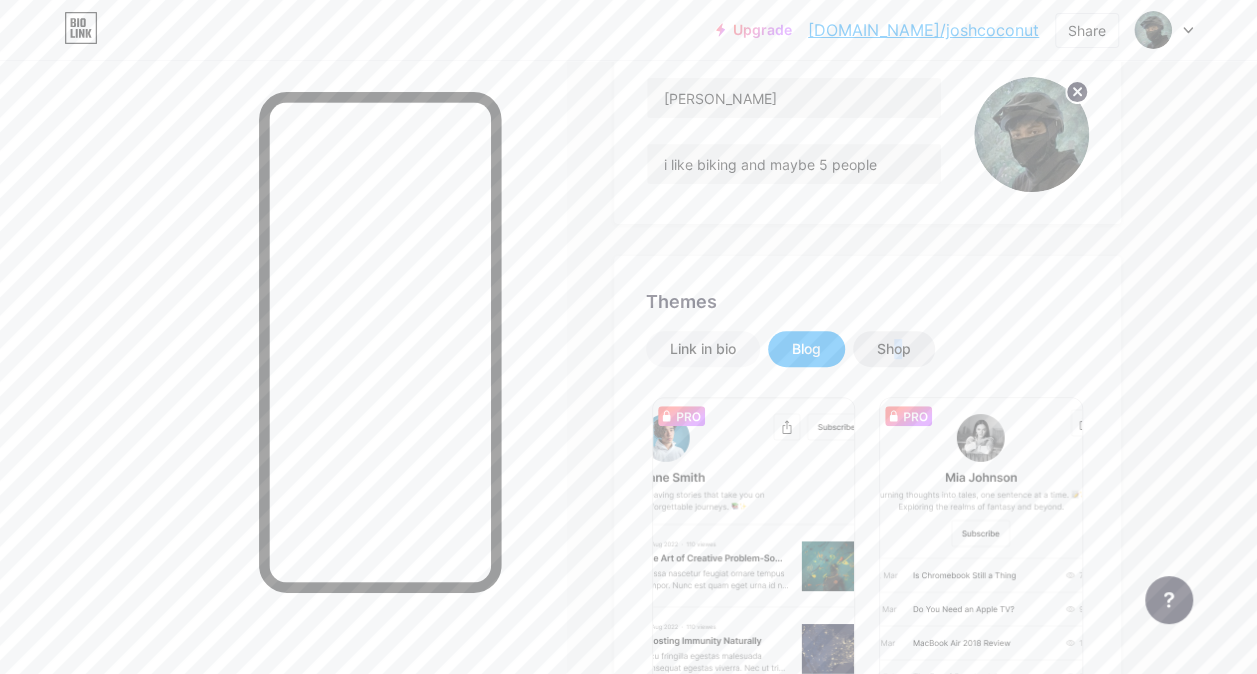 click on "Shop" at bounding box center (894, 349) 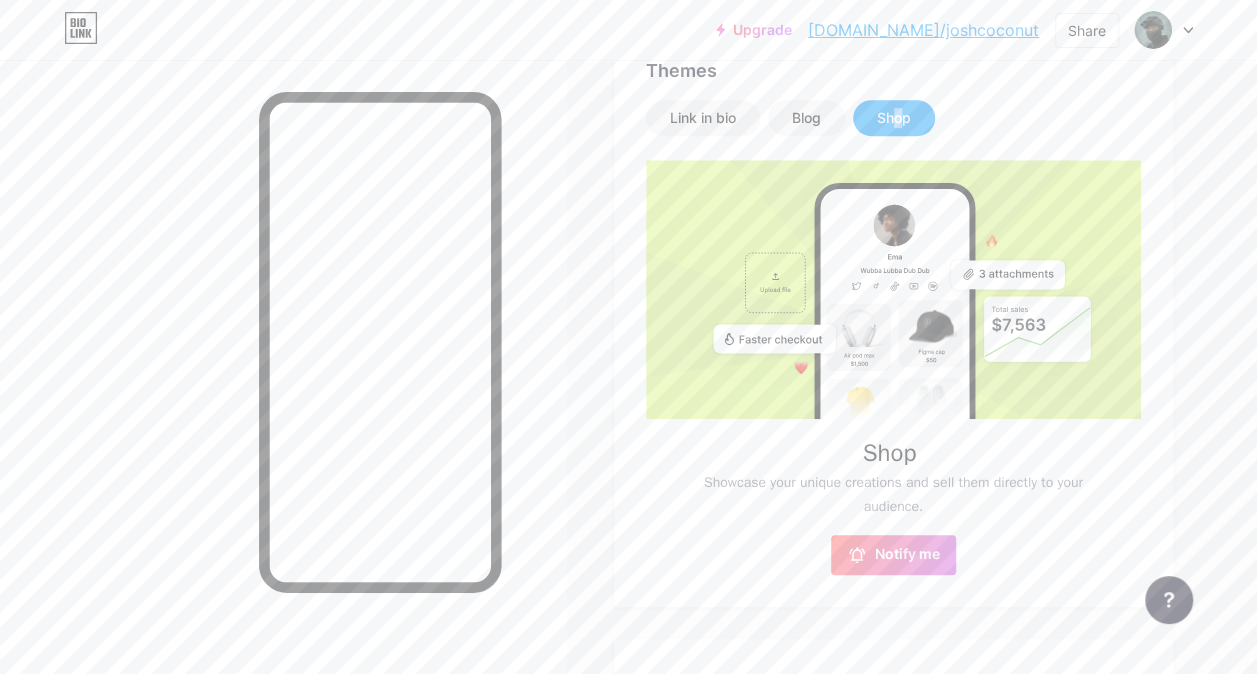 scroll, scrollTop: 400, scrollLeft: 0, axis: vertical 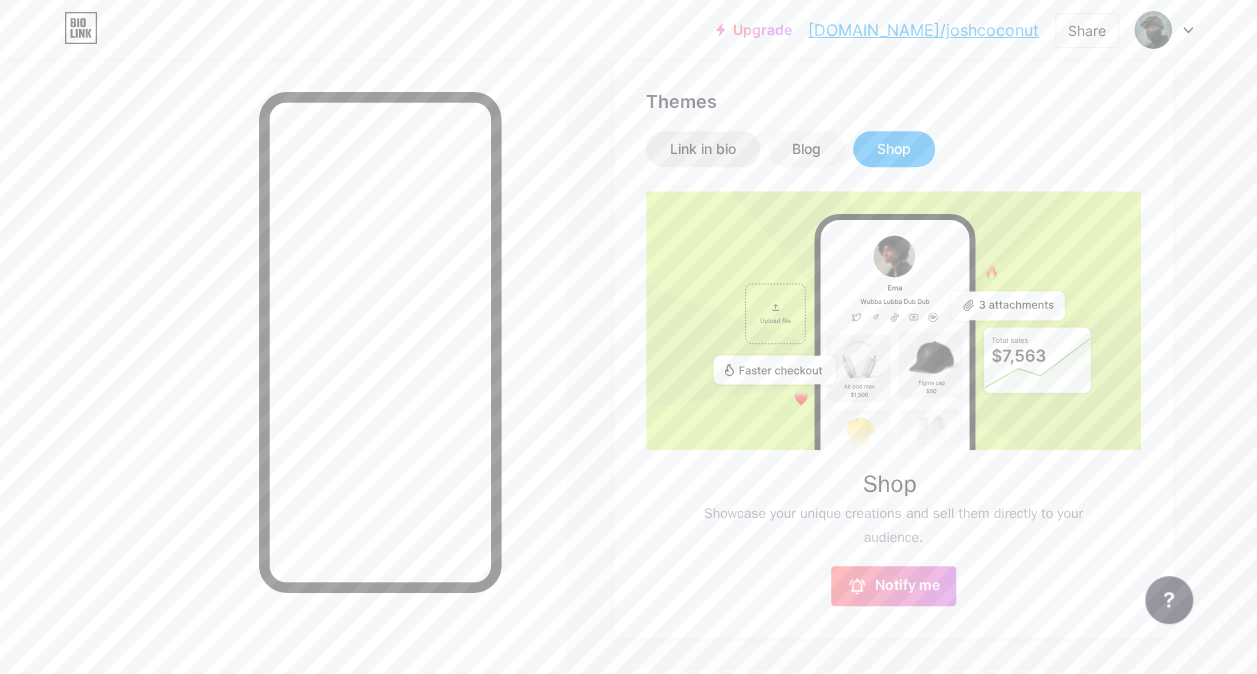 click on "Link in bio" at bounding box center [703, 149] 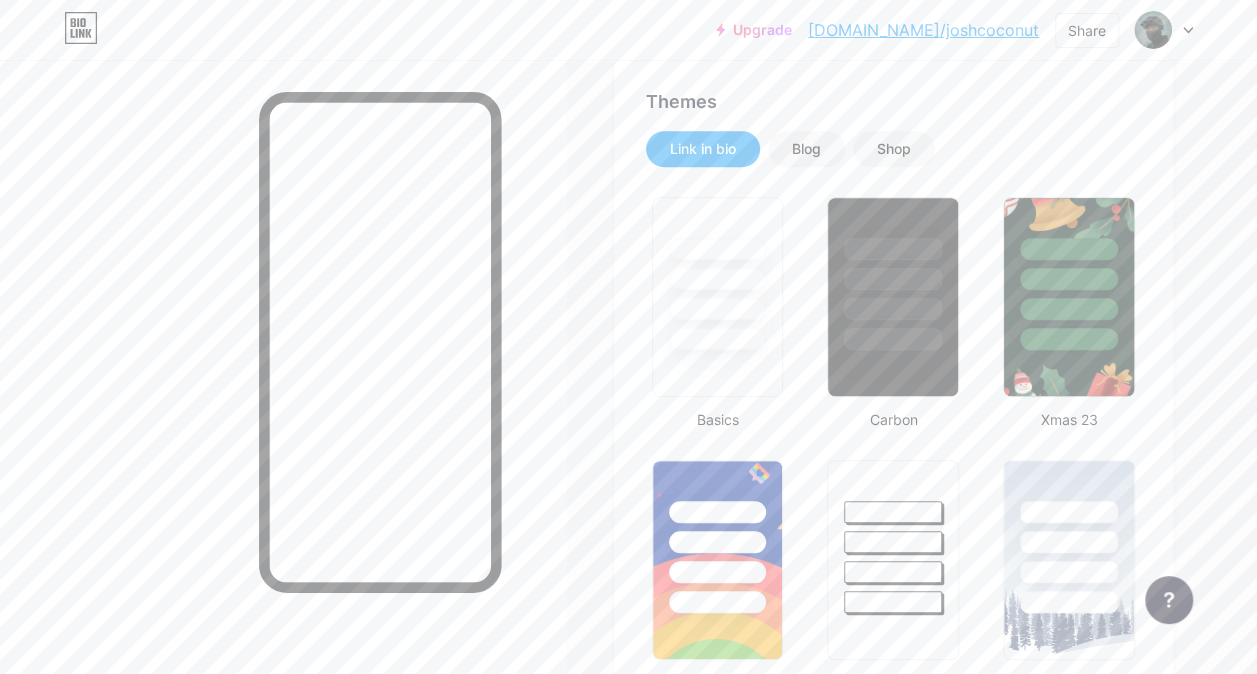 click on "Link in bio" at bounding box center (703, 149) 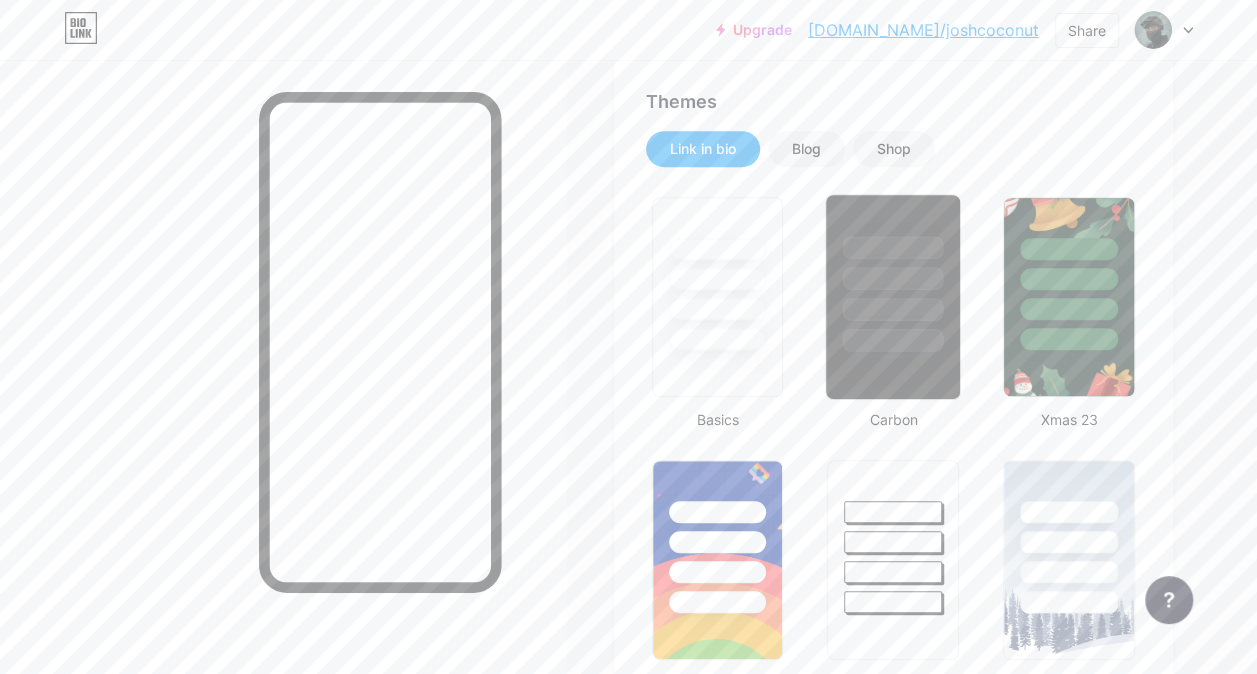 click at bounding box center [893, 297] 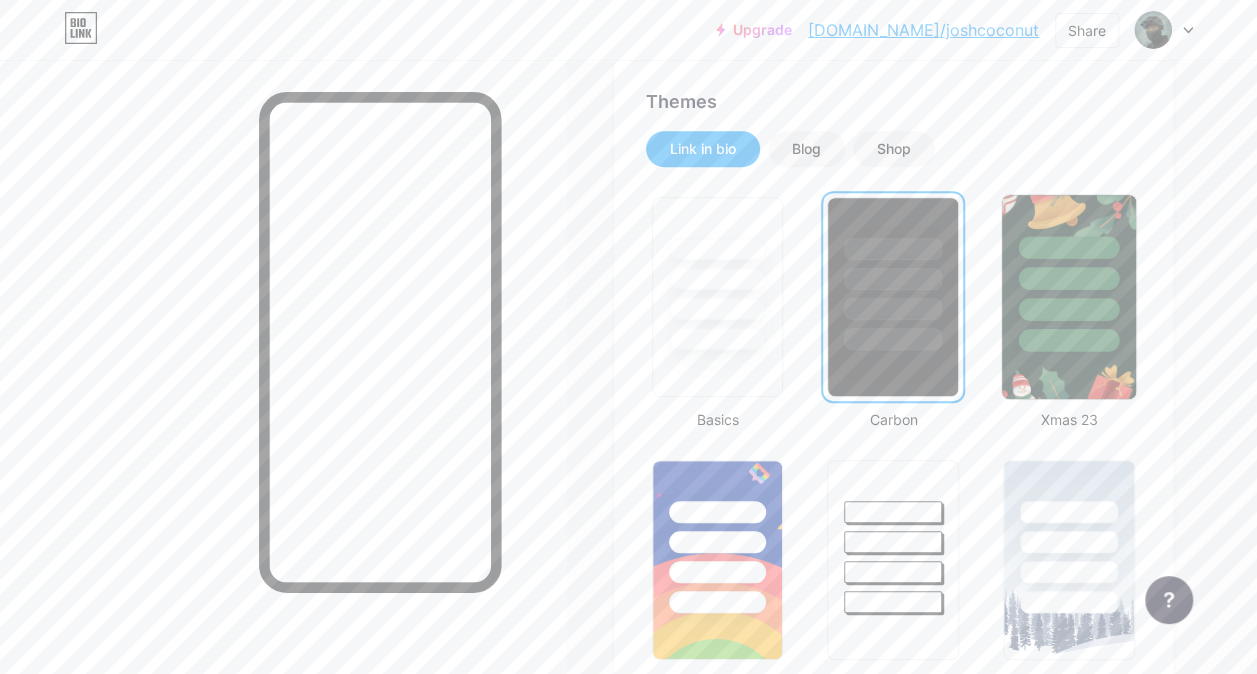 click at bounding box center [1069, 297] 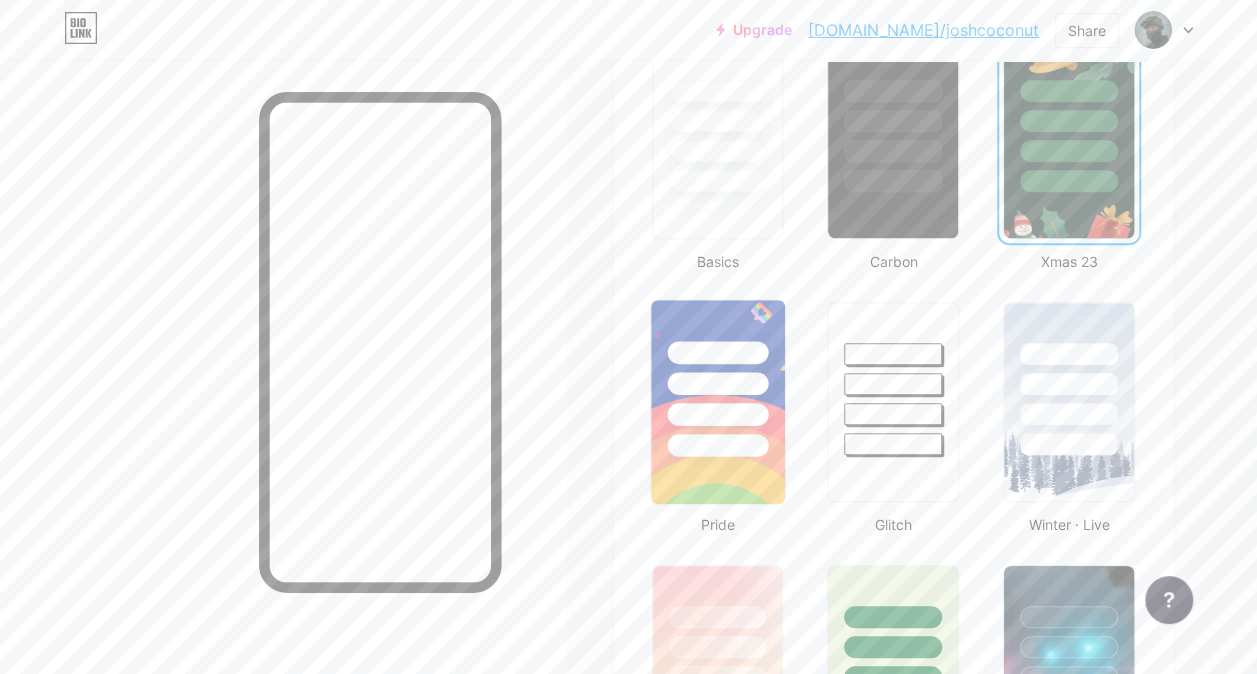 scroll, scrollTop: 600, scrollLeft: 0, axis: vertical 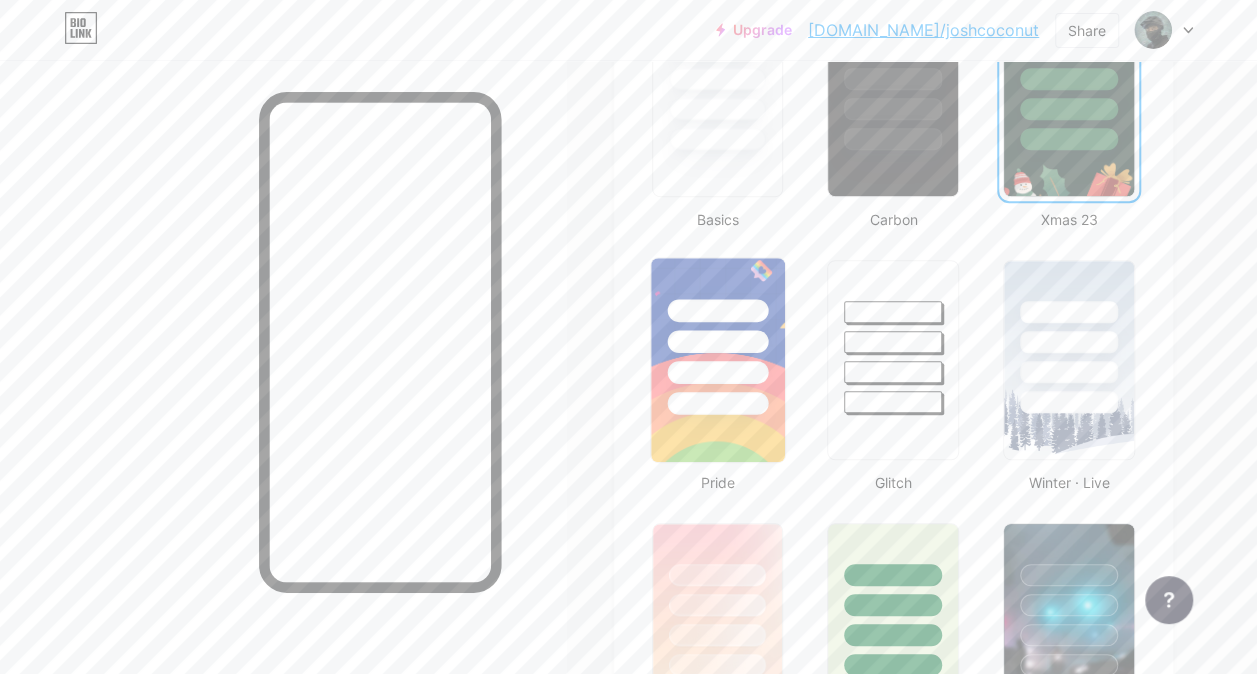 click at bounding box center (717, 403) 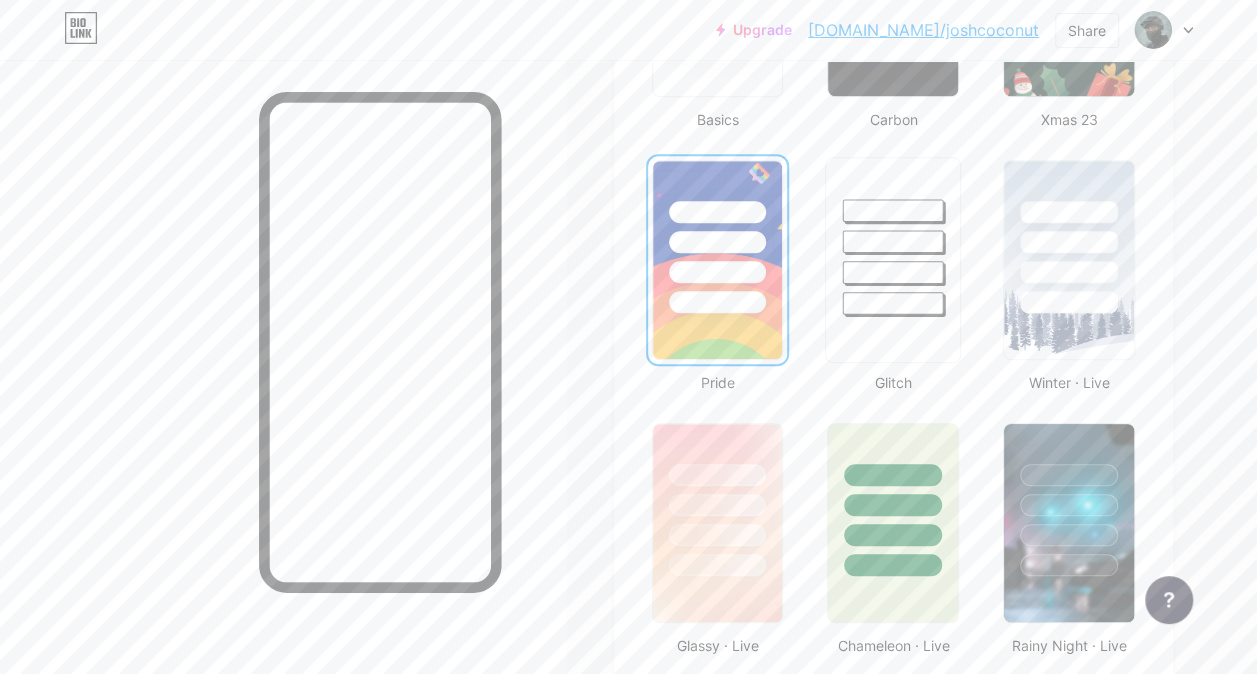 scroll, scrollTop: 800, scrollLeft: 0, axis: vertical 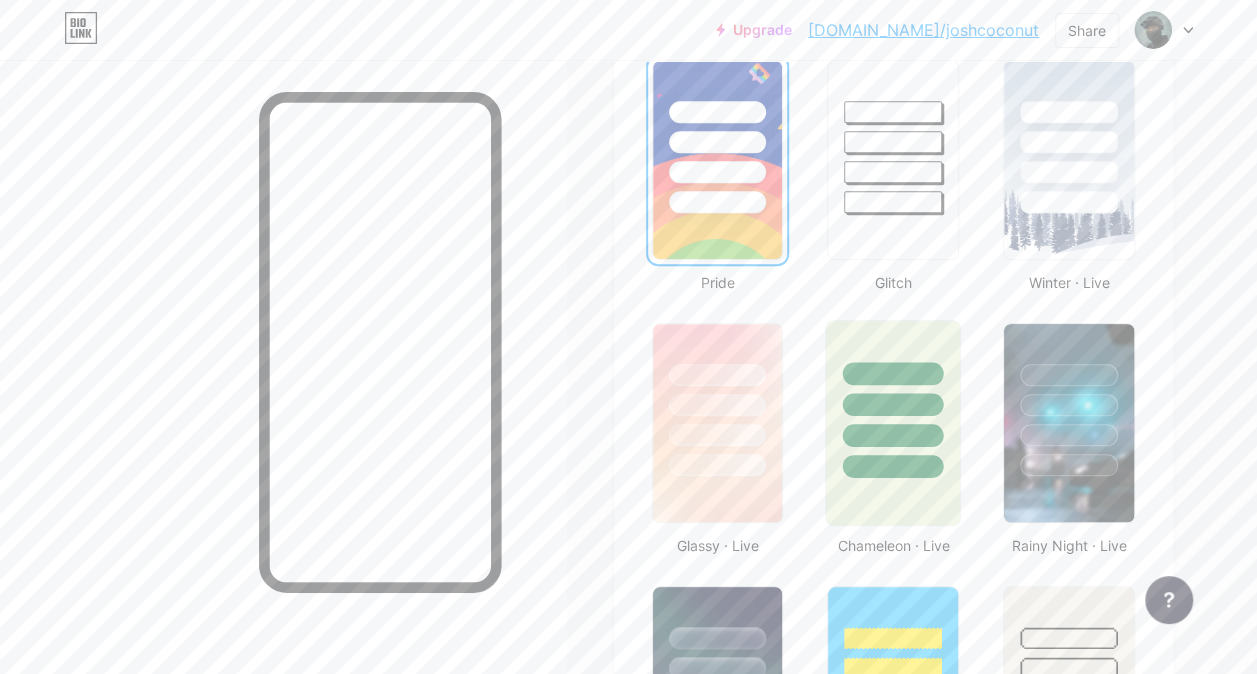 click at bounding box center (893, 399) 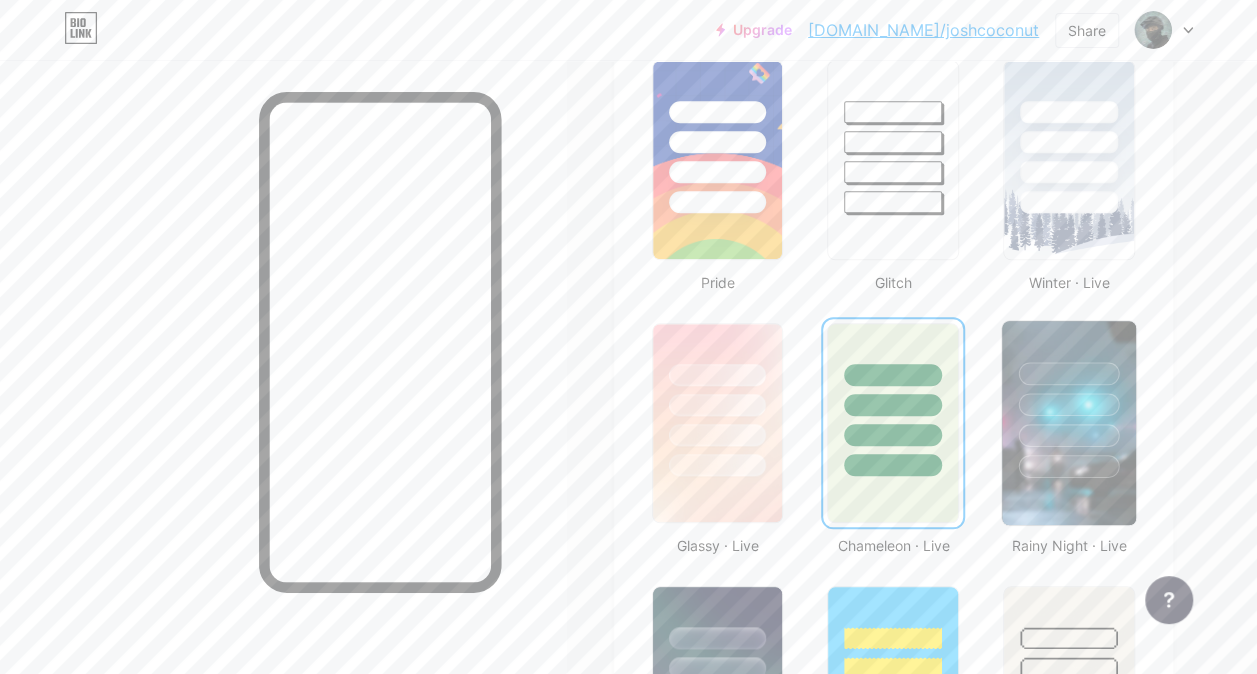 scroll, scrollTop: 900, scrollLeft: 0, axis: vertical 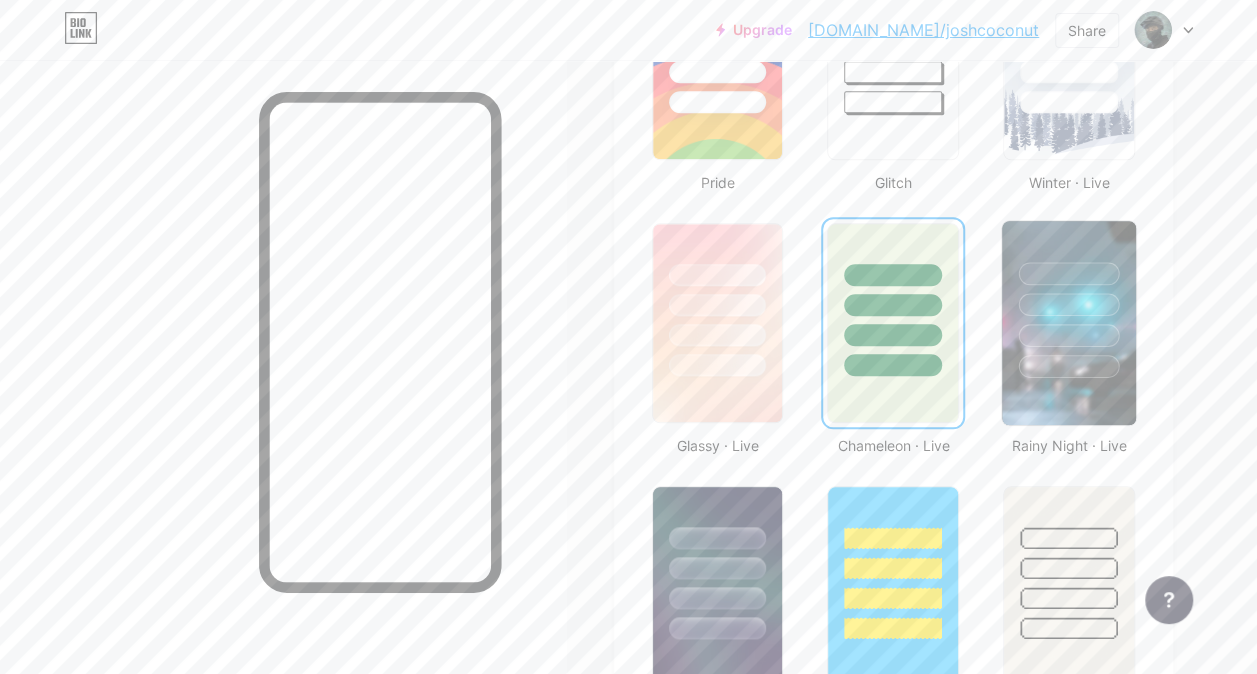 click at bounding box center [1069, 323] 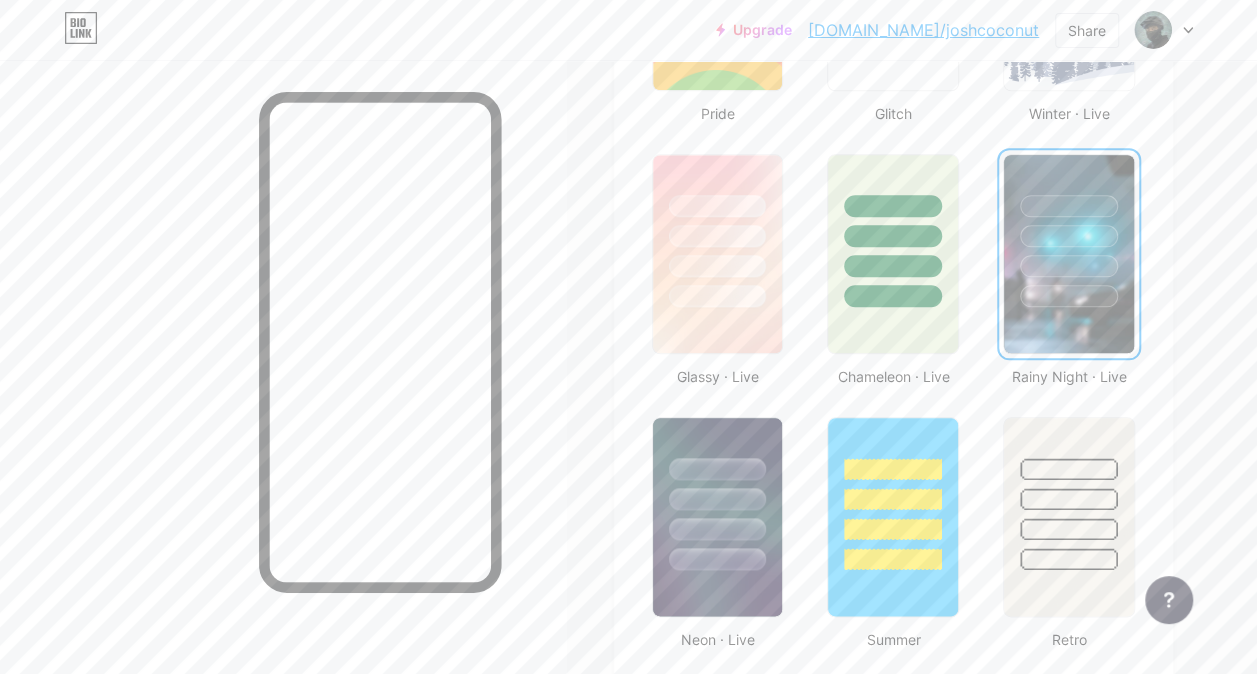 scroll, scrollTop: 1000, scrollLeft: 0, axis: vertical 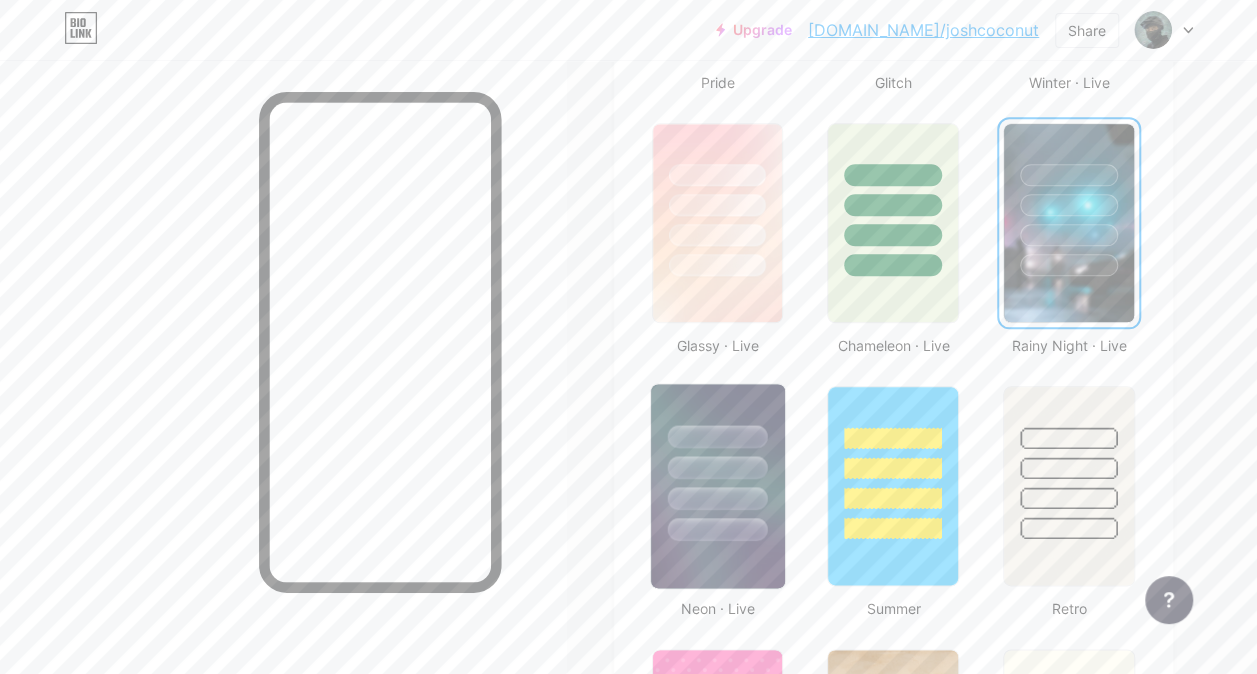 click at bounding box center [717, 467] 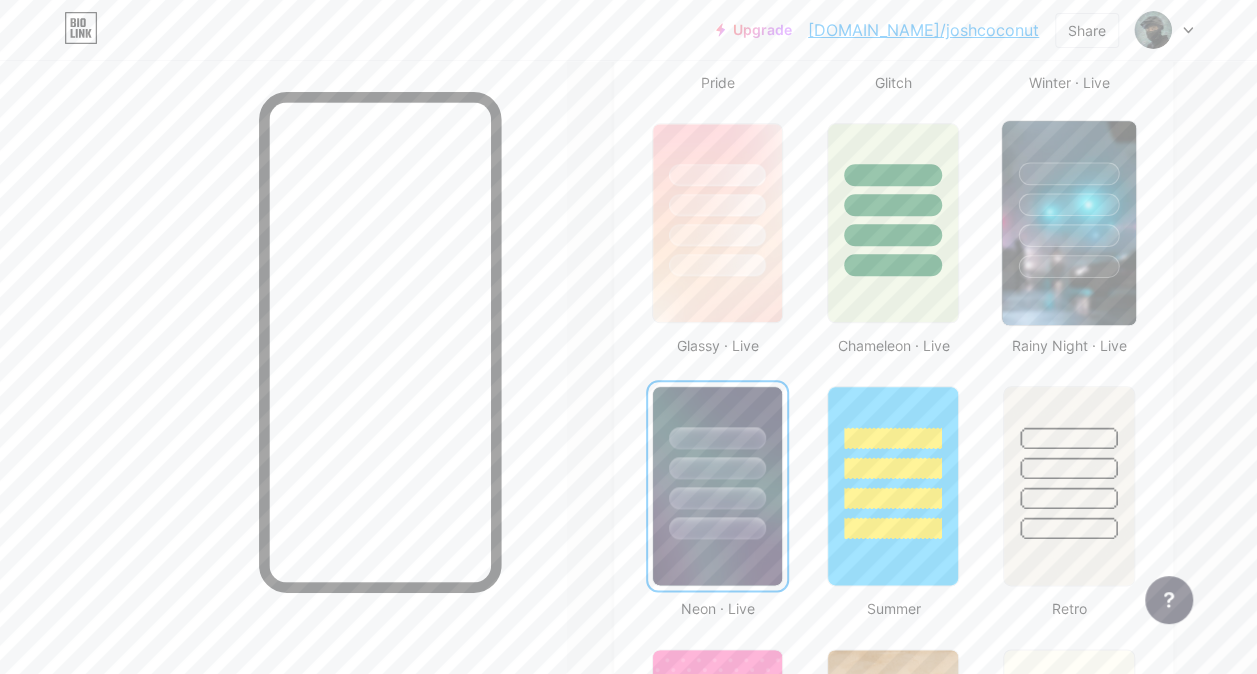 click at bounding box center (1069, 223) 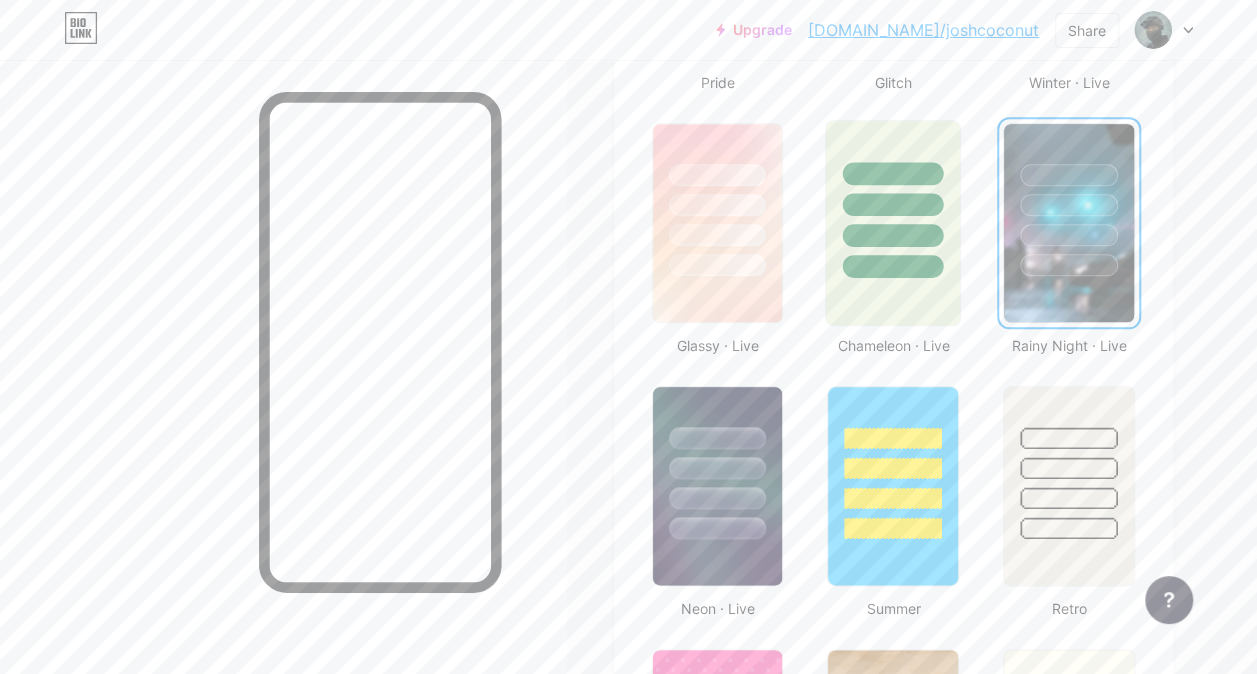 click at bounding box center [893, 223] 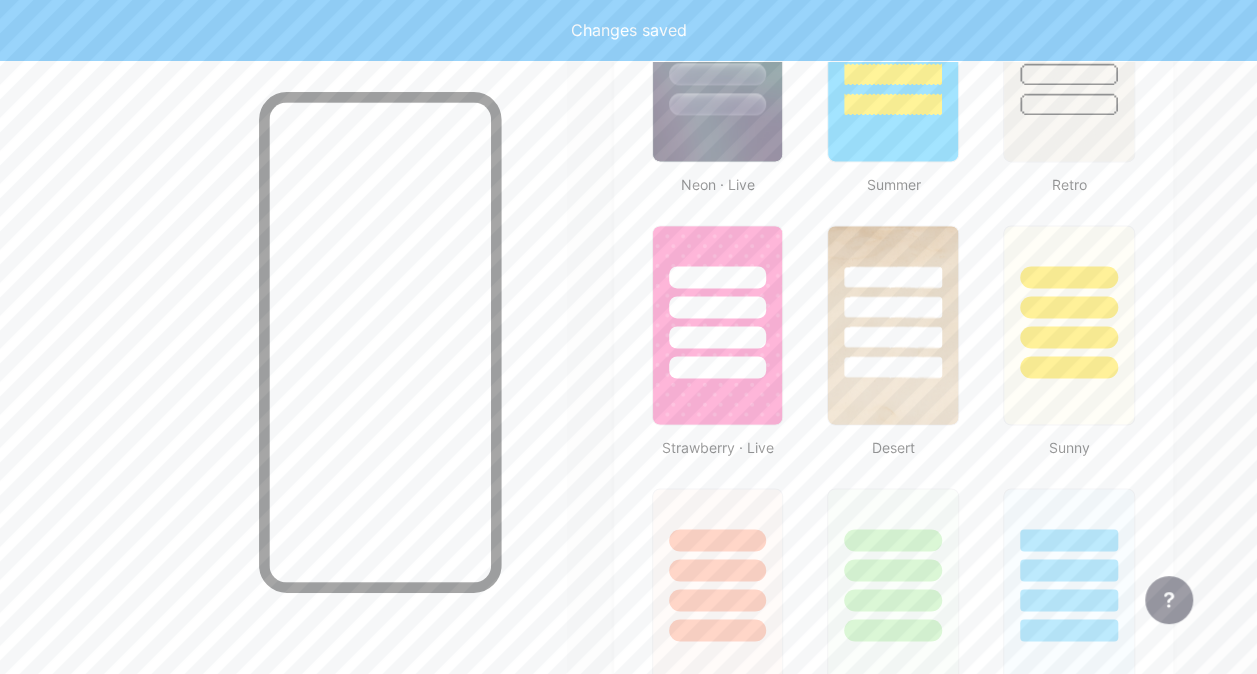 scroll, scrollTop: 1500, scrollLeft: 0, axis: vertical 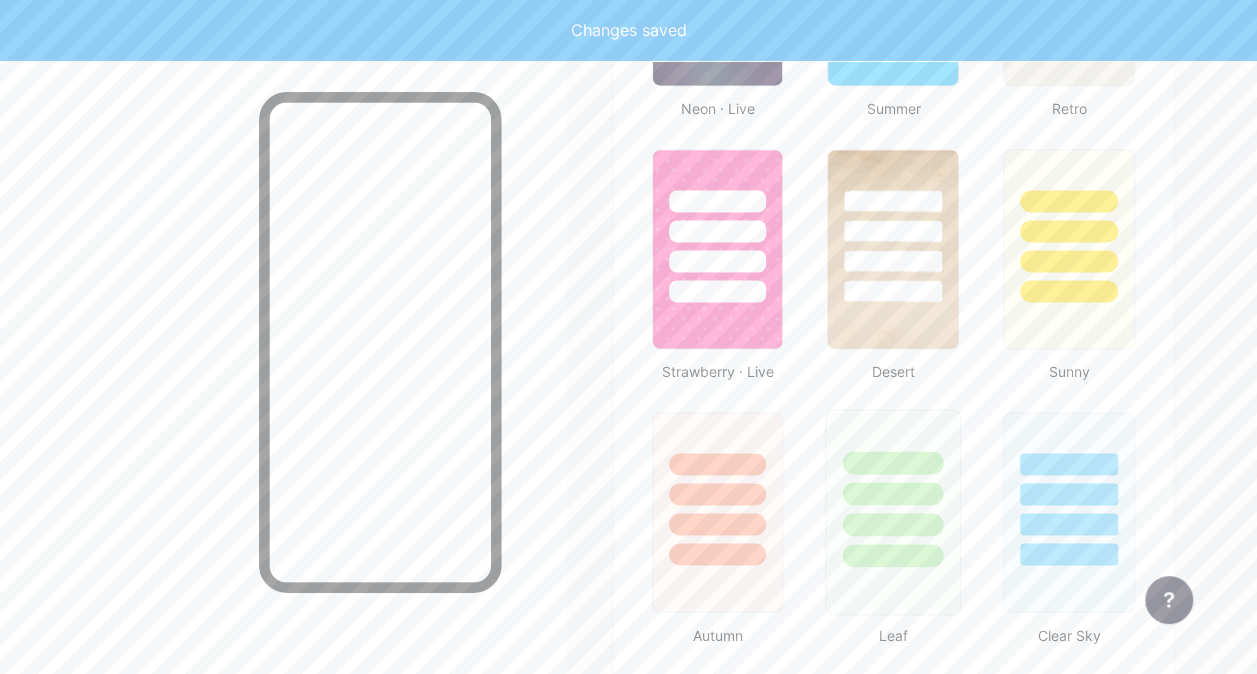 click at bounding box center [893, 488] 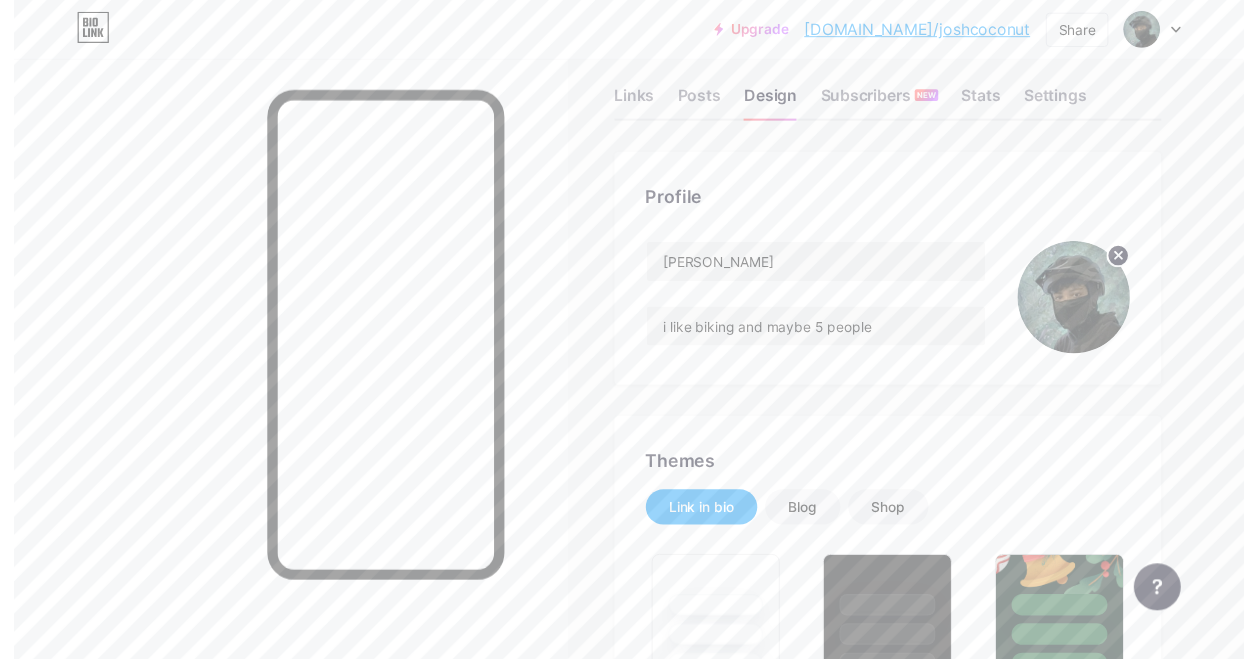 scroll, scrollTop: 0, scrollLeft: 0, axis: both 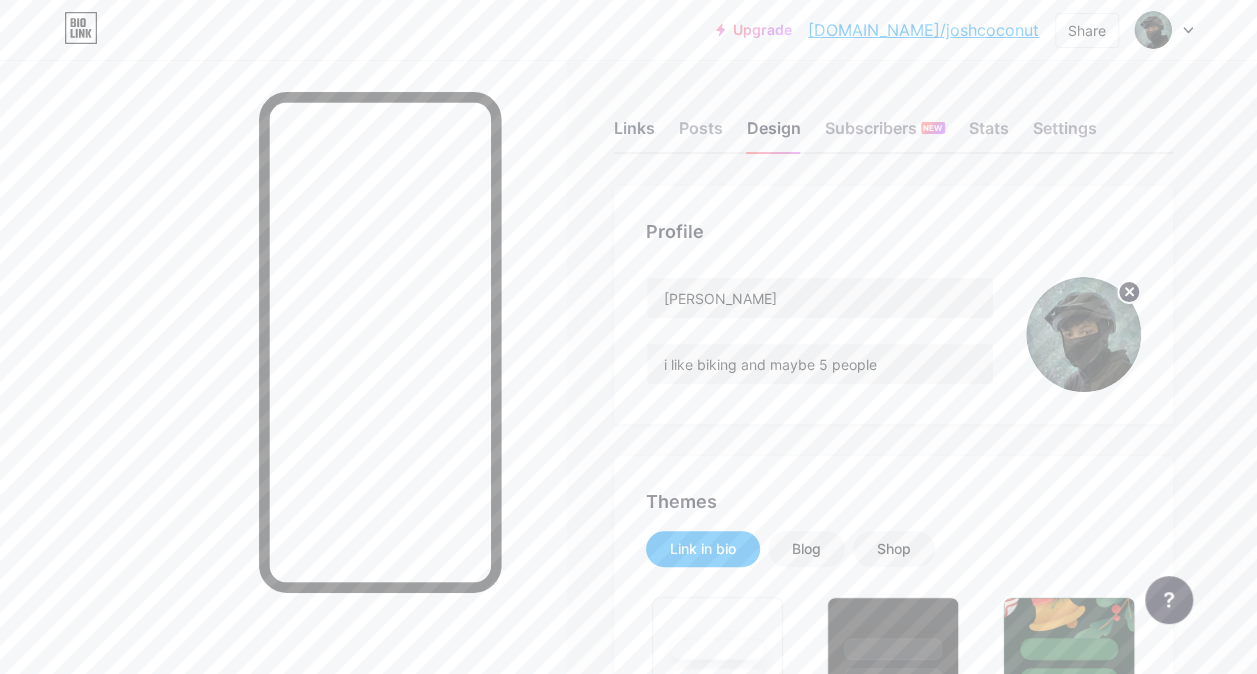 click on "Links" at bounding box center [634, 134] 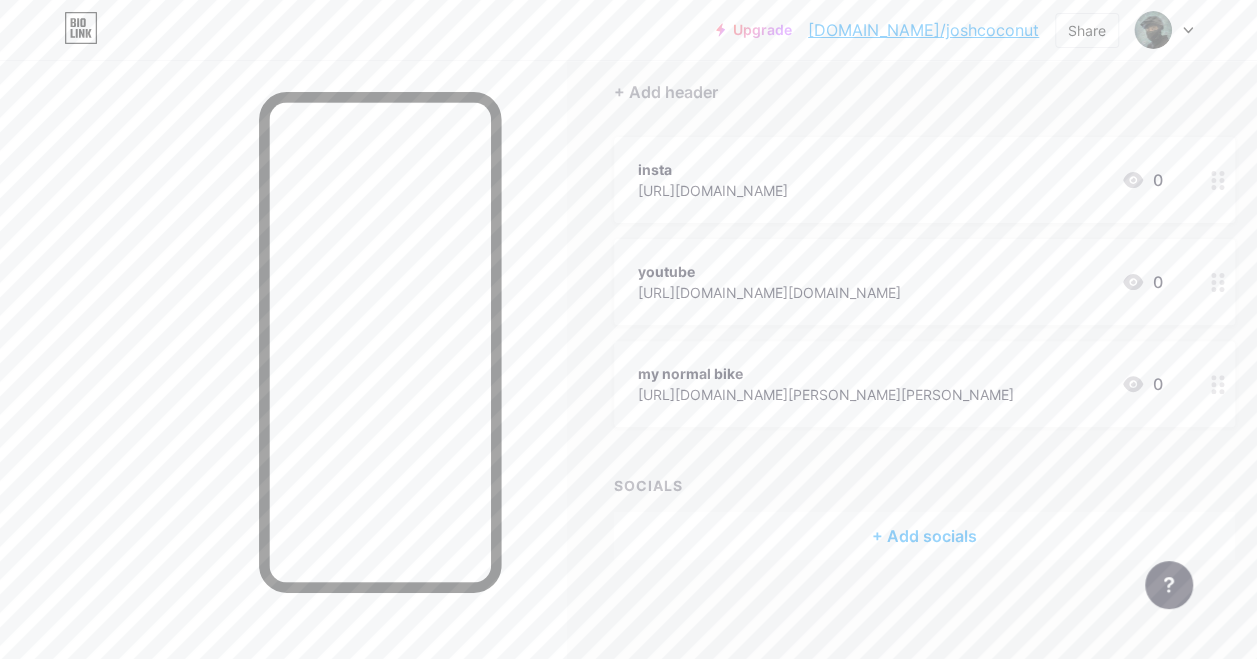 click on "+ Add socials" at bounding box center [924, 536] 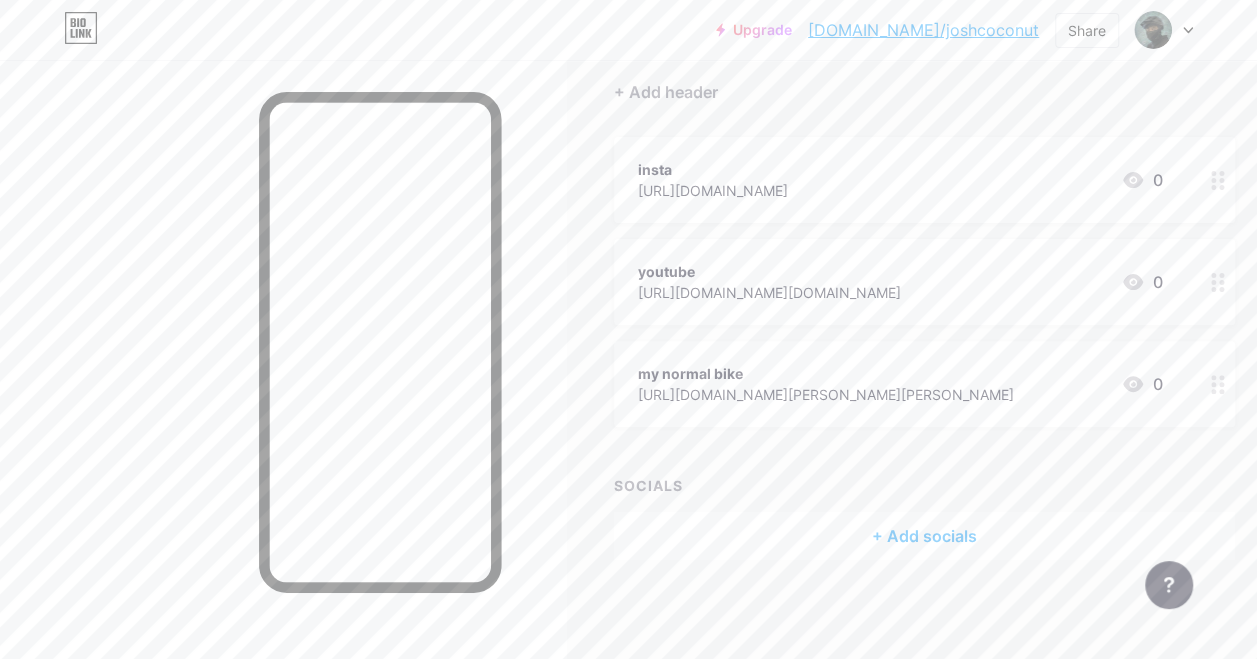 scroll, scrollTop: 163, scrollLeft: 0, axis: vertical 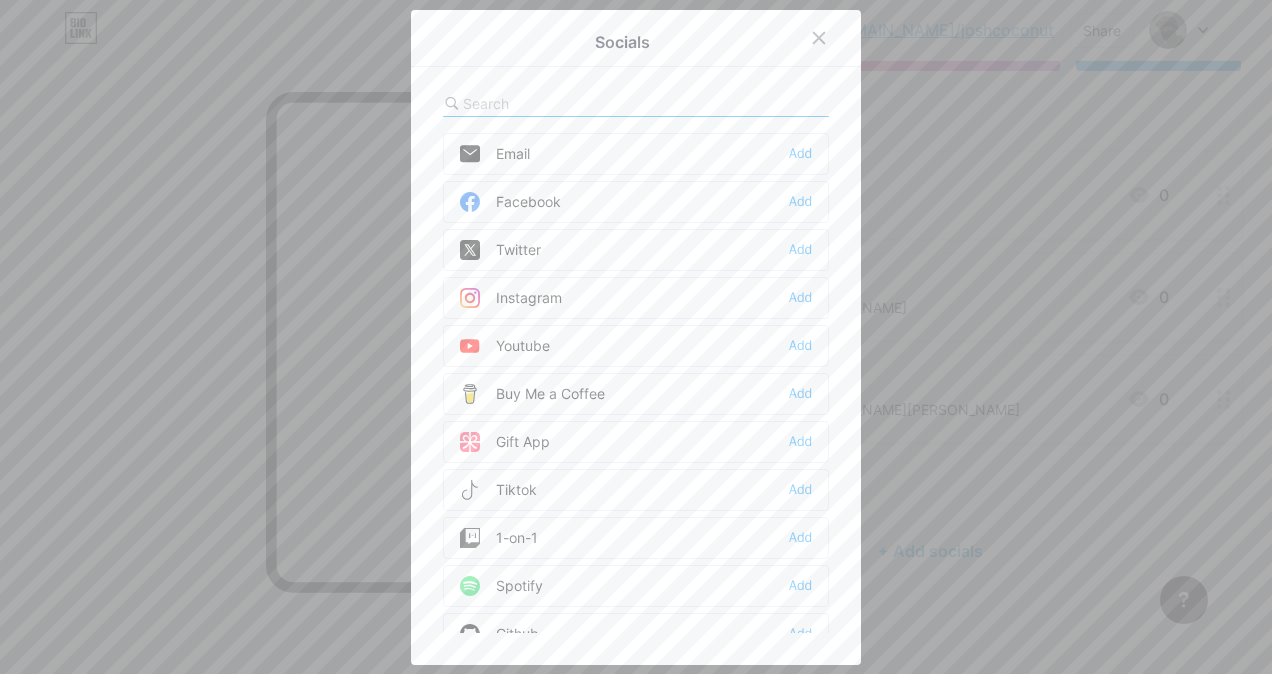 click on "Instagram
Add" at bounding box center (636, 298) 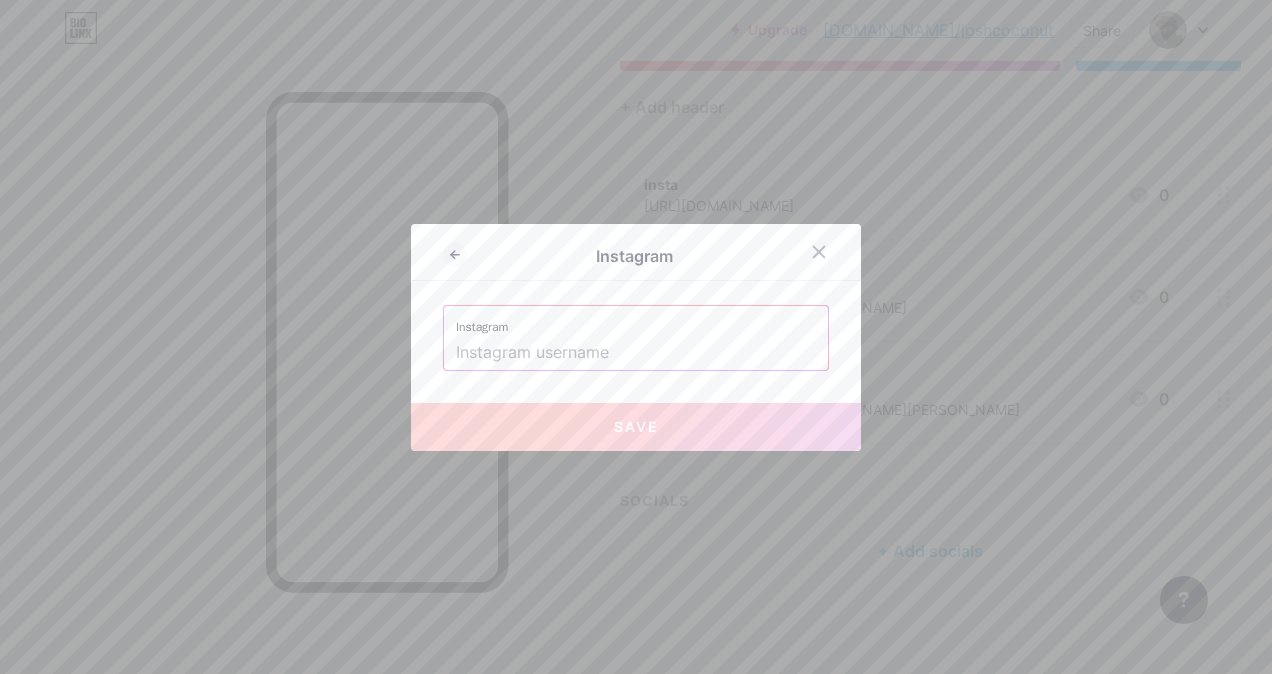 click at bounding box center [636, 353] 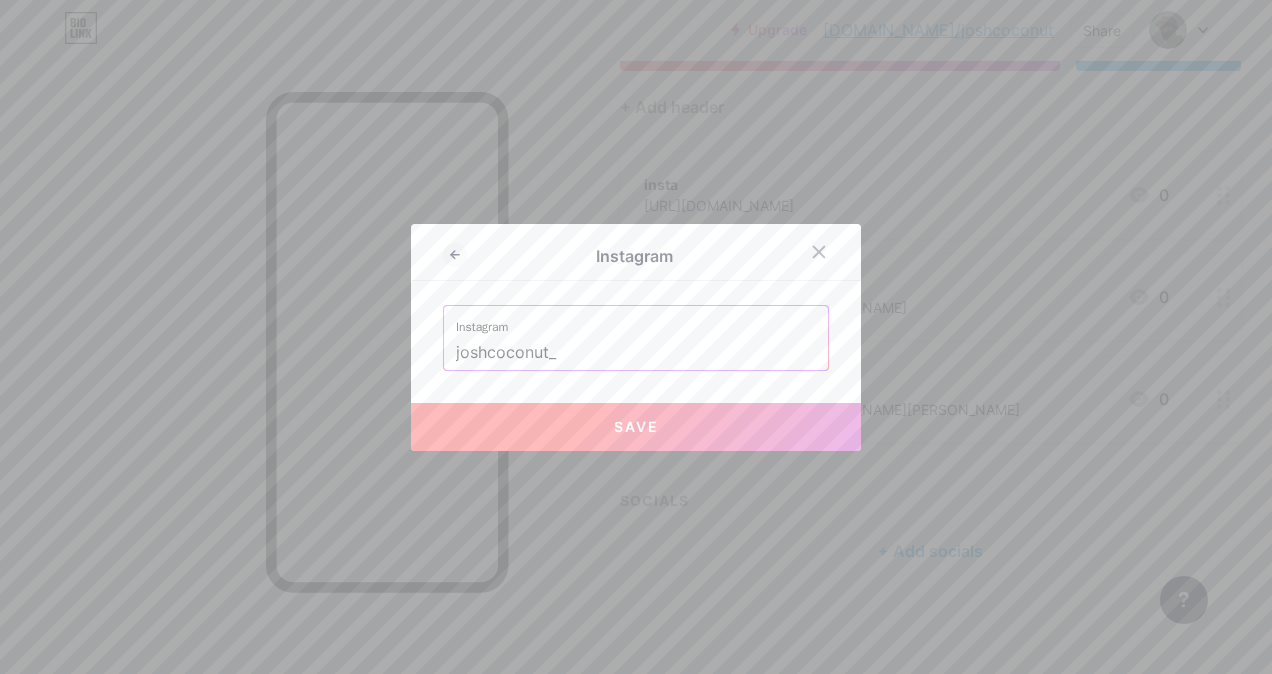 click on "Save" at bounding box center [636, 426] 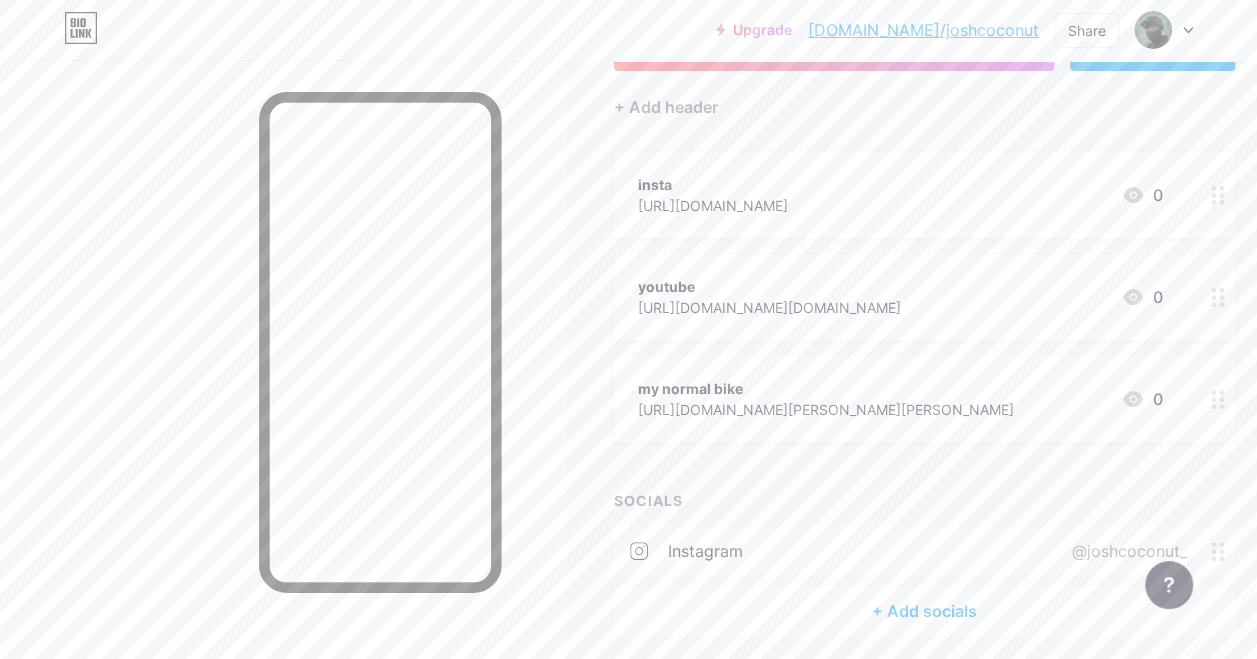 click at bounding box center (1218, 195) 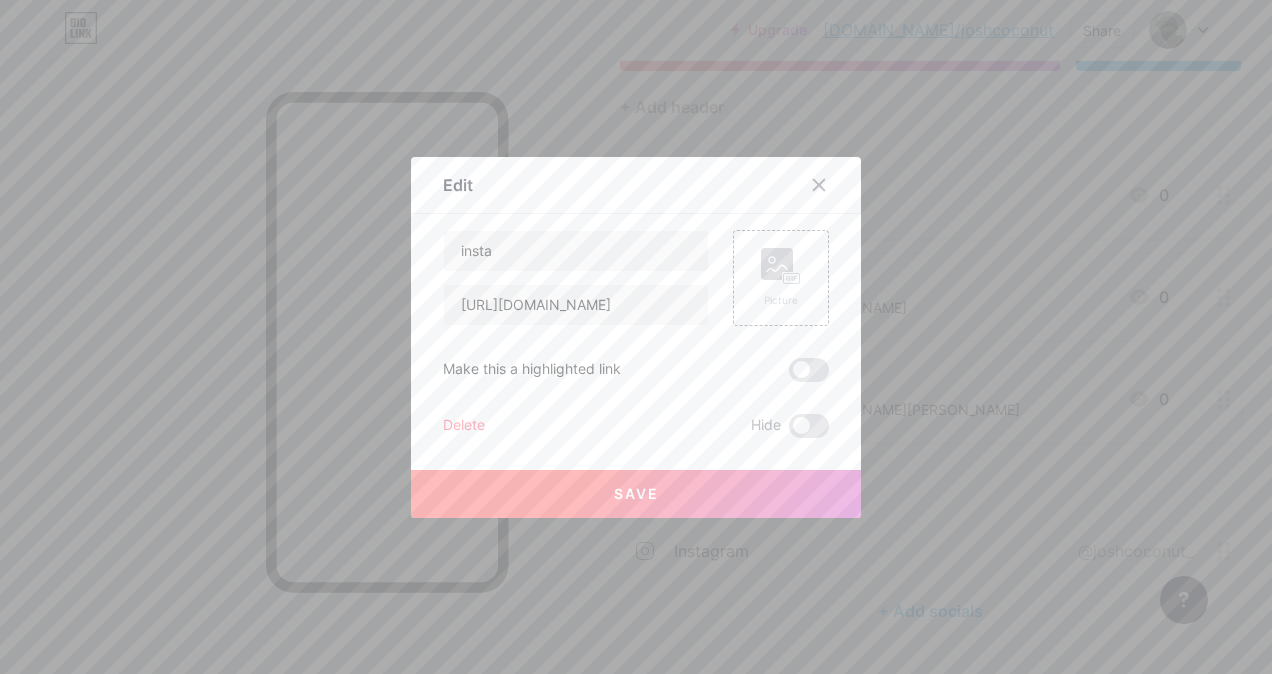 click on "Delete" at bounding box center [464, 426] 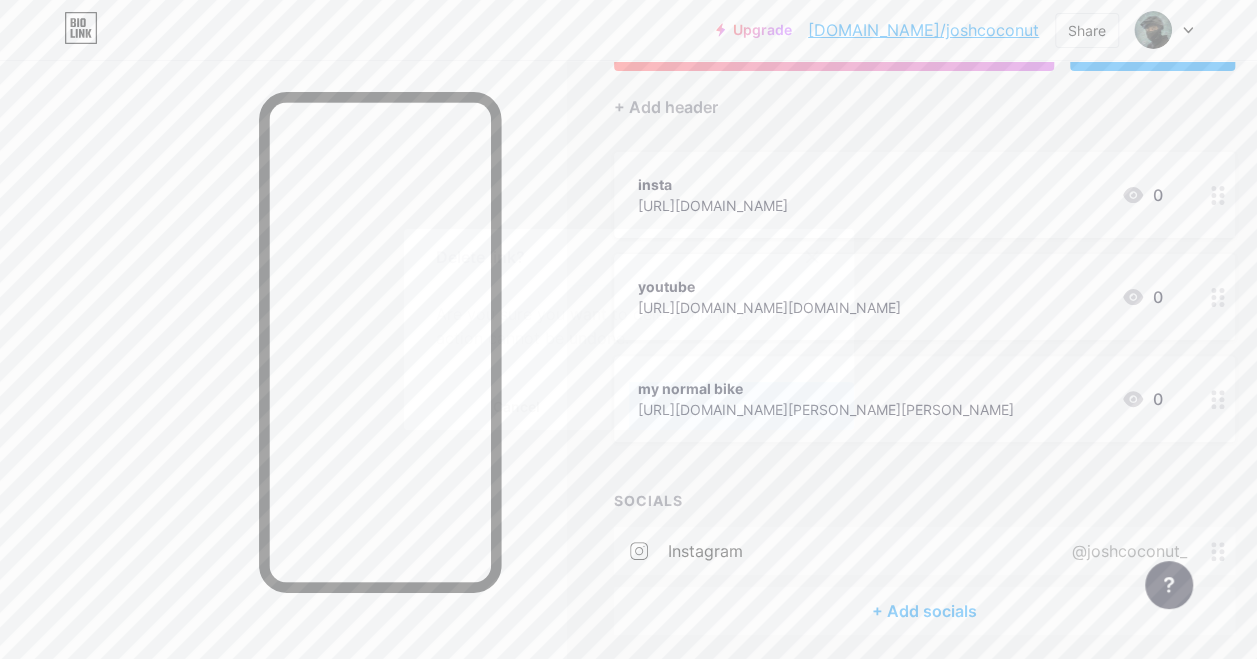 click on "Confirm" at bounding box center (741, 406) 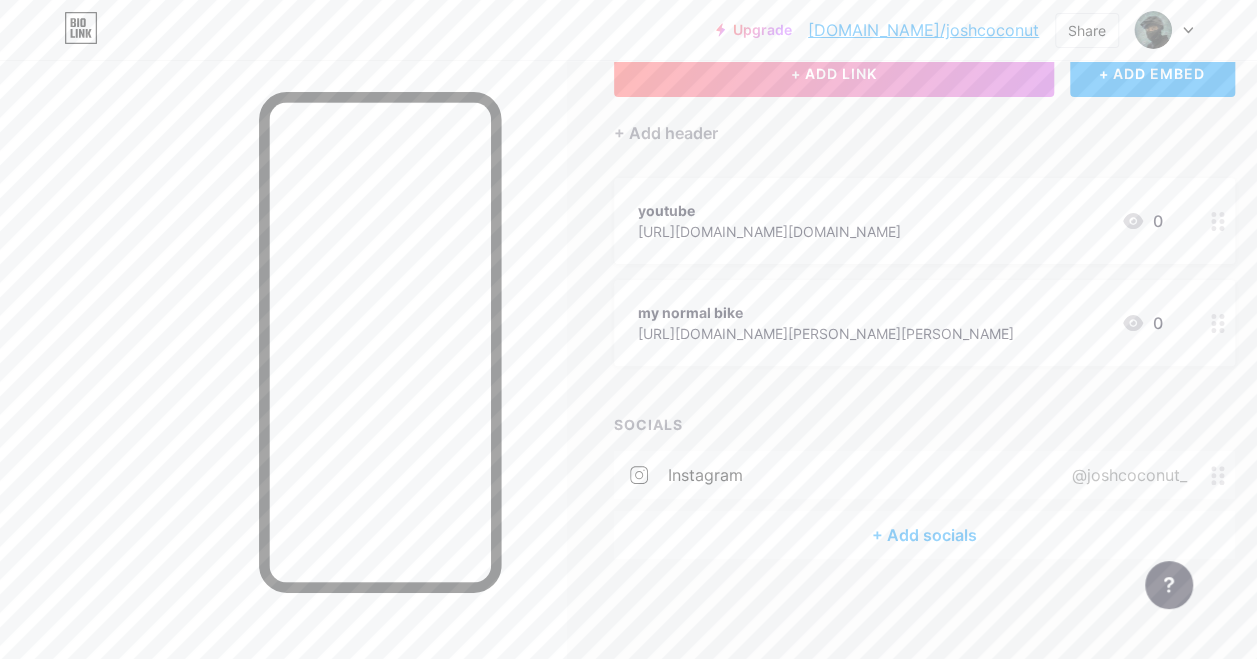 scroll, scrollTop: 136, scrollLeft: 0, axis: vertical 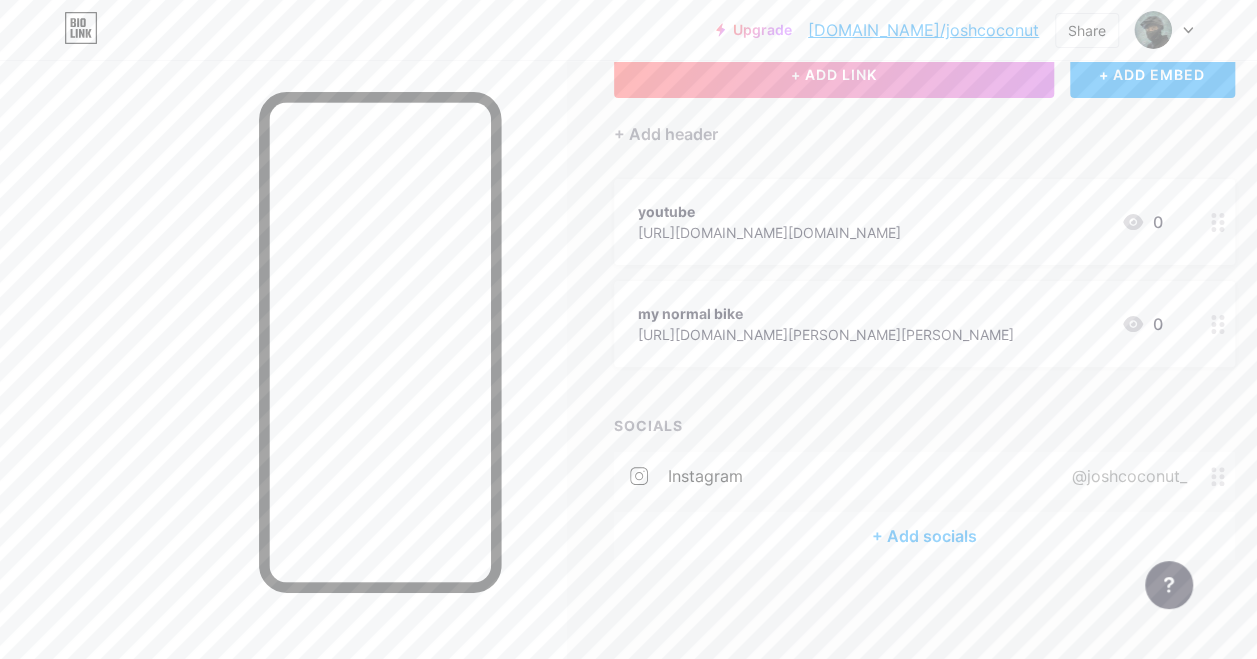 click at bounding box center (1218, 222) 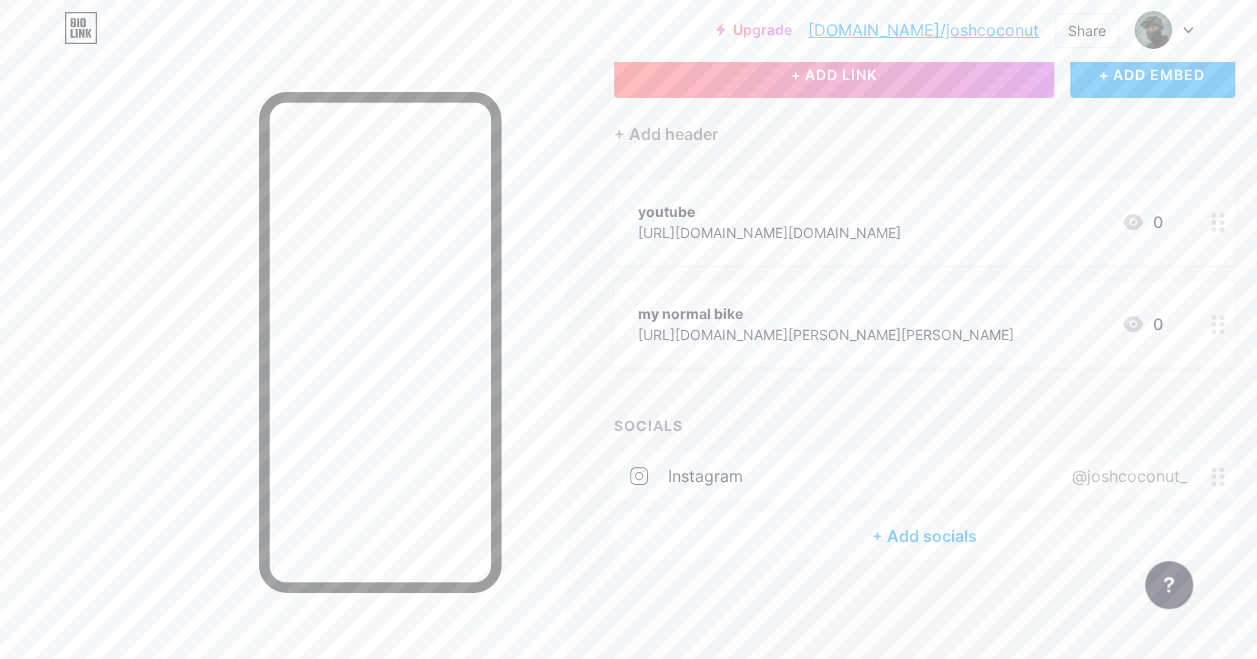 scroll, scrollTop: 121, scrollLeft: 0, axis: vertical 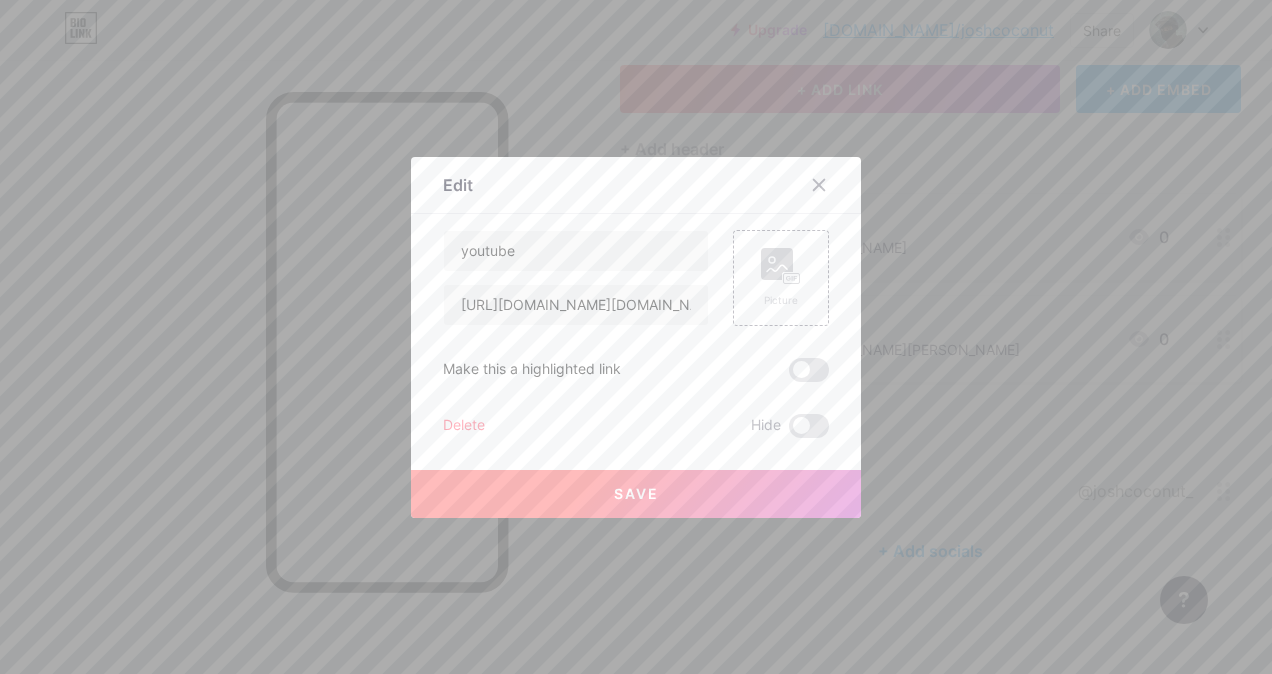 click on "Save" at bounding box center [636, 494] 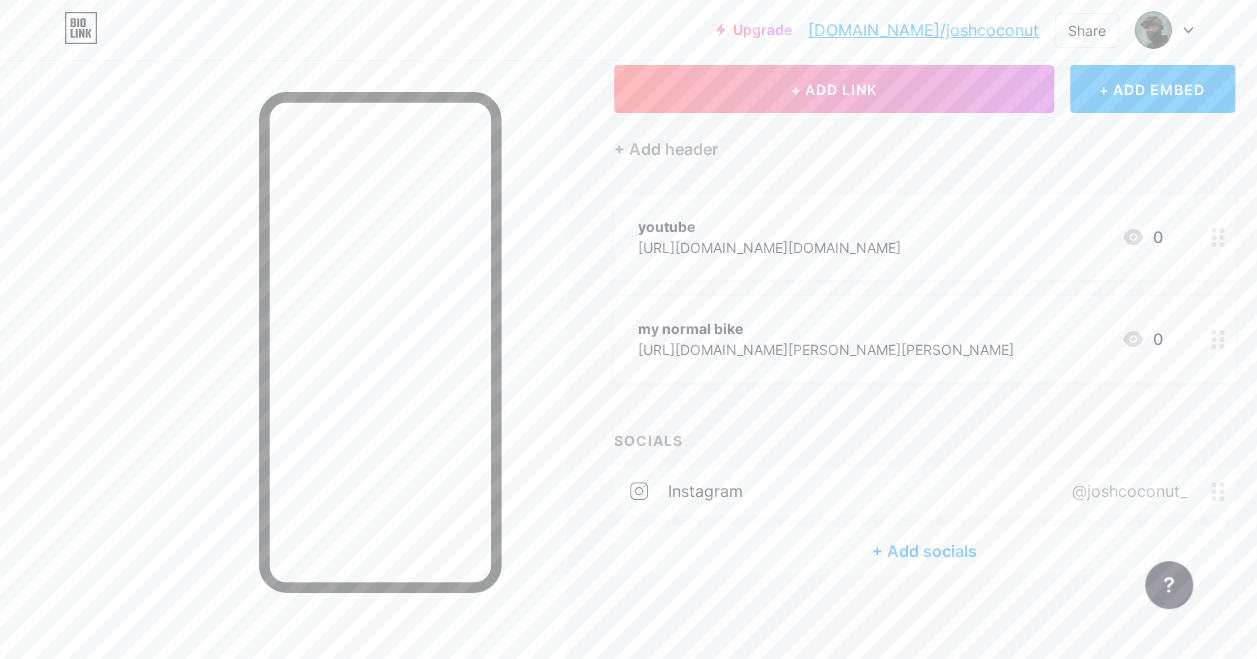 click at bounding box center (1218, 237) 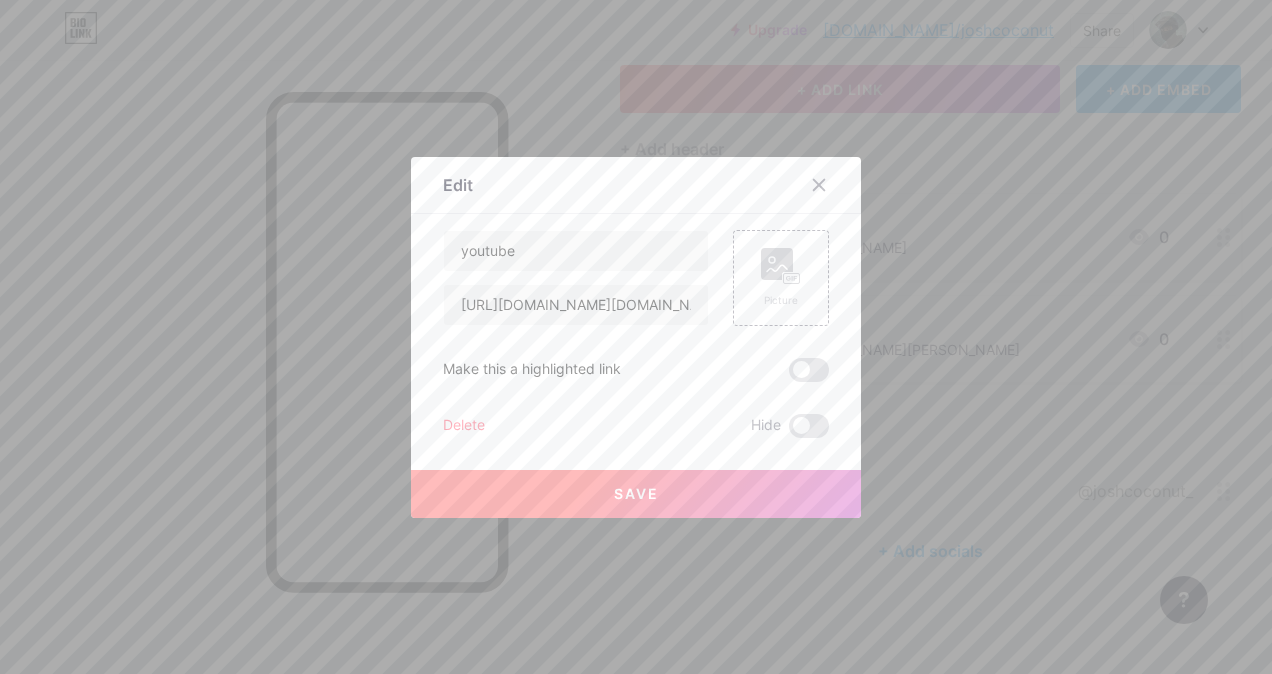 click on "Delete" at bounding box center [464, 426] 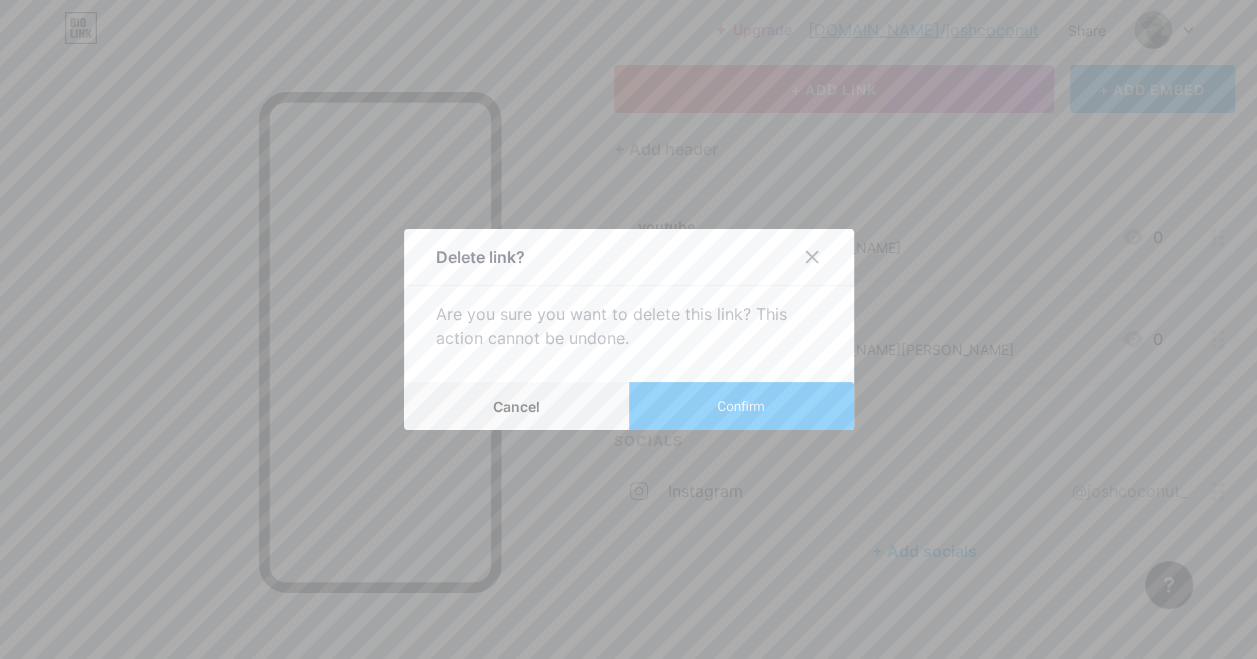click on "Confirm" at bounding box center (740, 406) 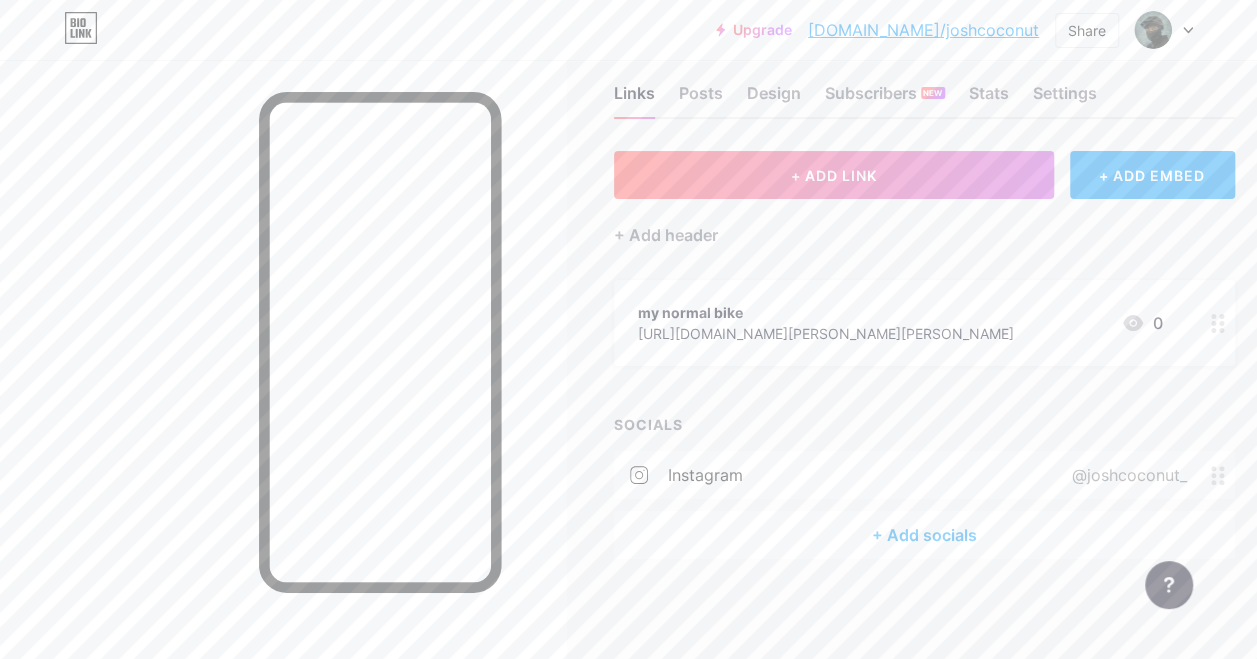scroll, scrollTop: 34, scrollLeft: 0, axis: vertical 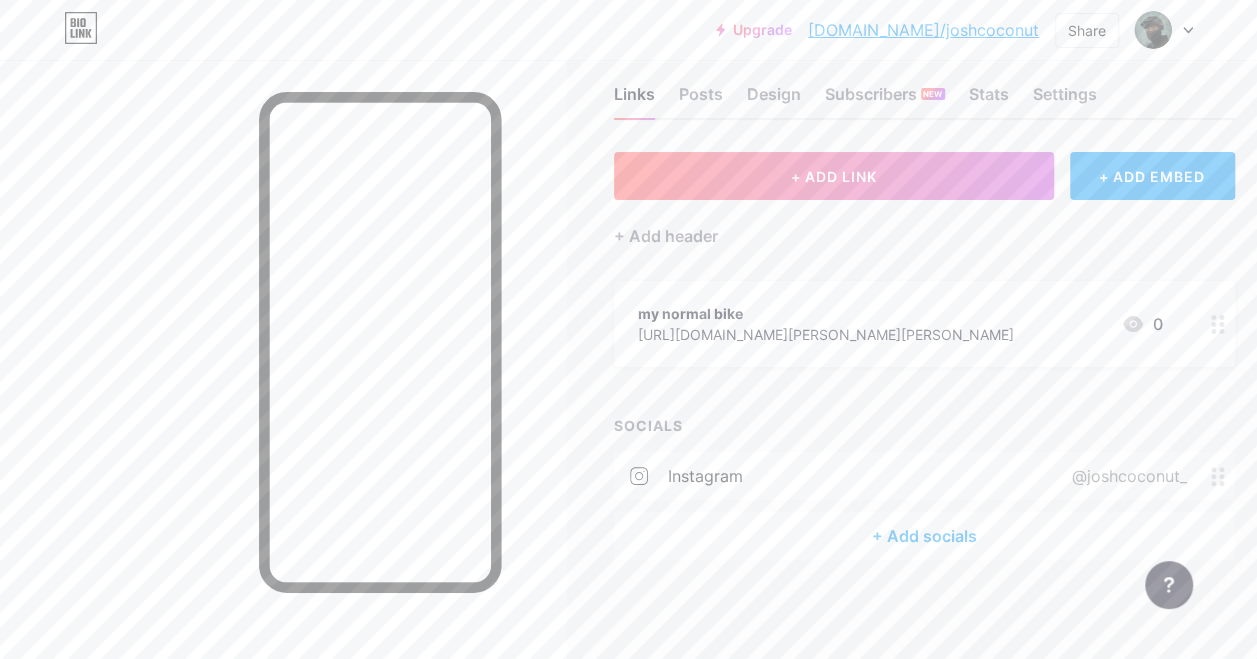 click on "+ Add socials" at bounding box center (924, 536) 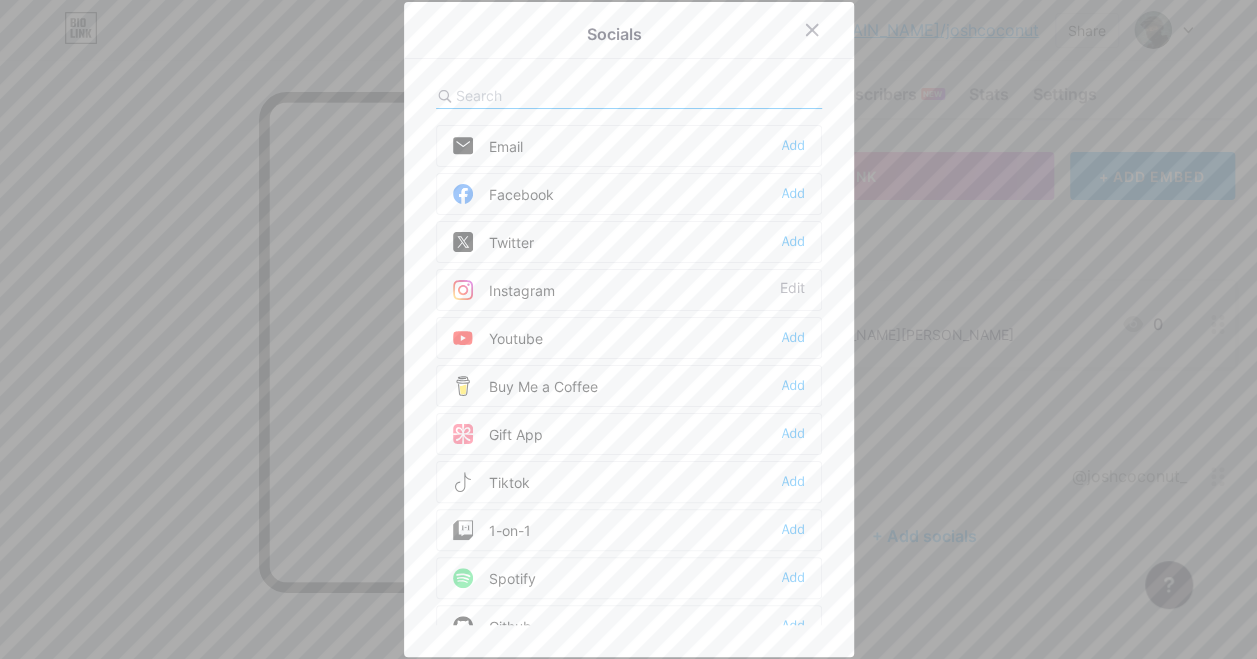 scroll, scrollTop: 19, scrollLeft: 0, axis: vertical 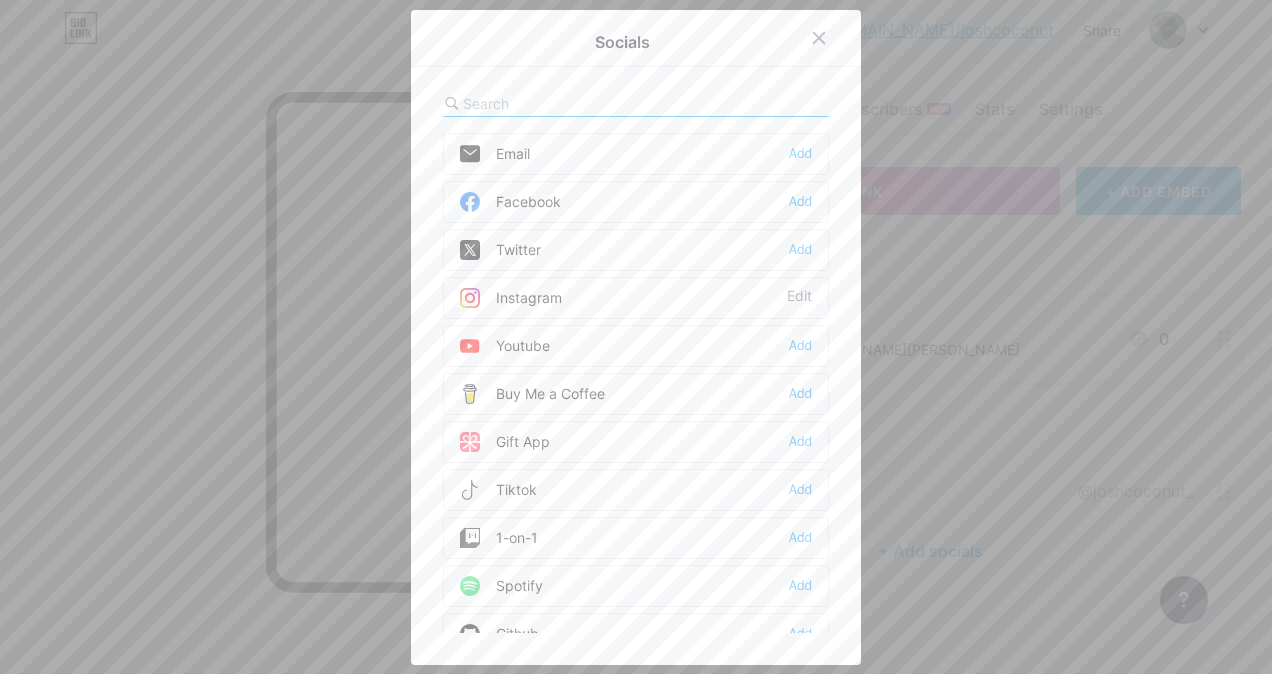 click on "Youtube
Add" at bounding box center (636, 346) 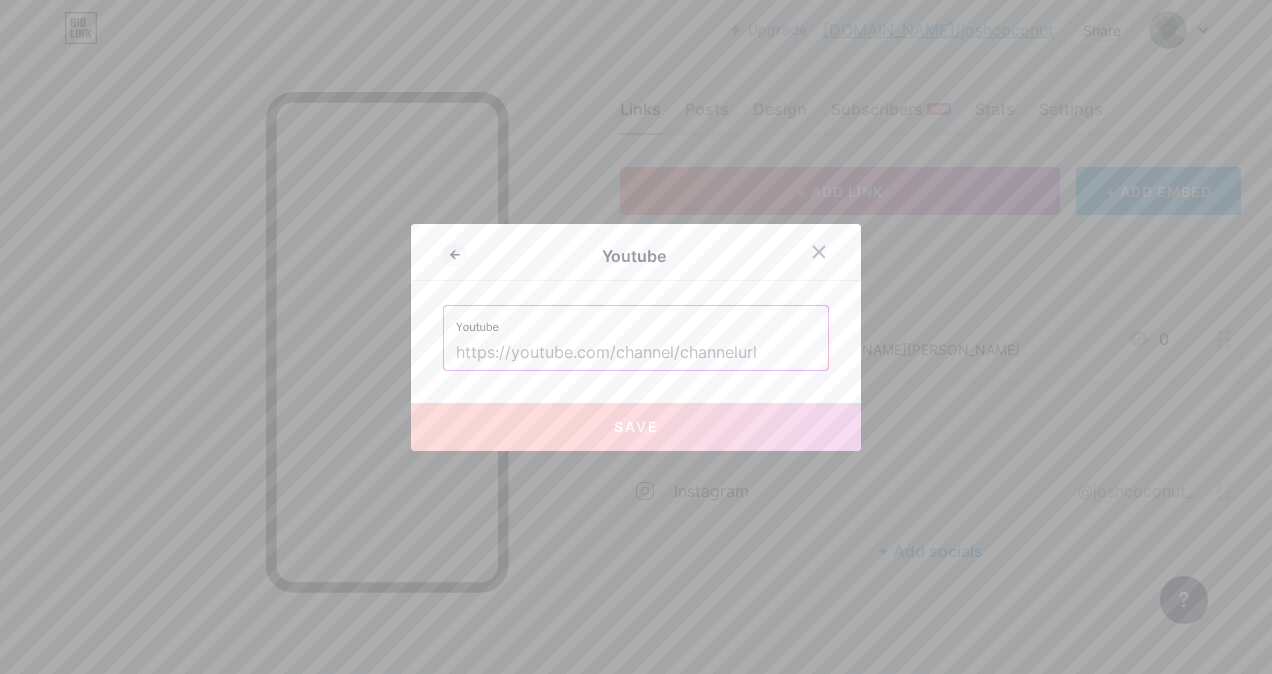 click at bounding box center (636, 353) 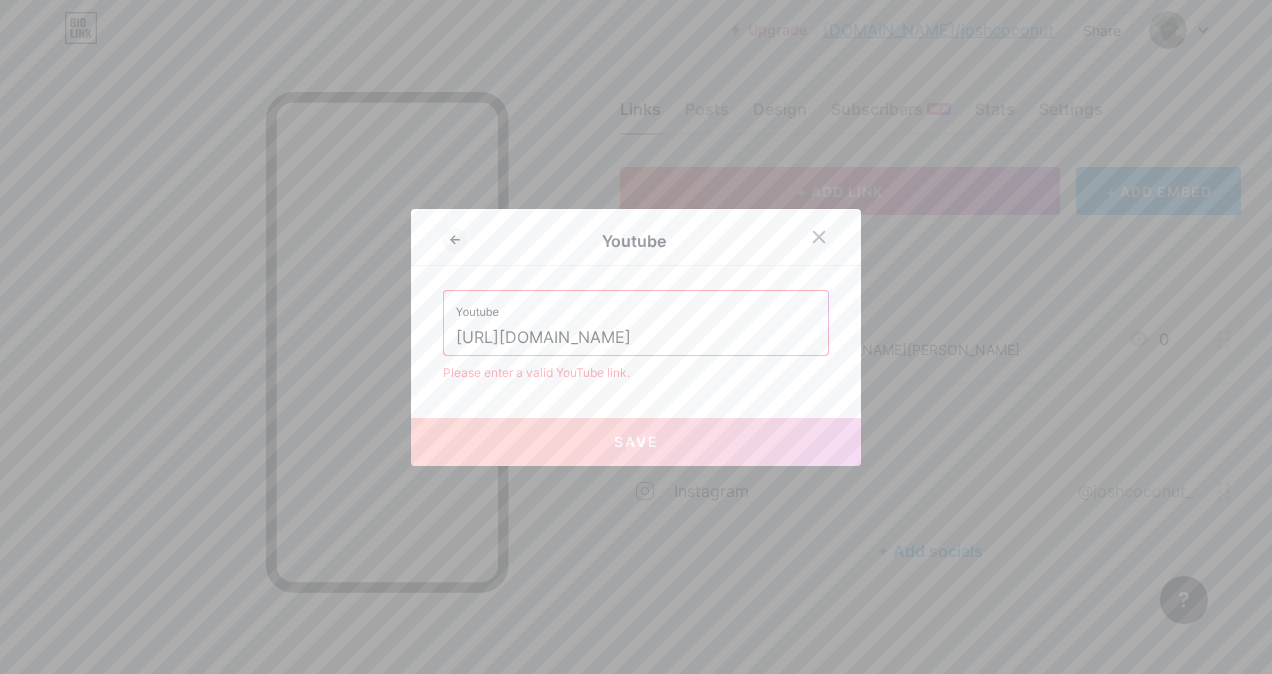 drag, startPoint x: 648, startPoint y: 344, endPoint x: 422, endPoint y: 330, distance: 226.43321 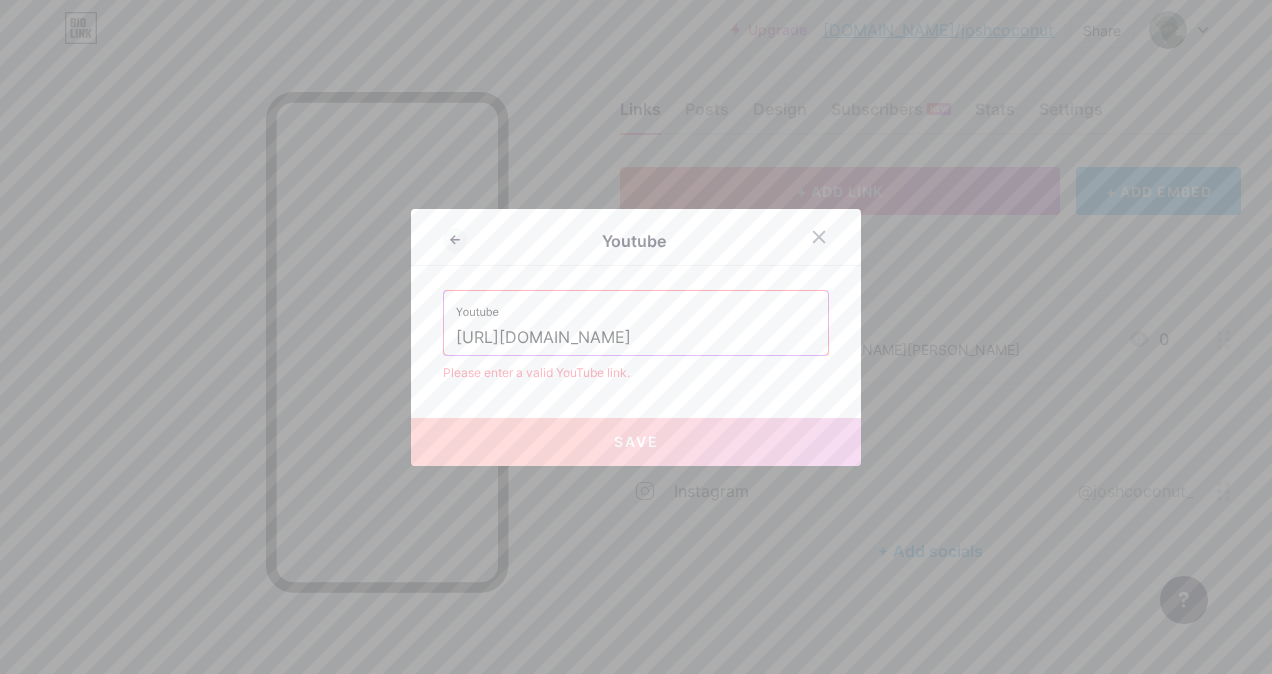 click on "Youtube       Youtube   [URL][DOMAIN_NAME]   Please enter a valid YouTube link.       Save" at bounding box center (636, 337) 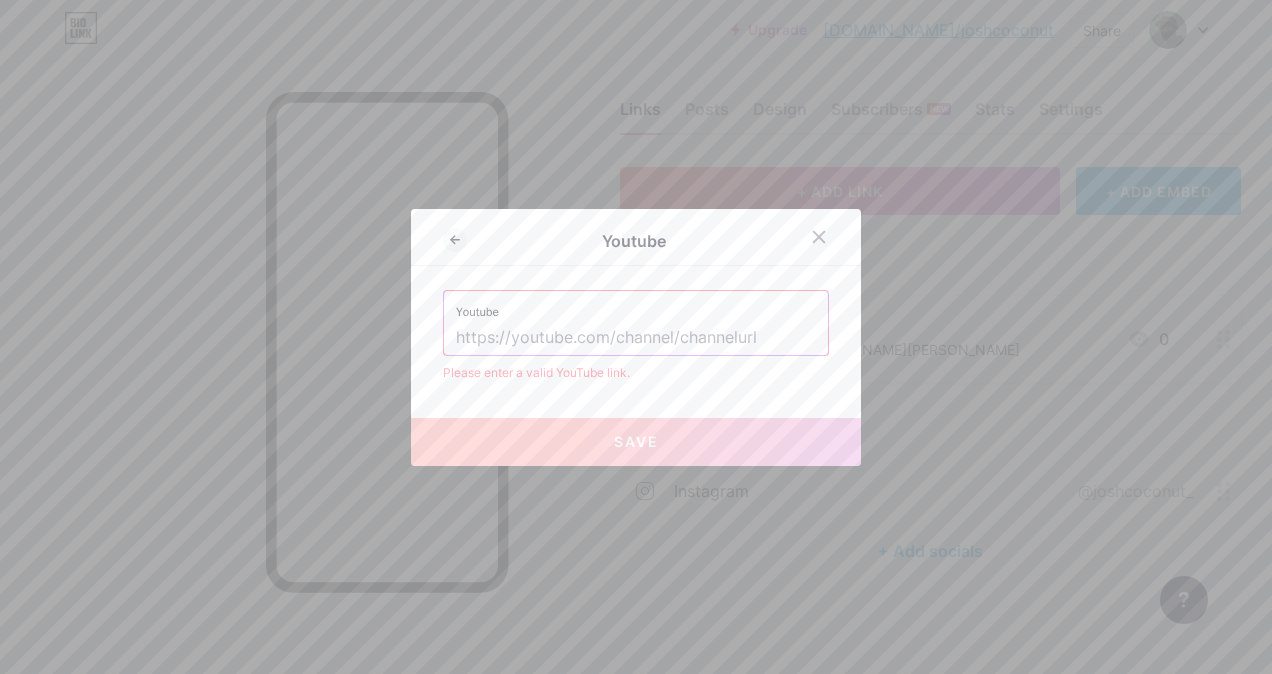 click on "Youtube" at bounding box center (636, 306) 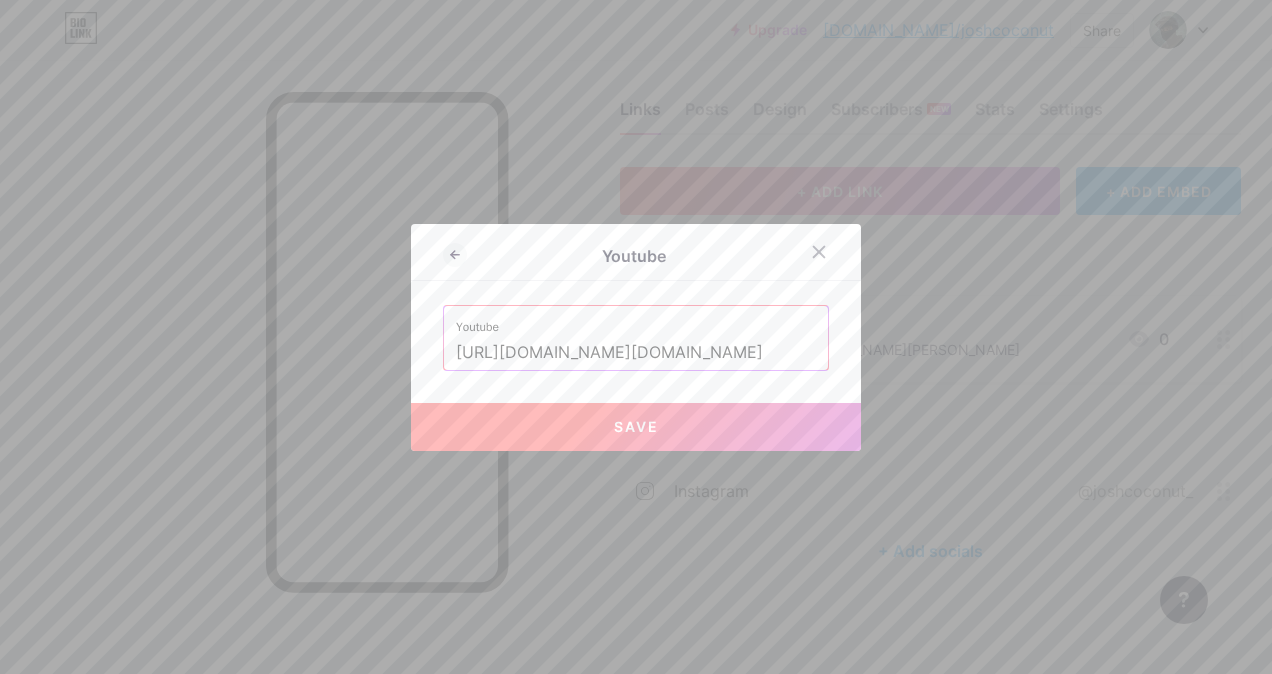 type on "[URL][DOMAIN_NAME][DOMAIN_NAME]" 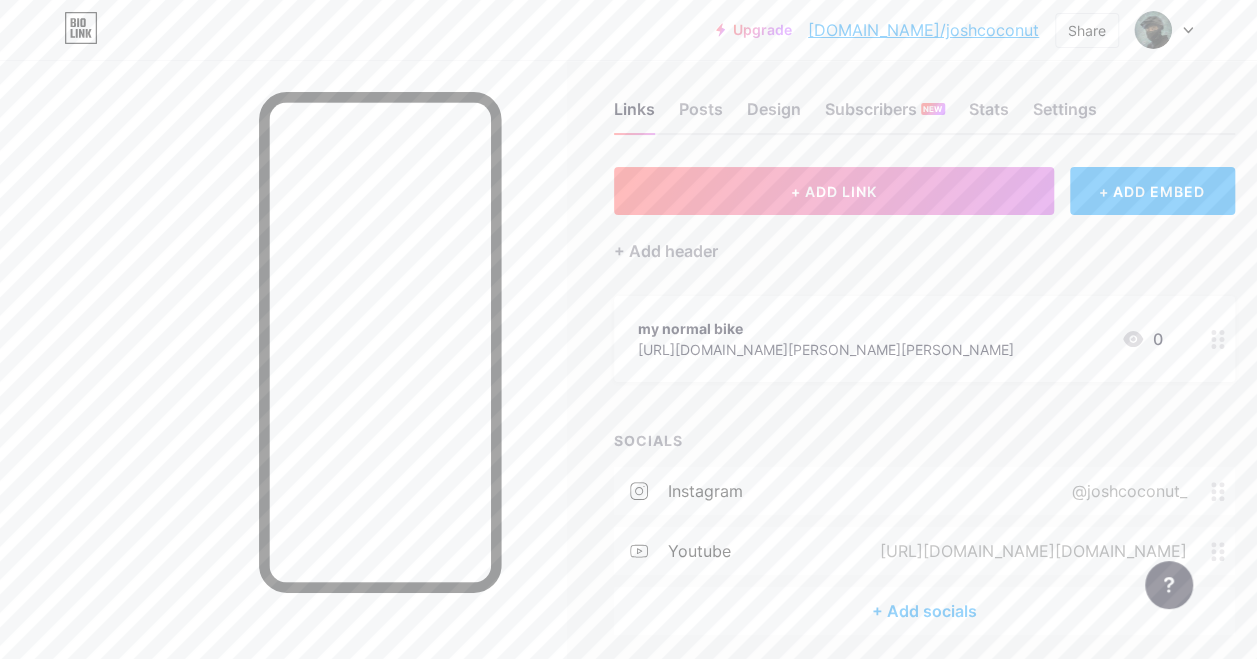 click 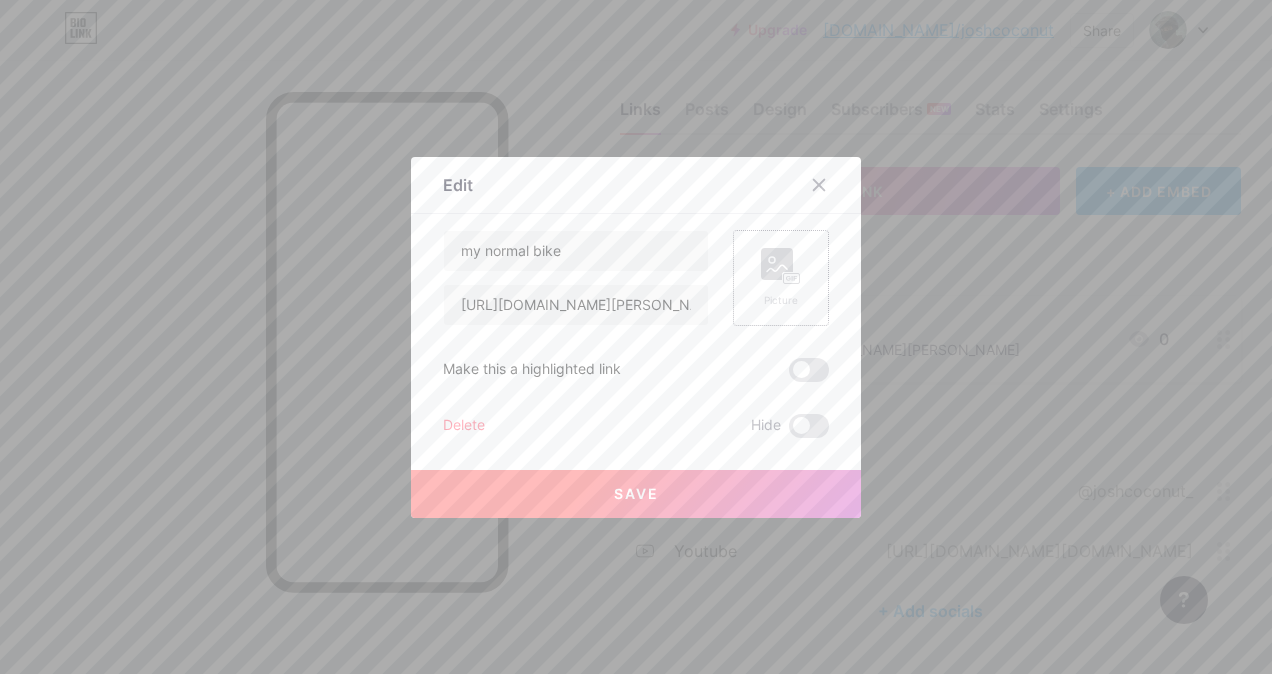 click 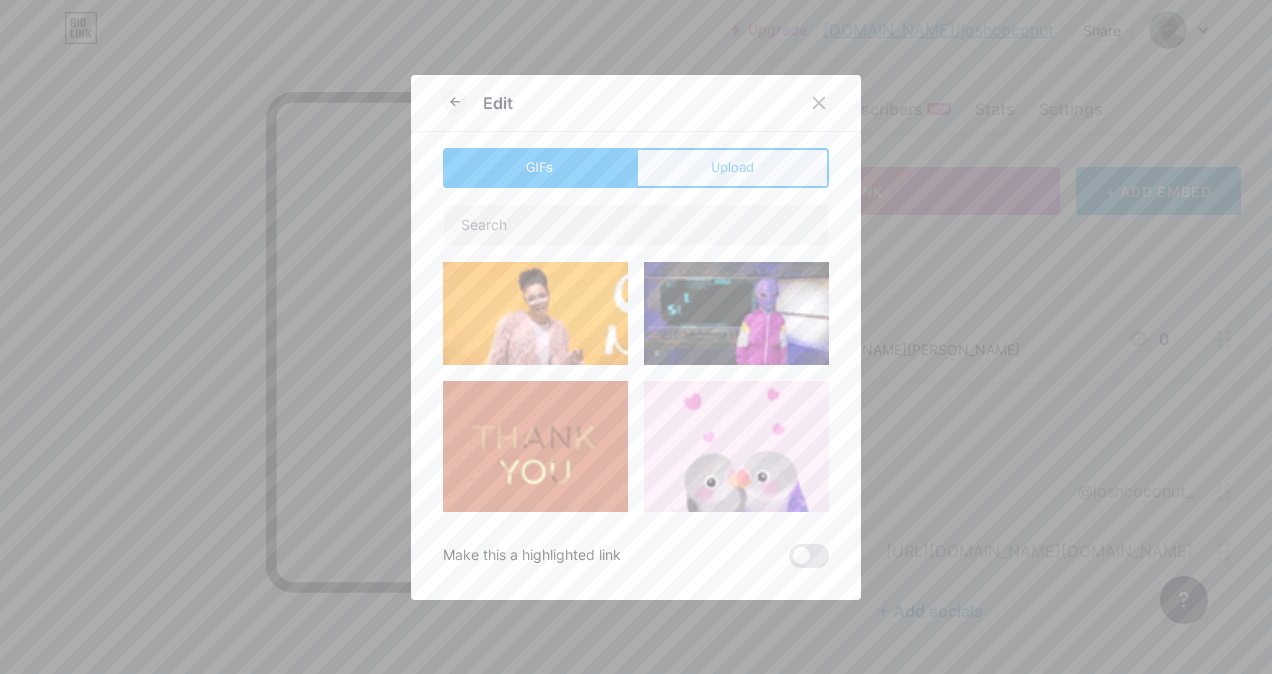 click on "Upload" at bounding box center [732, 168] 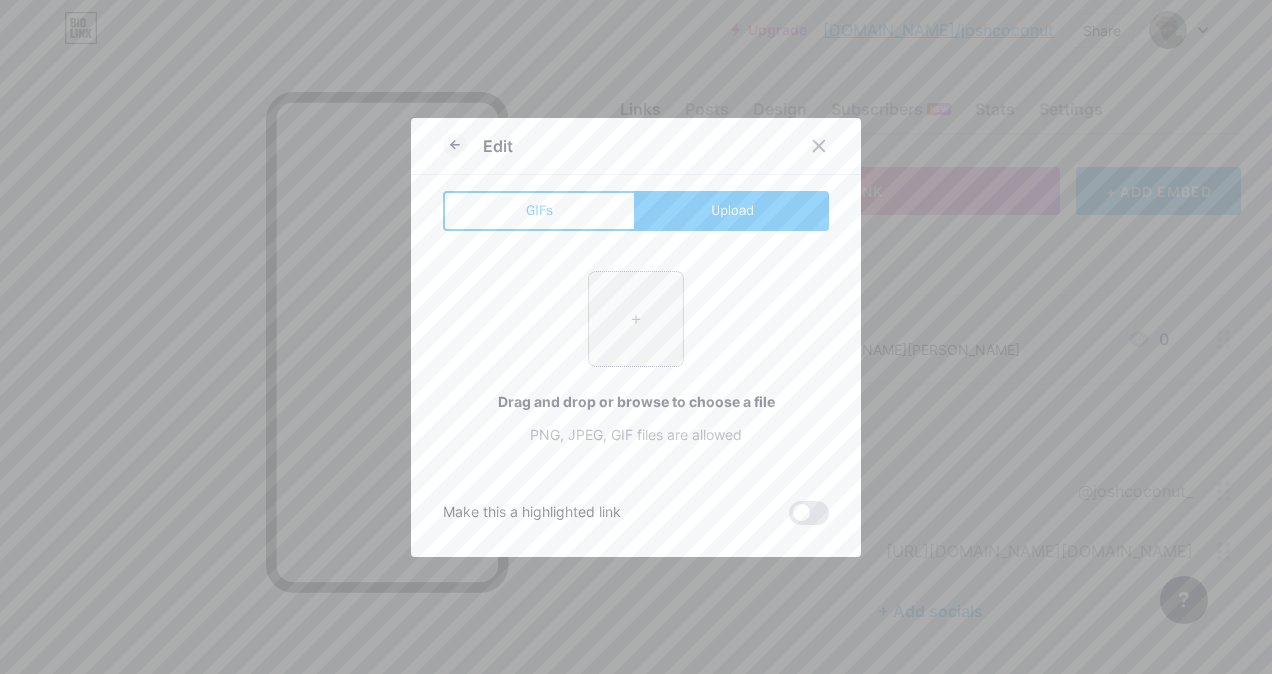 click at bounding box center (636, 319) 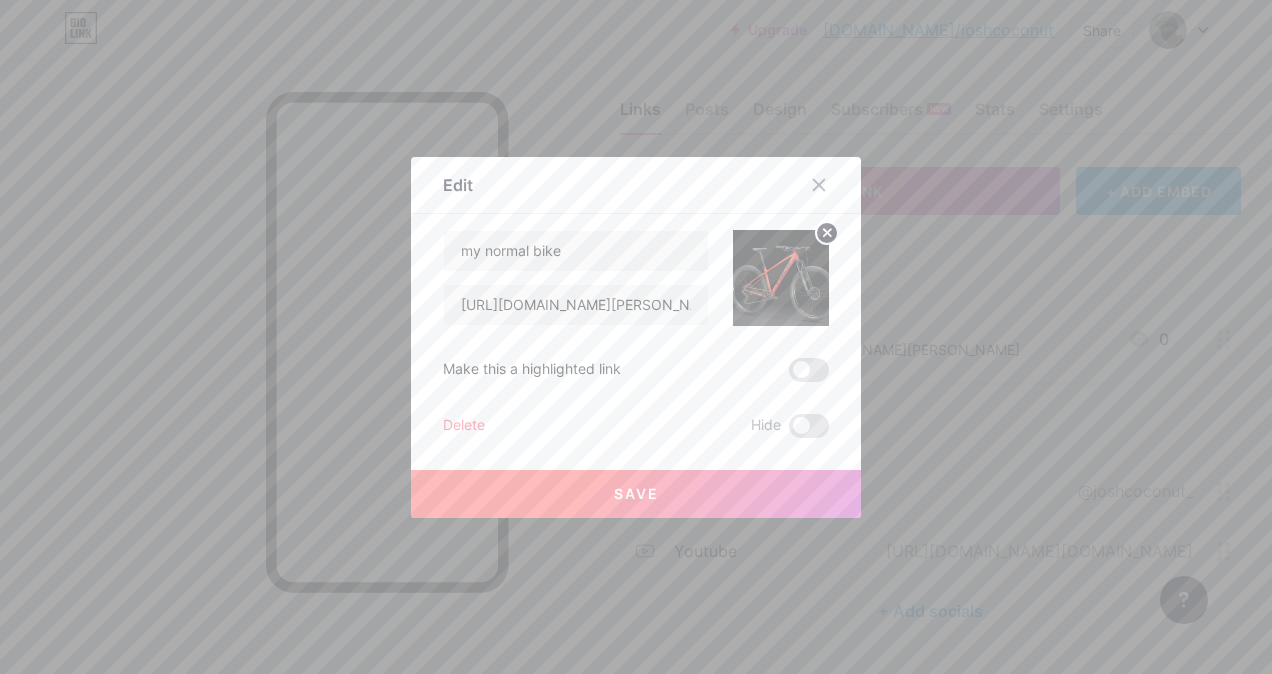 click on "Save" at bounding box center (636, 494) 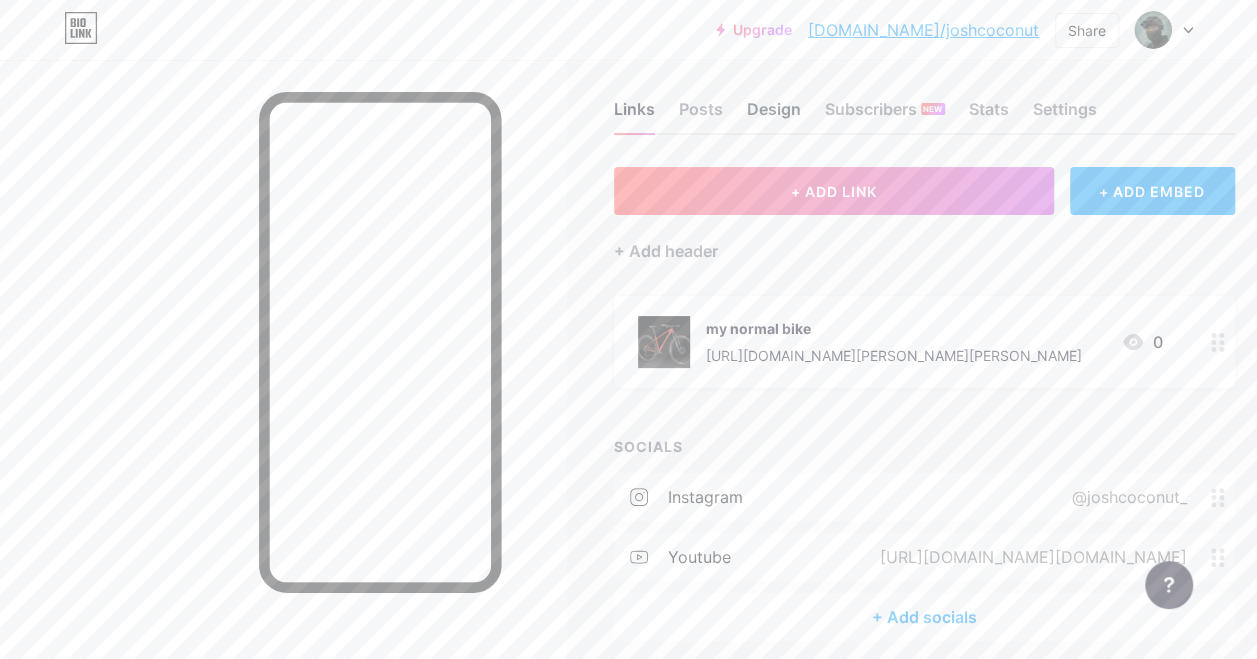 click on "Design" at bounding box center [774, 115] 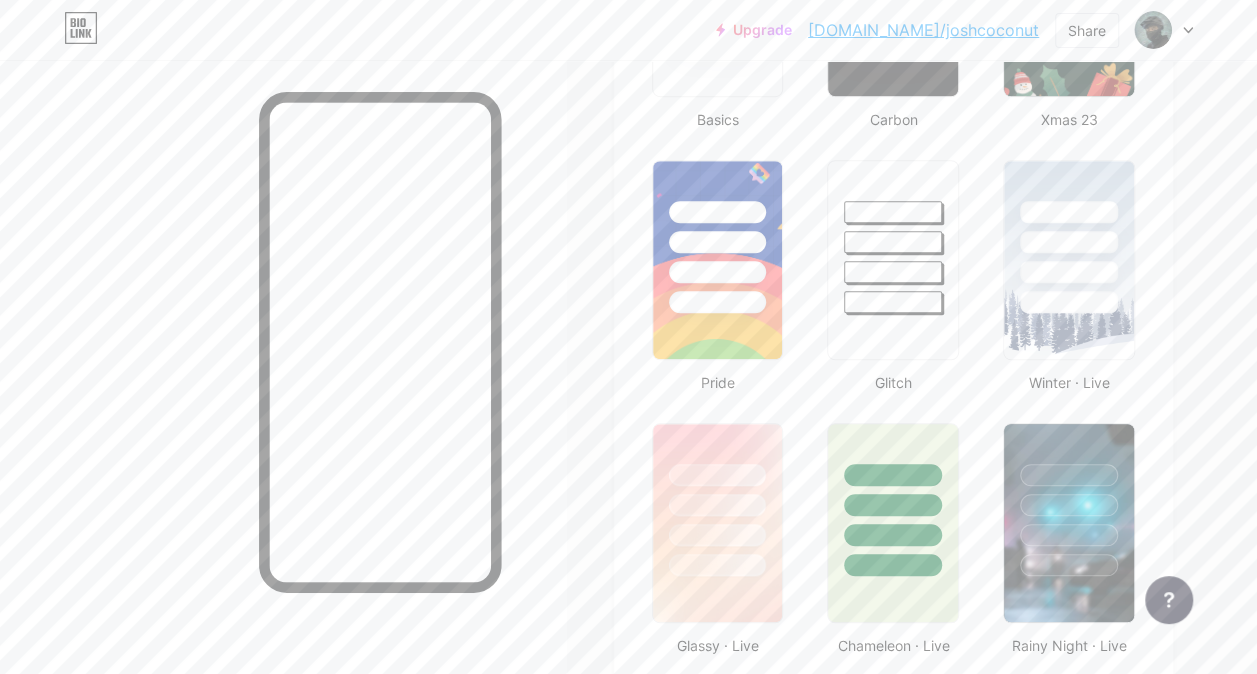 scroll, scrollTop: 800, scrollLeft: 0, axis: vertical 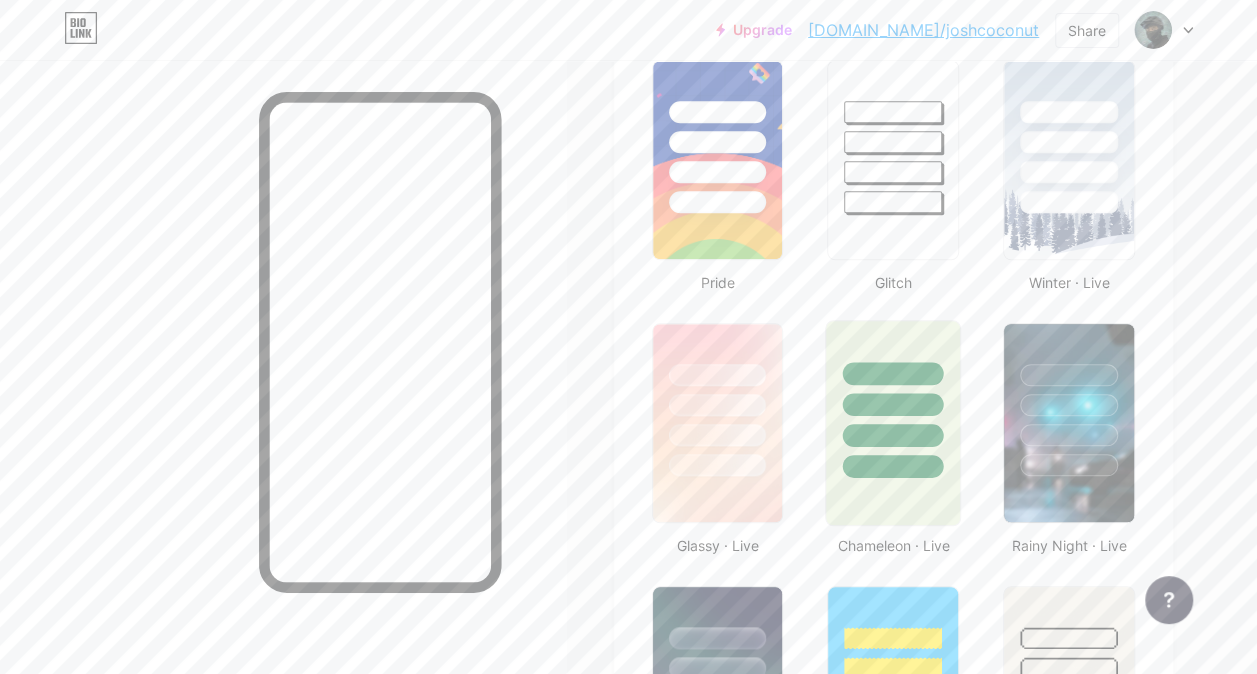 click at bounding box center [893, 435] 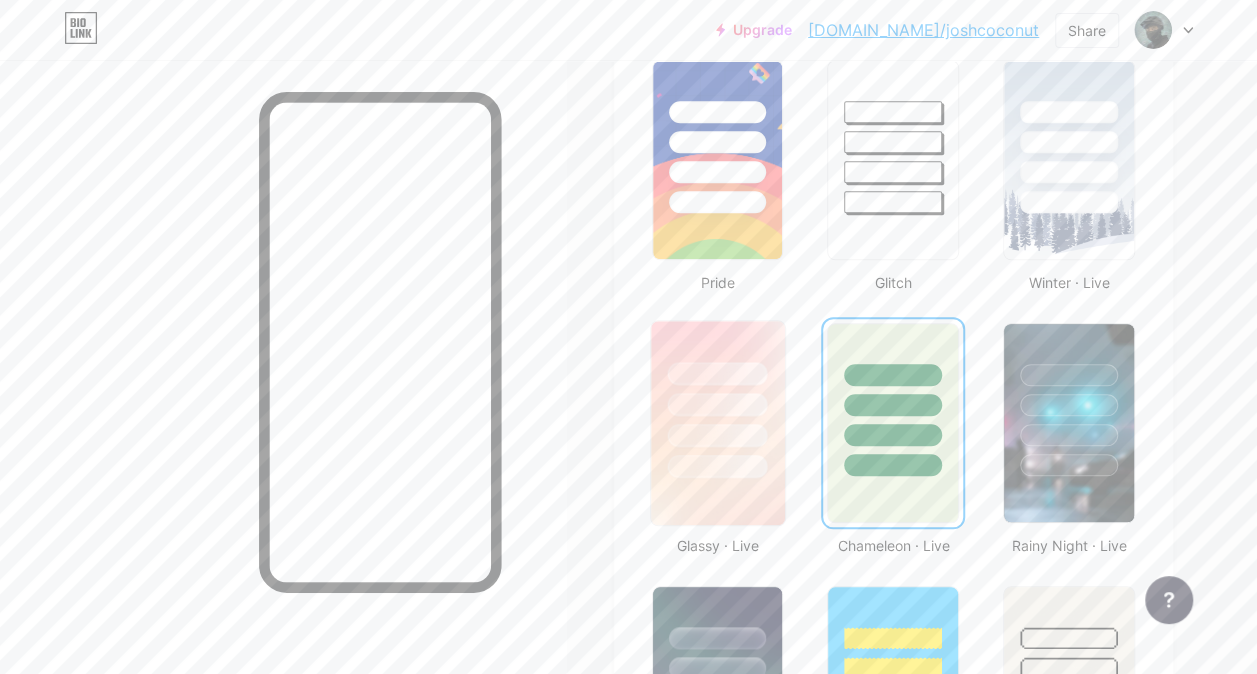 click at bounding box center (718, 399) 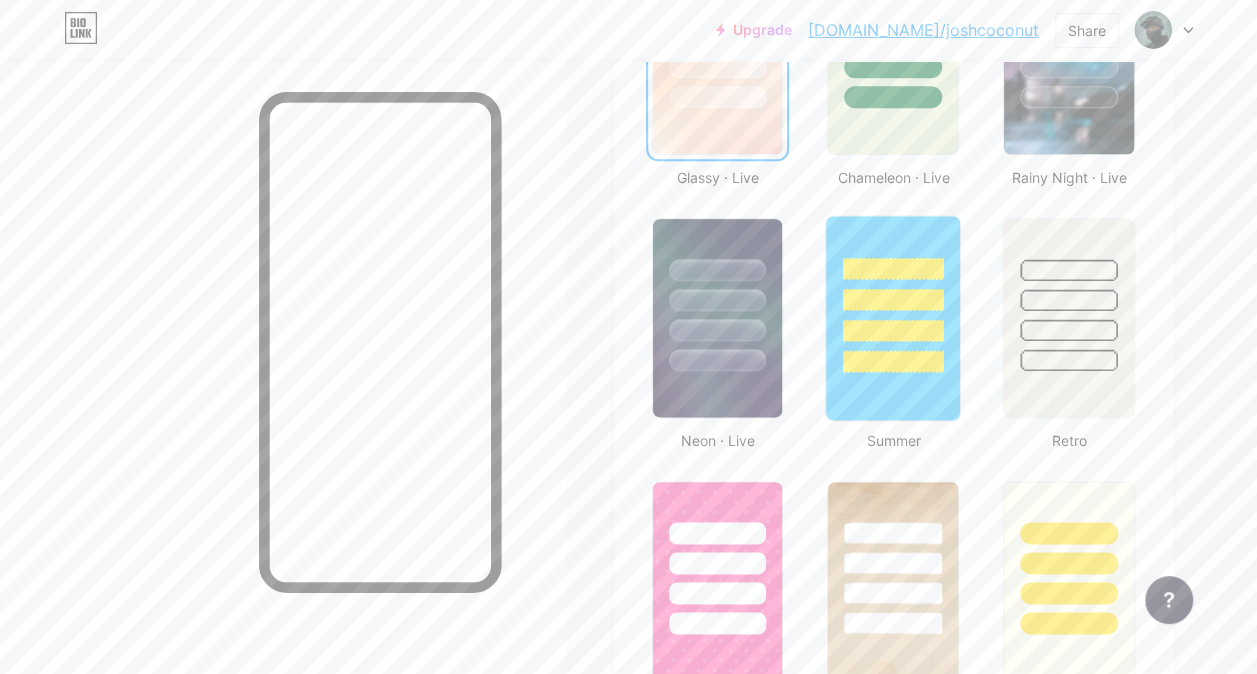 scroll, scrollTop: 1200, scrollLeft: 0, axis: vertical 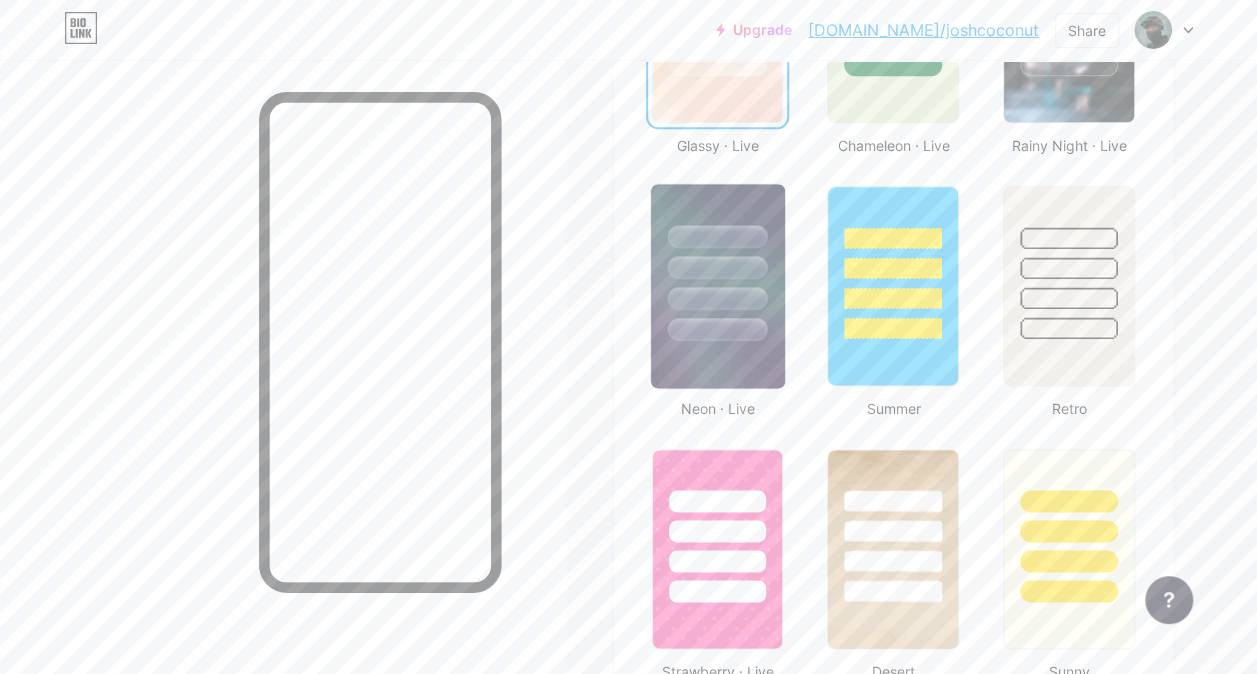 click at bounding box center [717, 267] 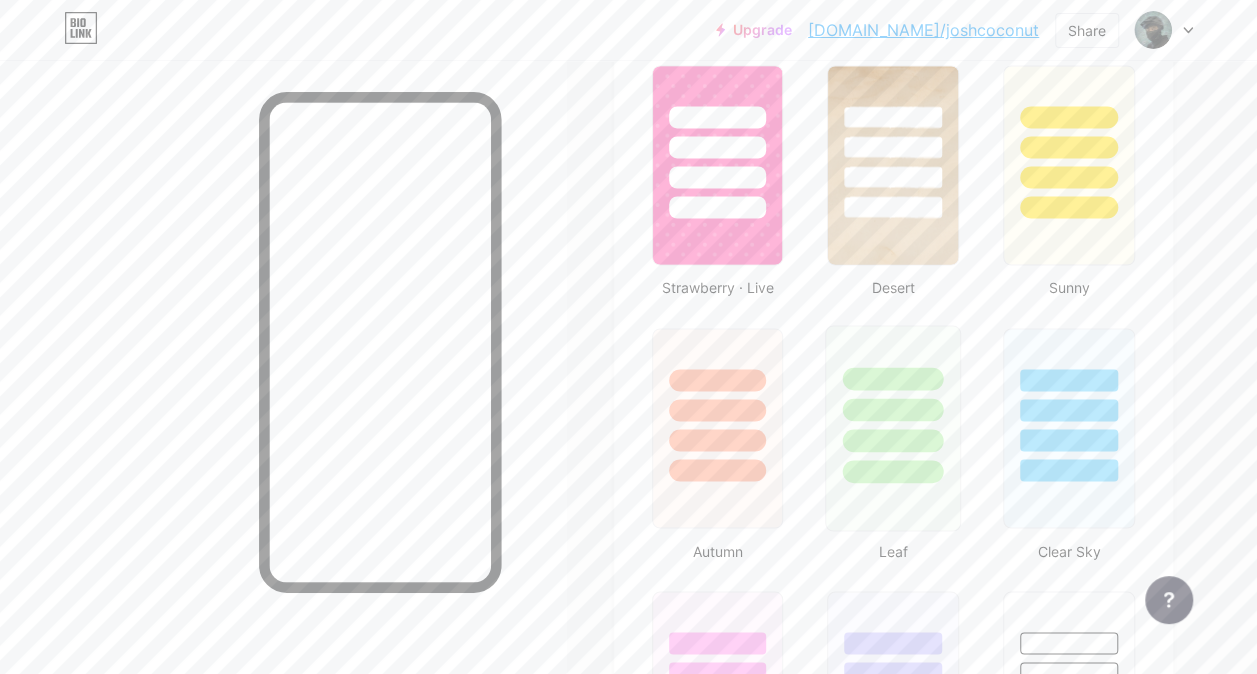 scroll, scrollTop: 1700, scrollLeft: 0, axis: vertical 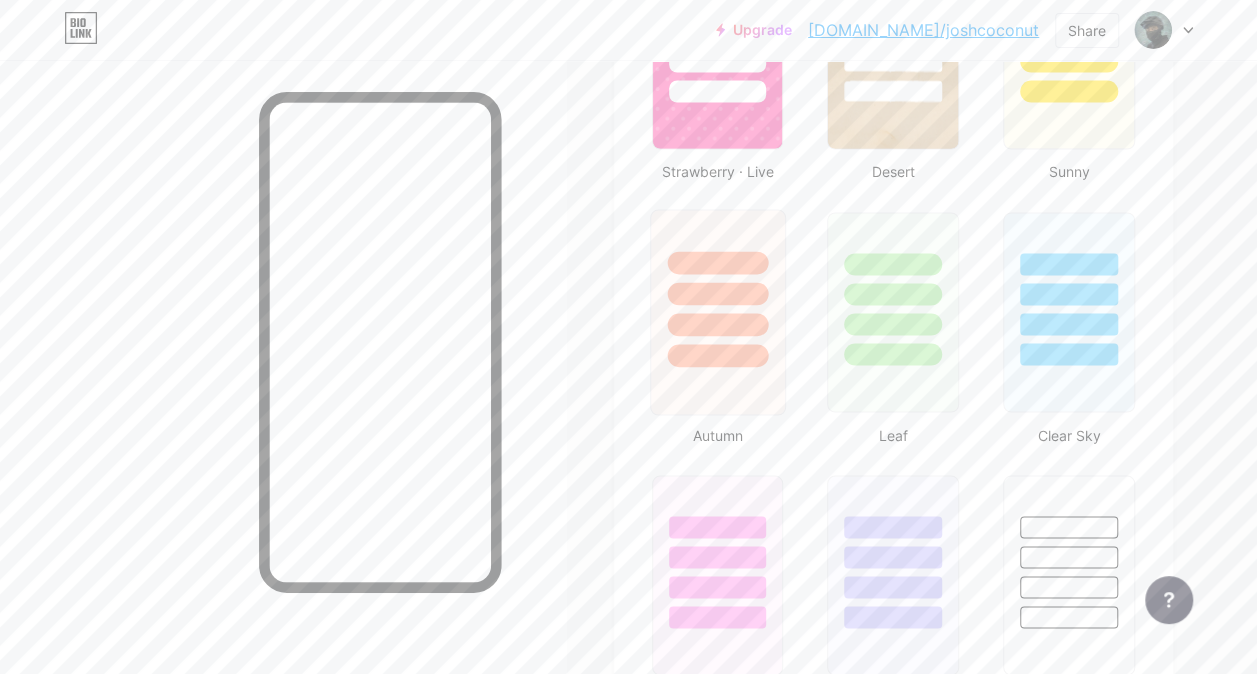 click at bounding box center (718, 288) 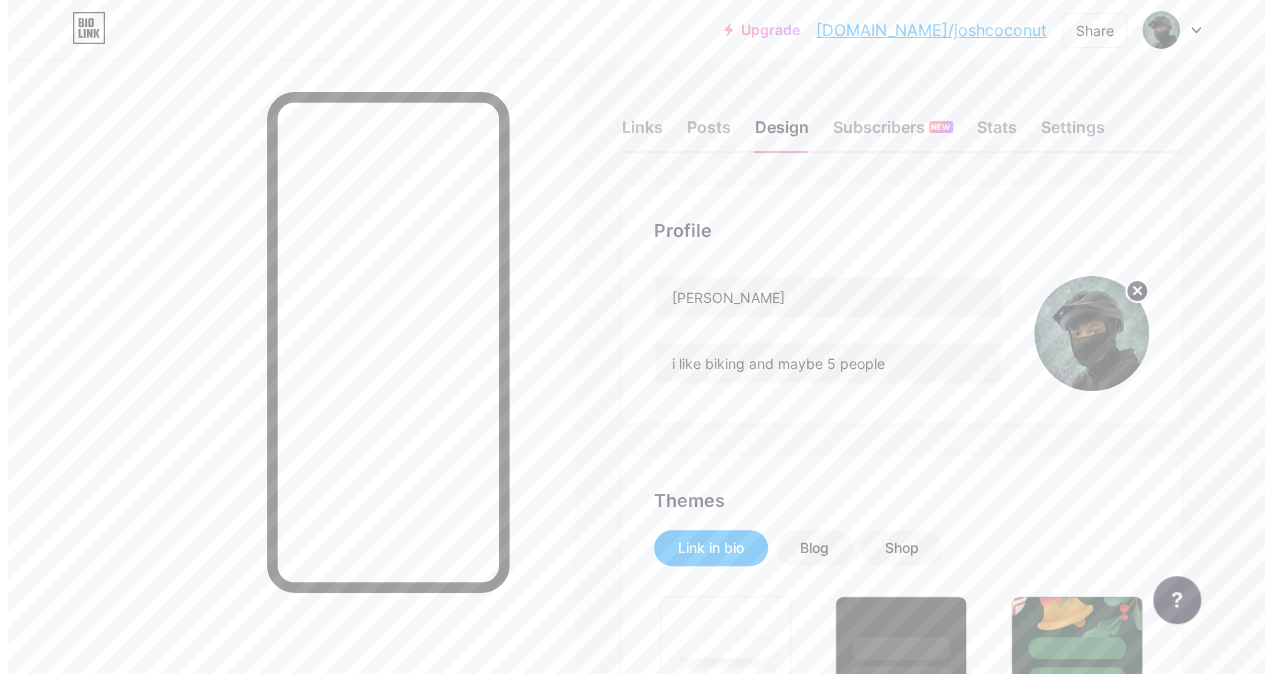scroll, scrollTop: 0, scrollLeft: 0, axis: both 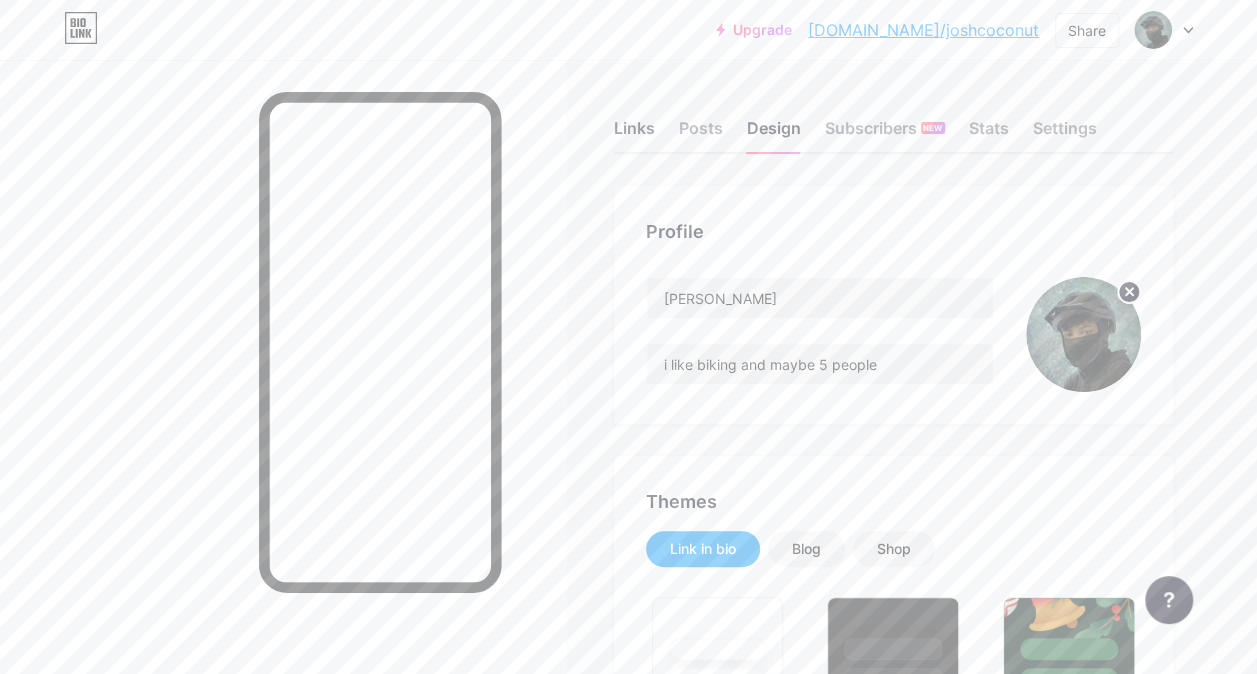click on "Links" at bounding box center [634, 134] 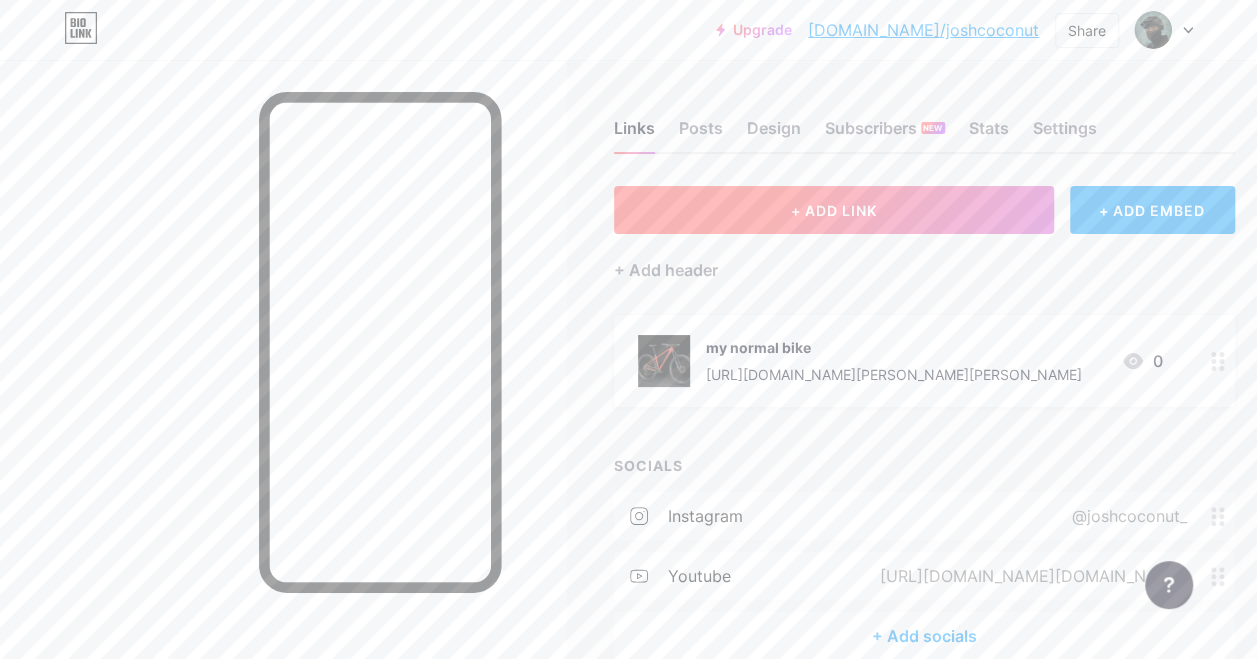 click on "+ ADD LINK" at bounding box center (834, 210) 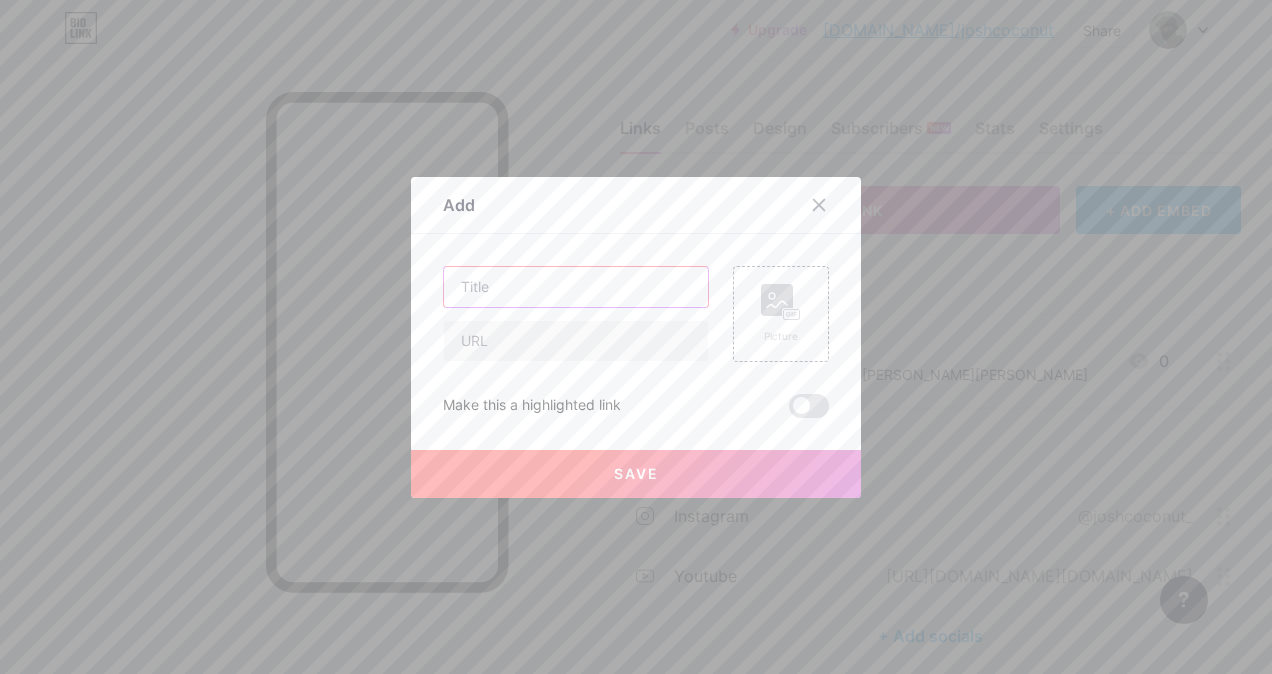 click at bounding box center (576, 287) 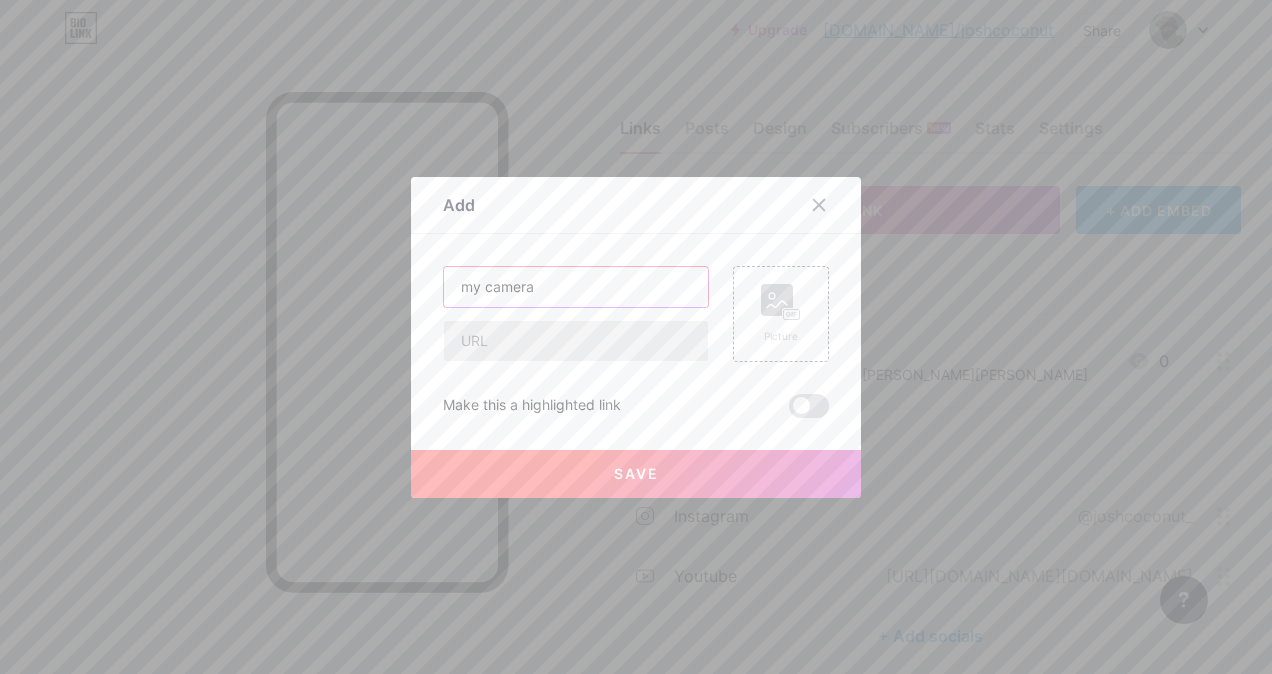 type on "my camera" 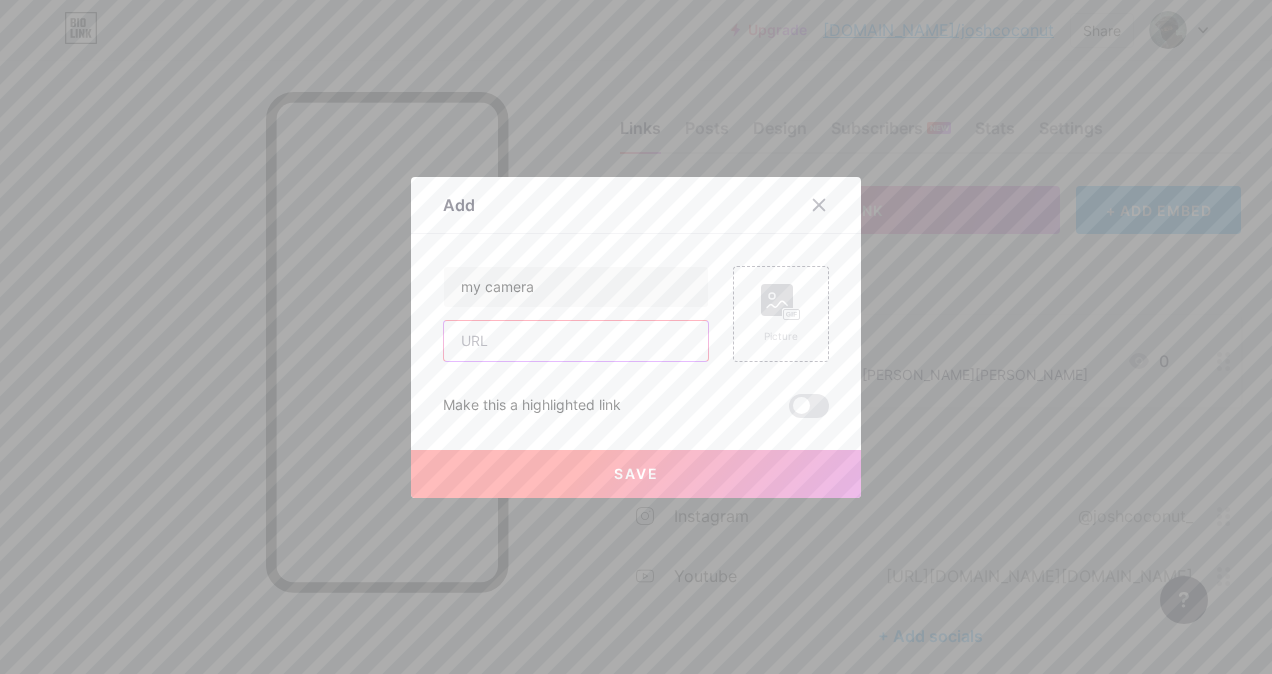 click at bounding box center [576, 341] 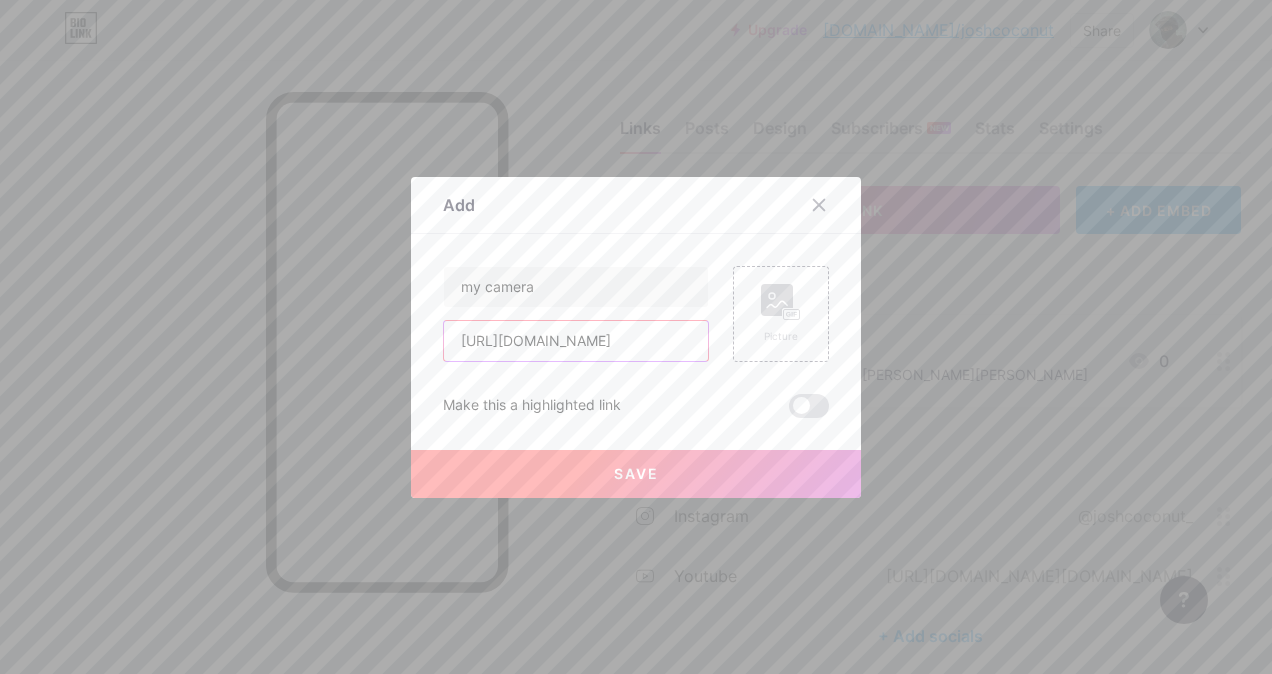 scroll, scrollTop: 0, scrollLeft: 166, axis: horizontal 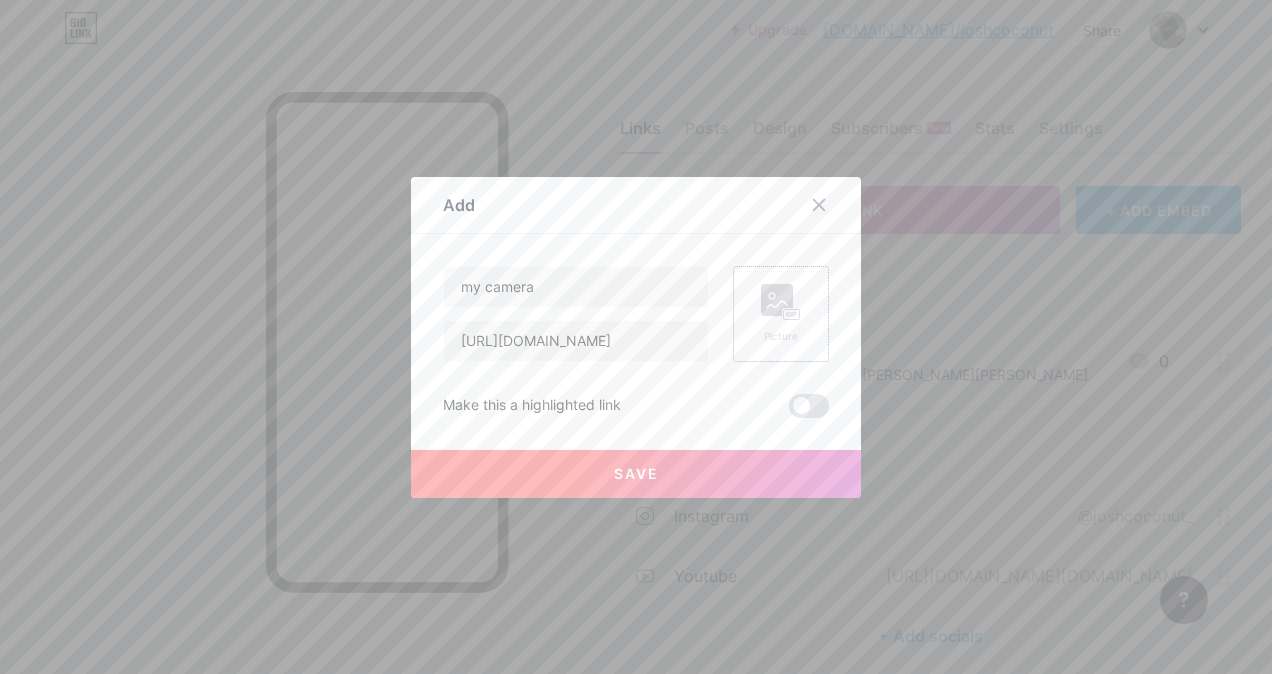 click on "Picture" at bounding box center (781, 314) 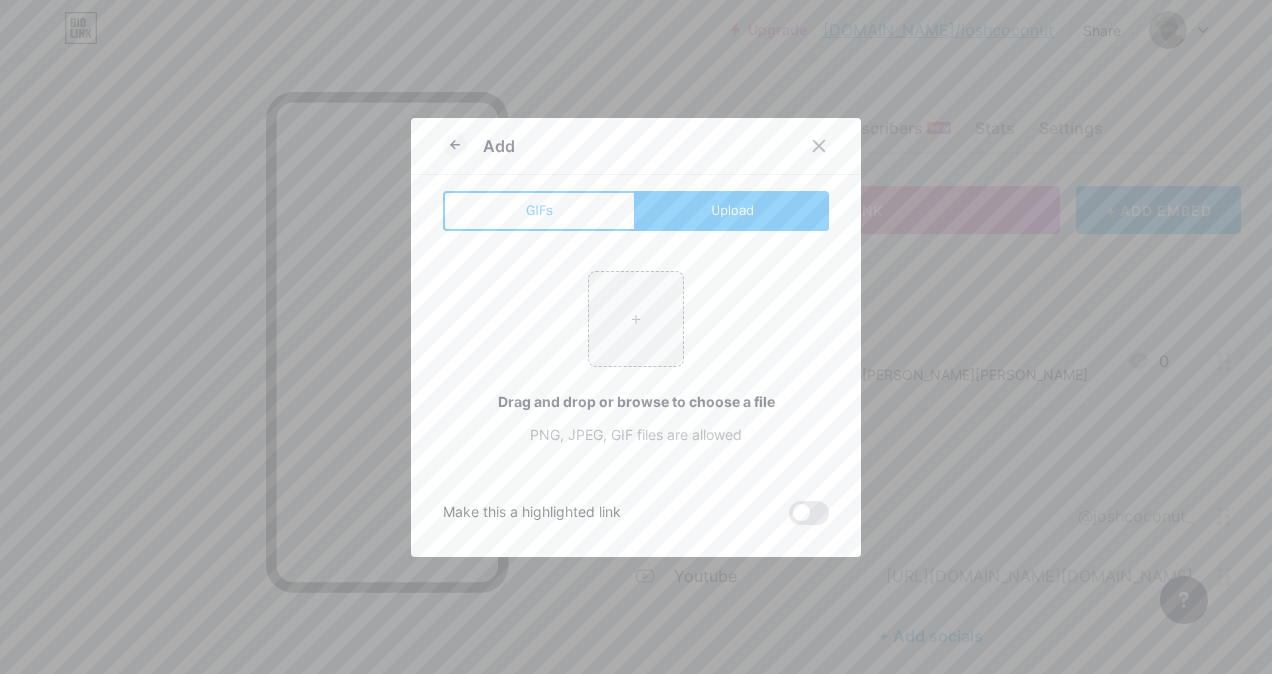 click on "Drag and drop or browse to choose a file" at bounding box center (636, 401) 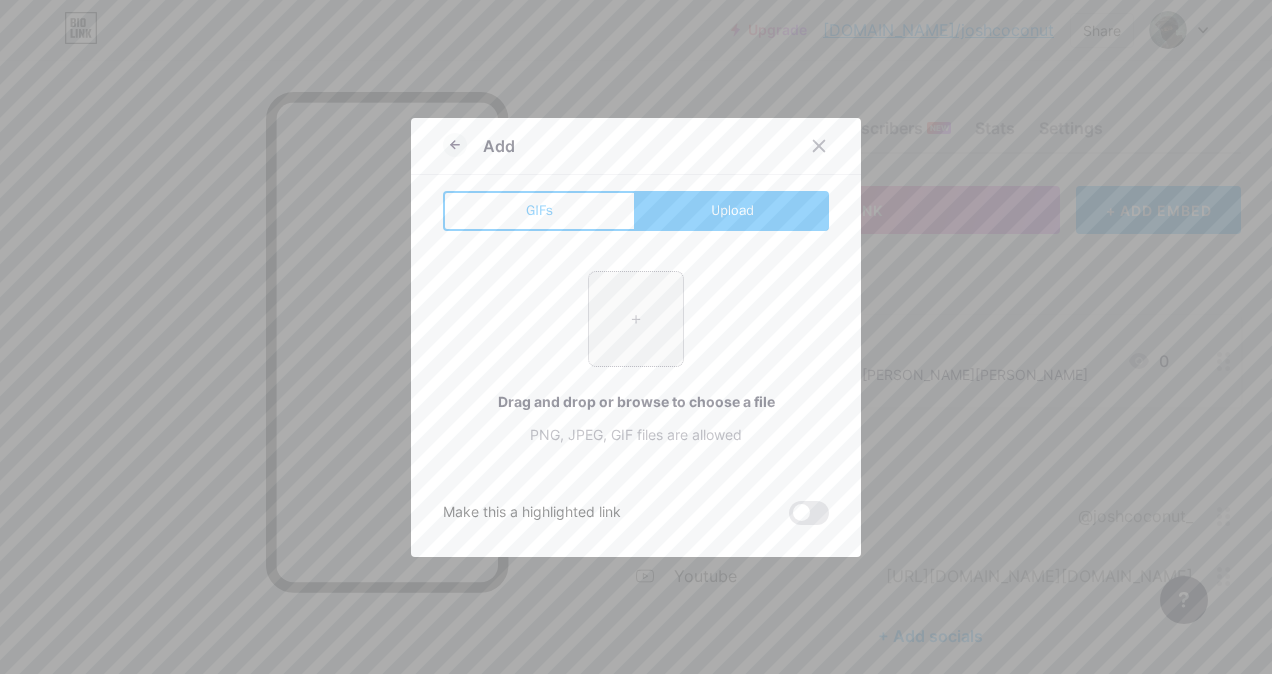 click at bounding box center (636, 319) 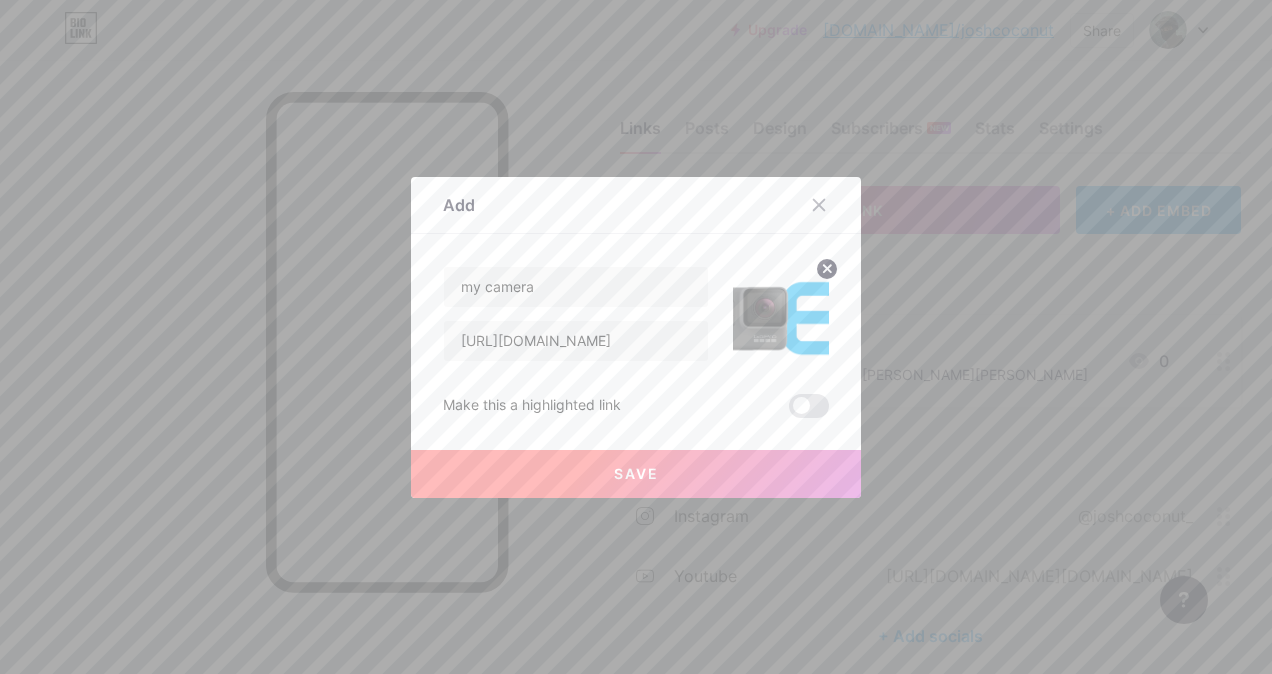 click on "Save" at bounding box center (636, 474) 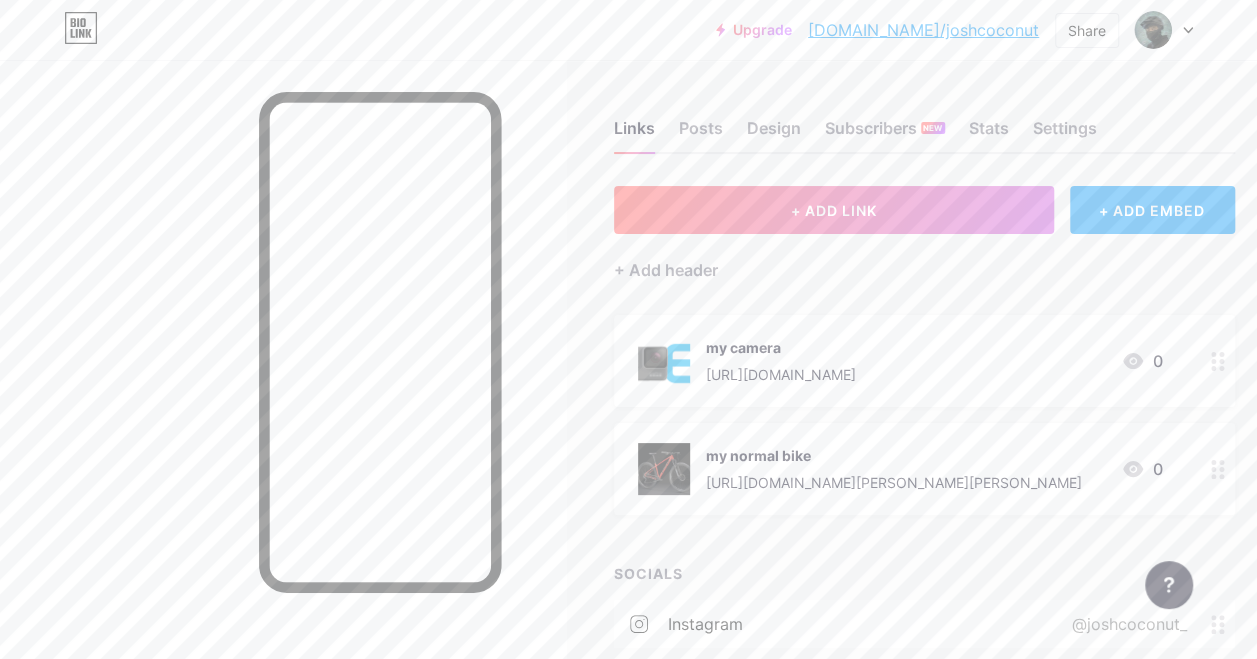 drag, startPoint x: 935, startPoint y: 354, endPoint x: 782, endPoint y: 340, distance: 153.63919 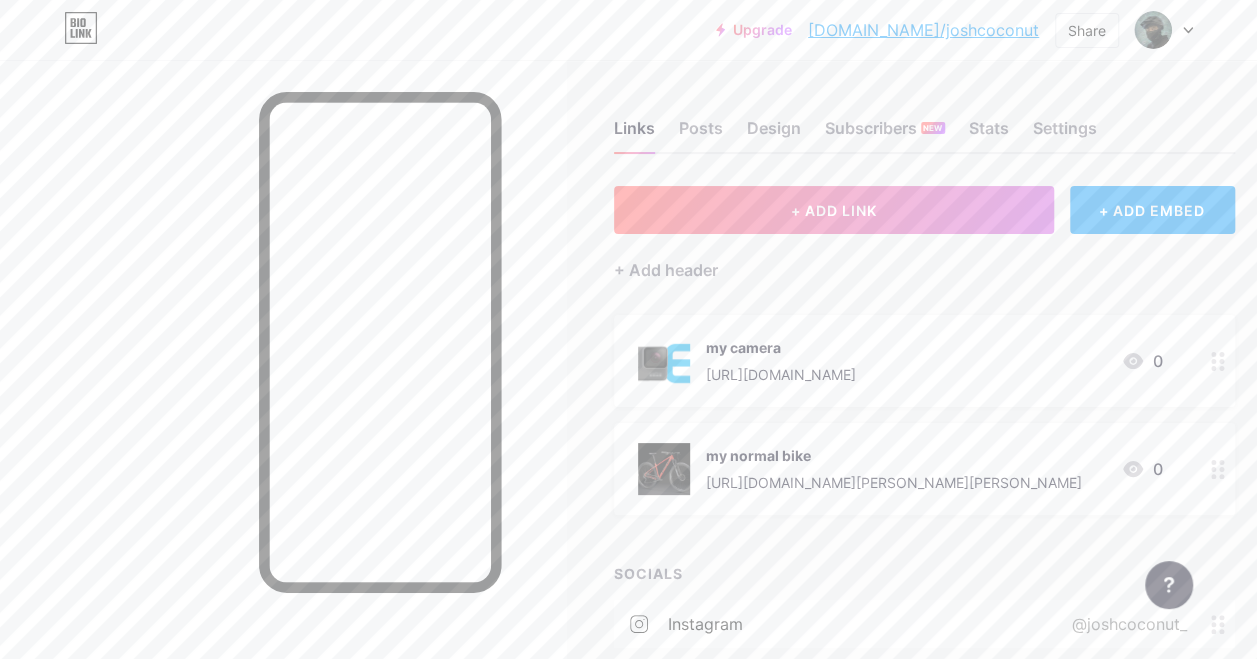 click on "my camera" at bounding box center (781, 347) 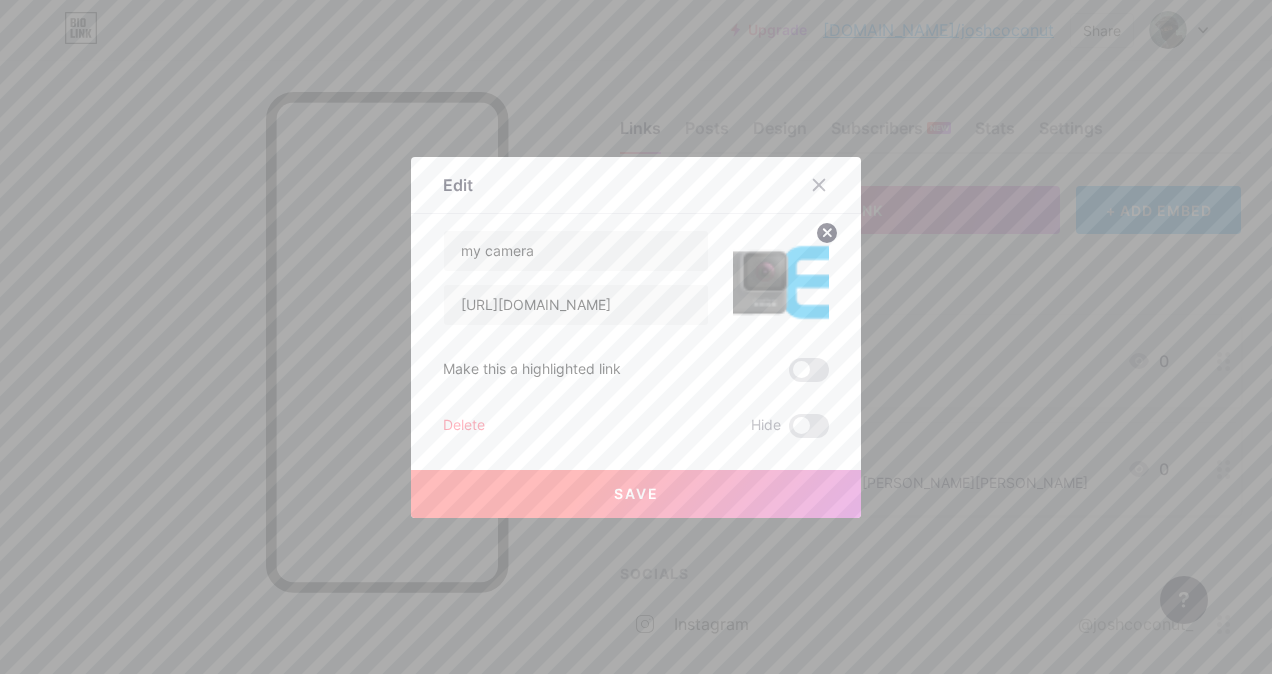 click at bounding box center [636, 337] 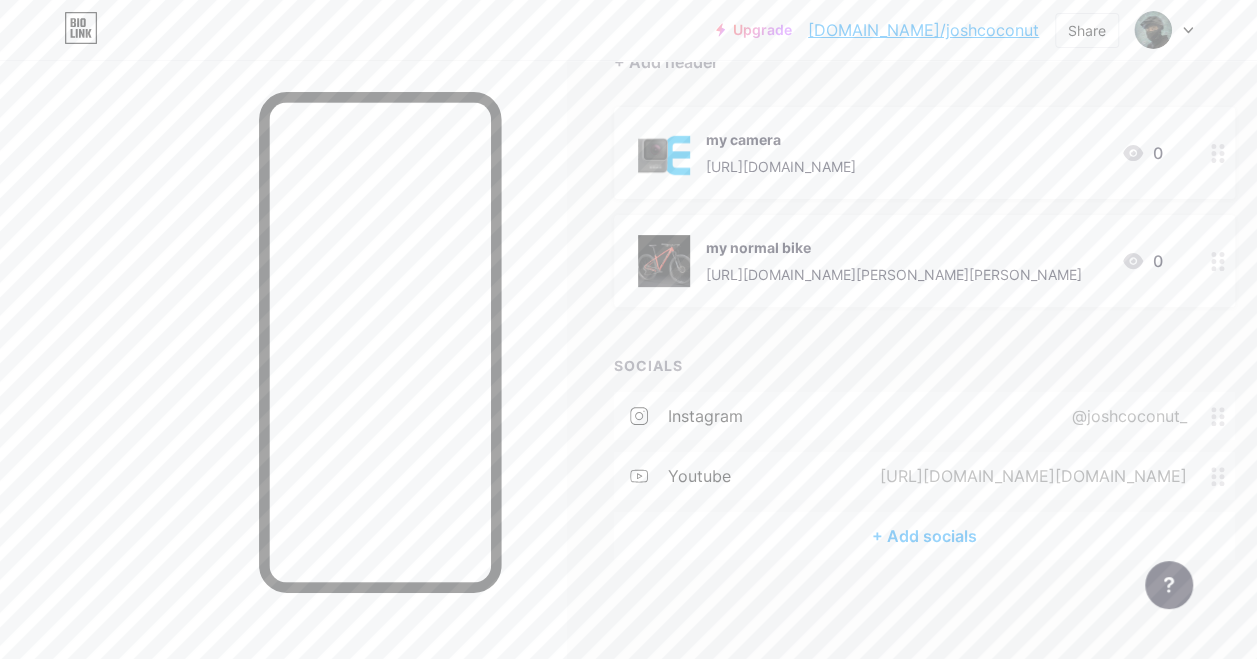 click on "+ Add socials" at bounding box center (924, 536) 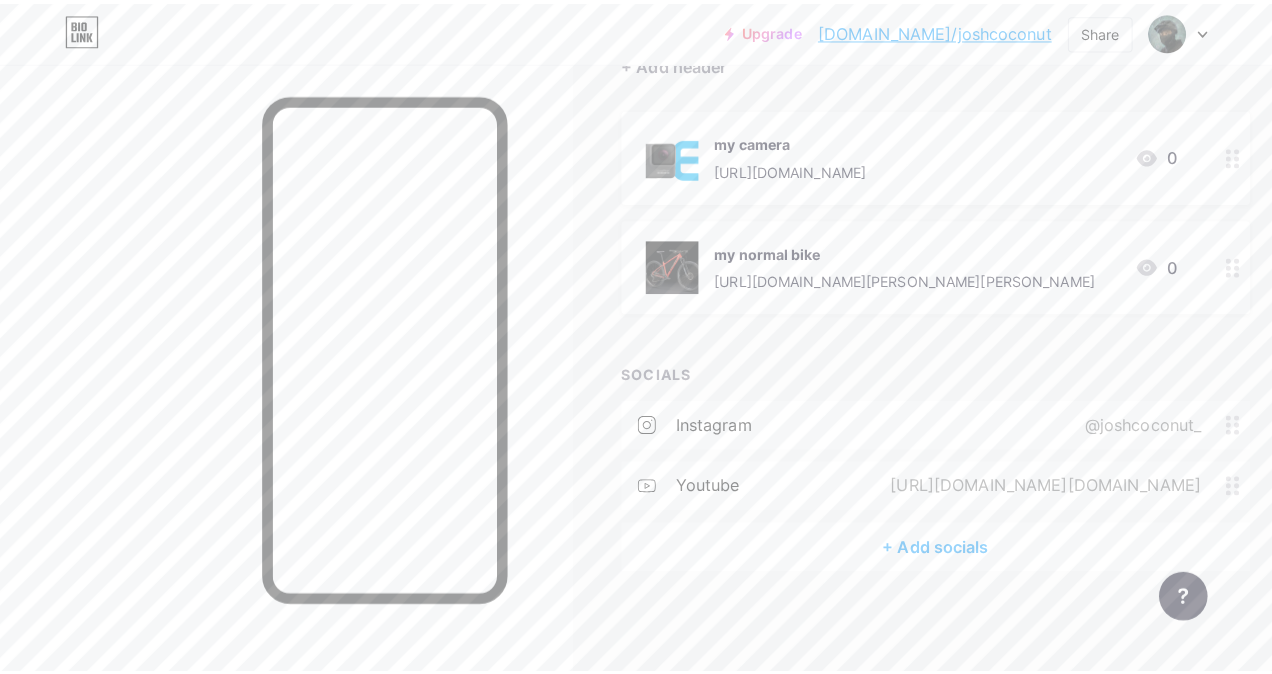 scroll, scrollTop: 193, scrollLeft: 0, axis: vertical 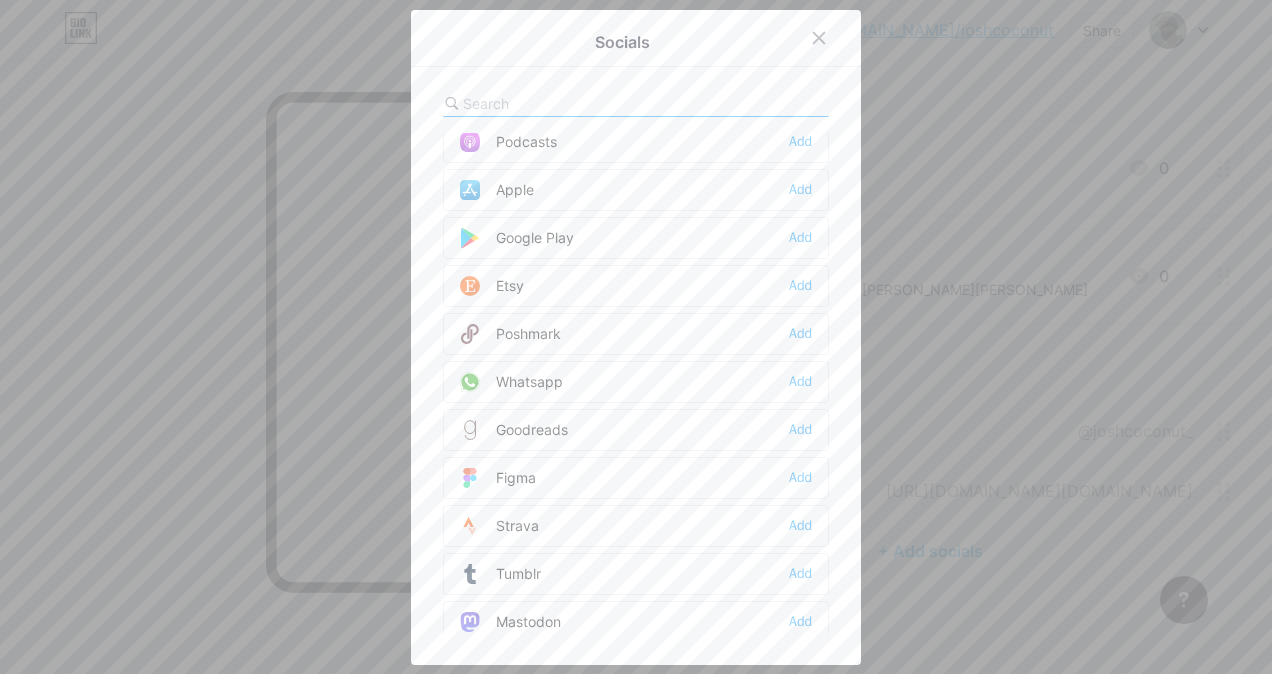 click at bounding box center [573, 103] 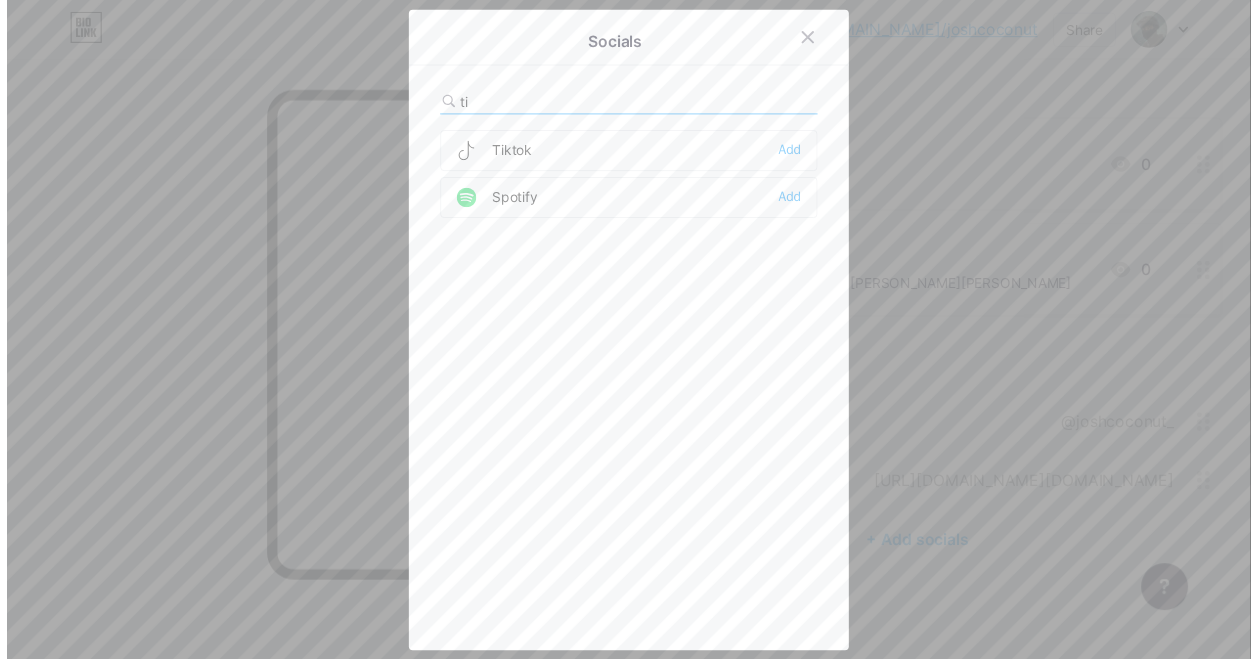 scroll, scrollTop: 0, scrollLeft: 0, axis: both 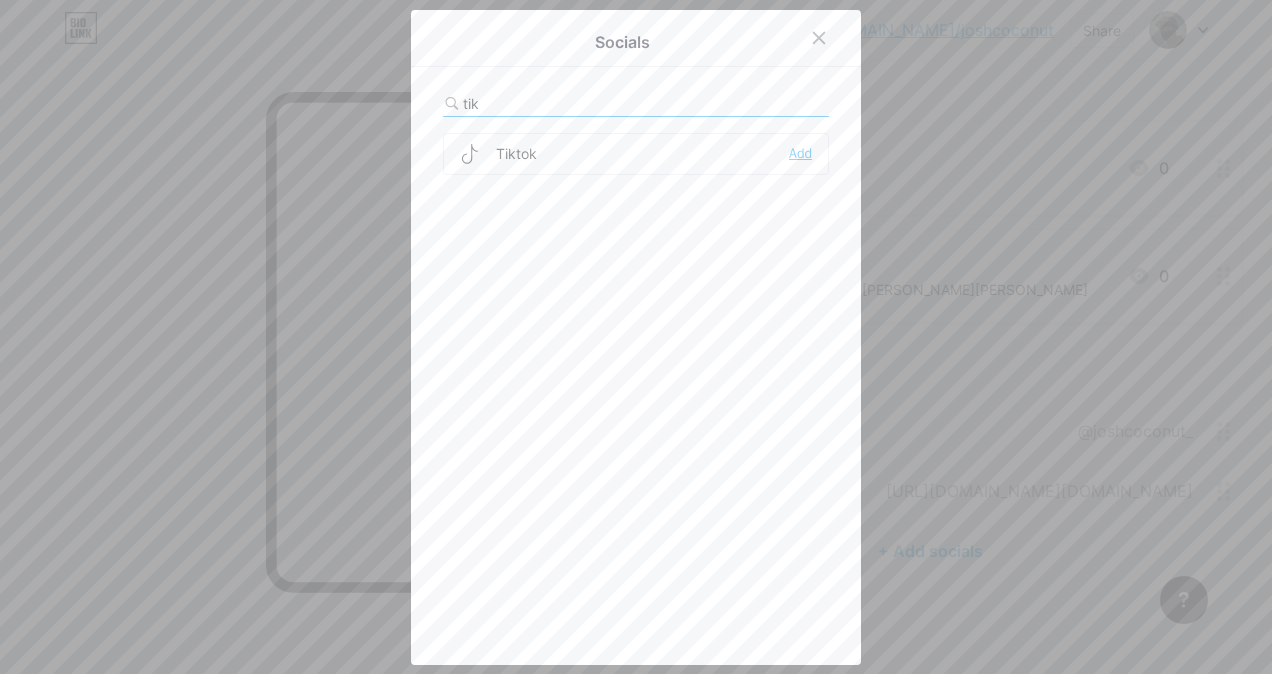 type on "tik" 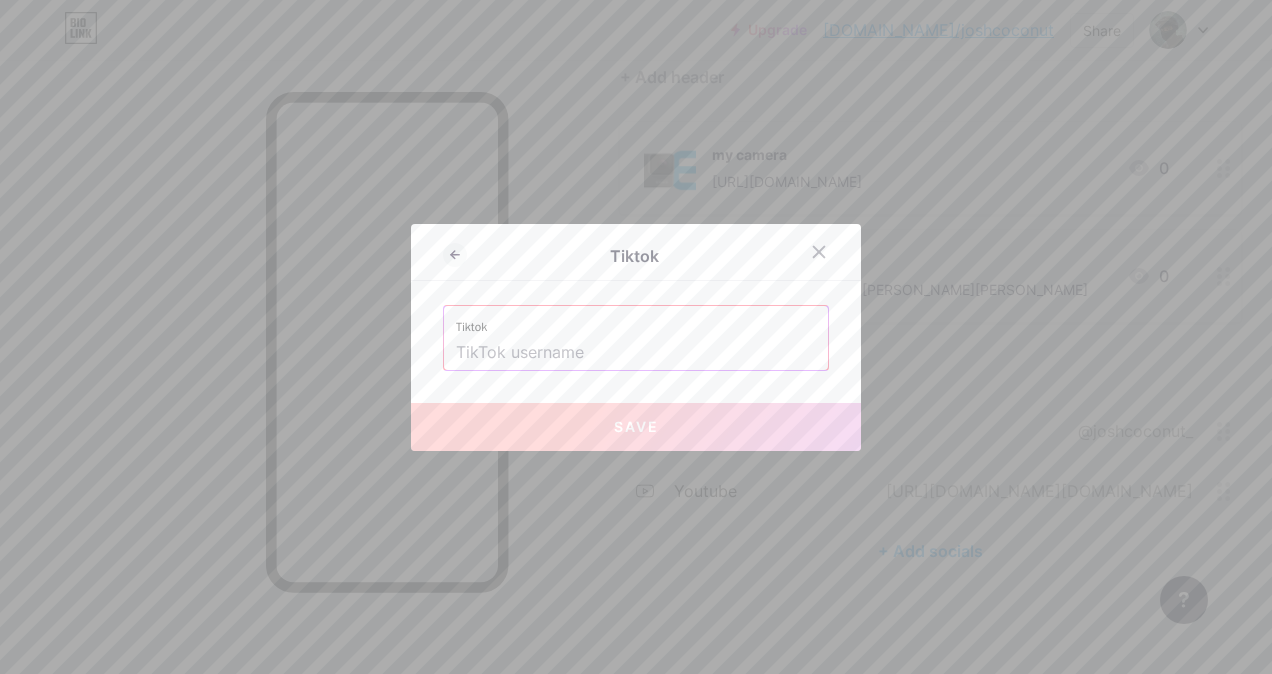 click at bounding box center (636, 353) 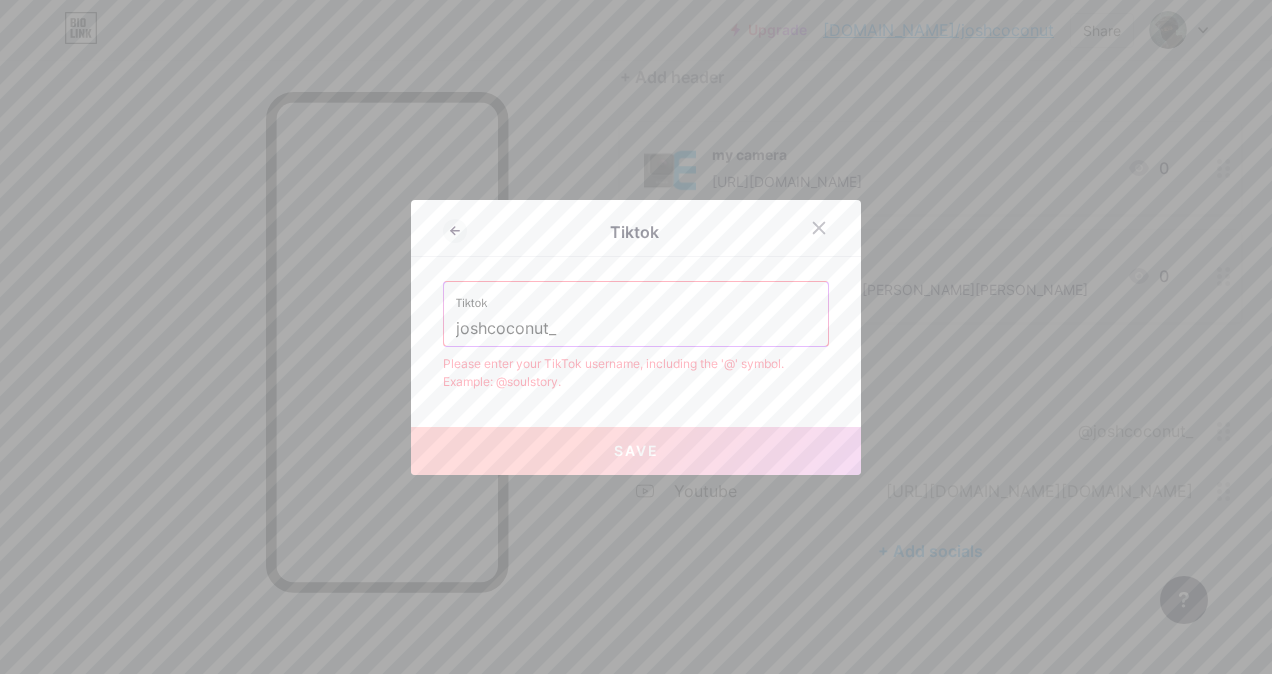 click on "Save" at bounding box center (636, 451) 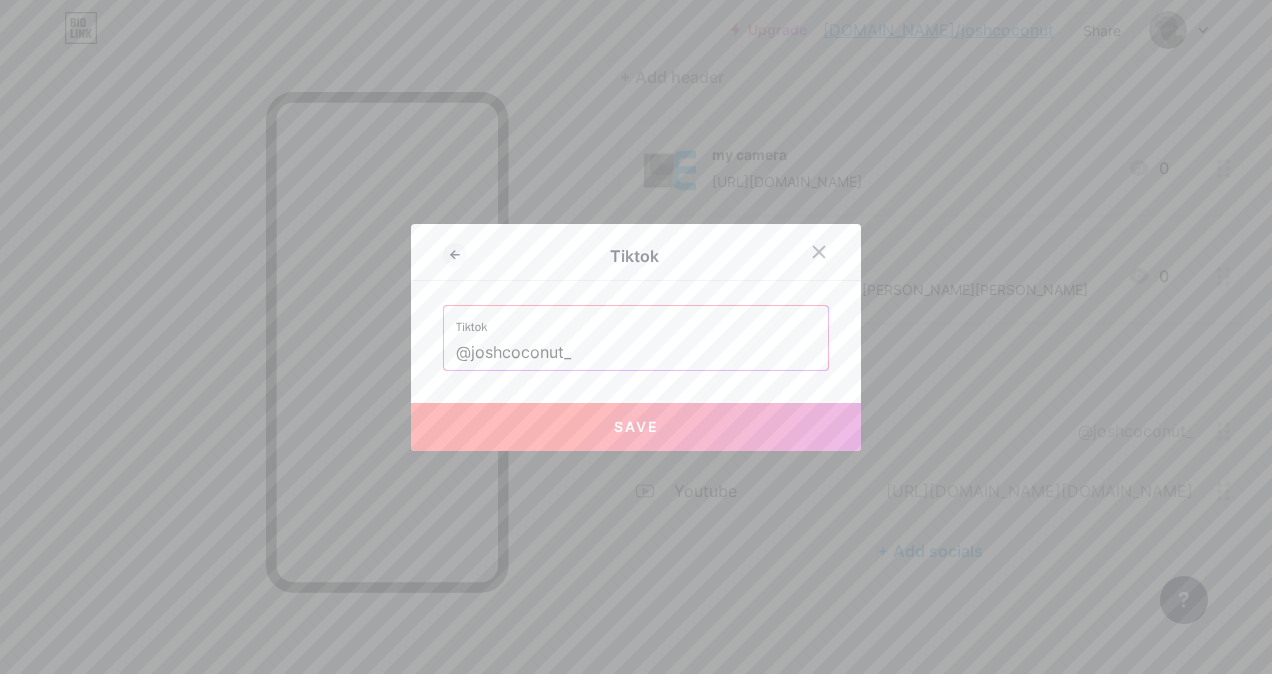 click on "Save" at bounding box center (636, 427) 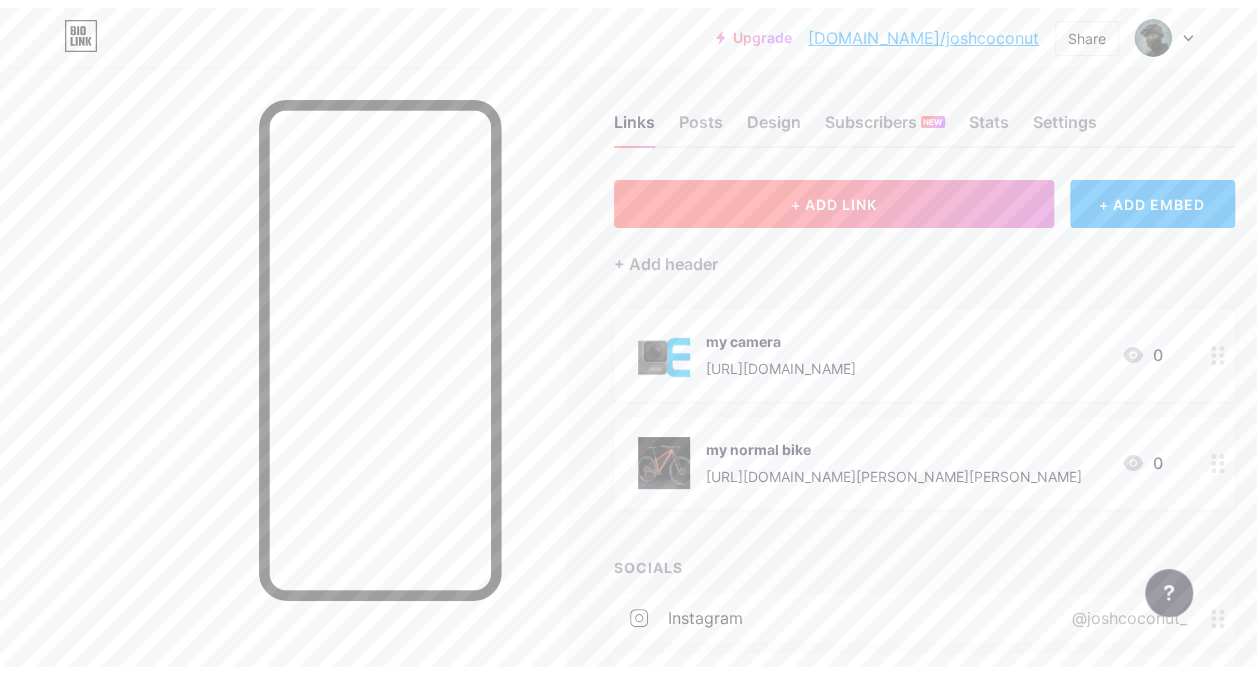 scroll, scrollTop: 0, scrollLeft: 0, axis: both 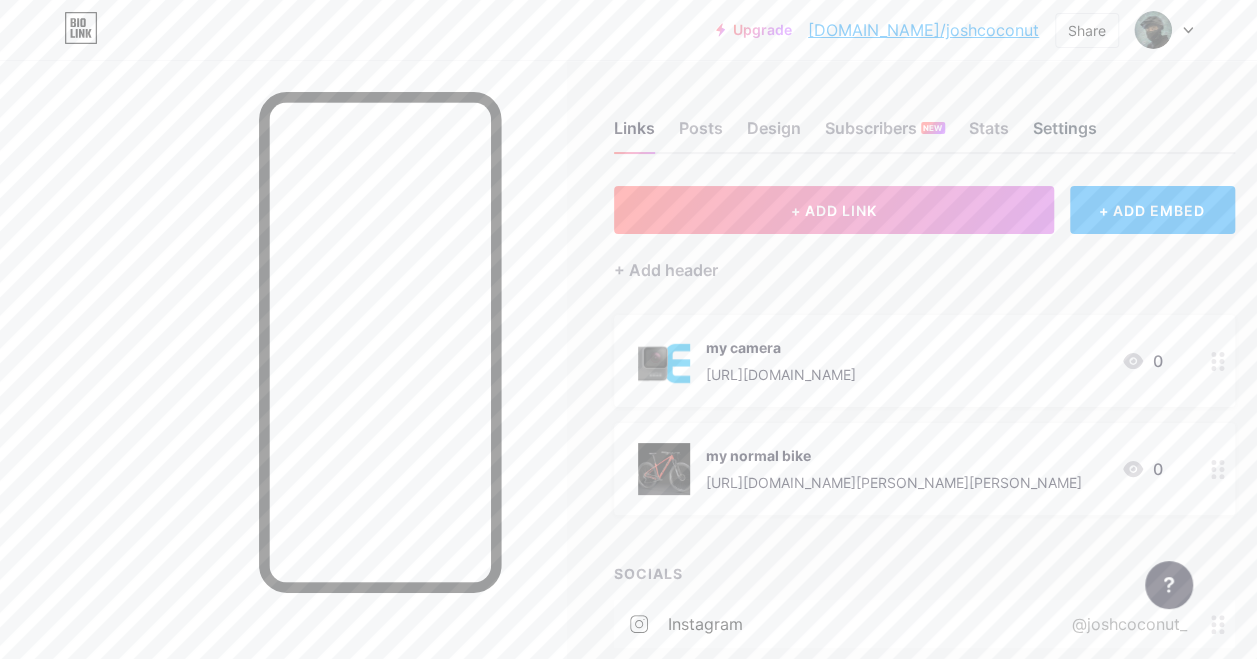 click on "Settings" at bounding box center (1065, 134) 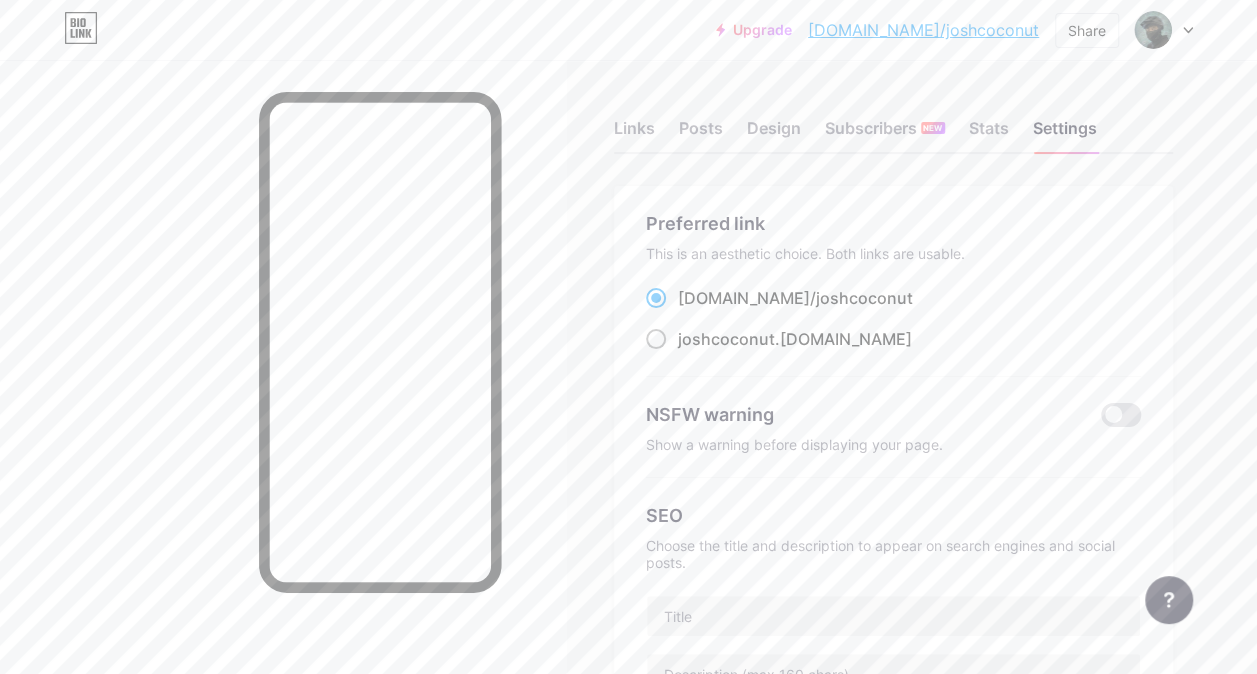 click on "joshcoconut .[DOMAIN_NAME]" at bounding box center [795, 339] 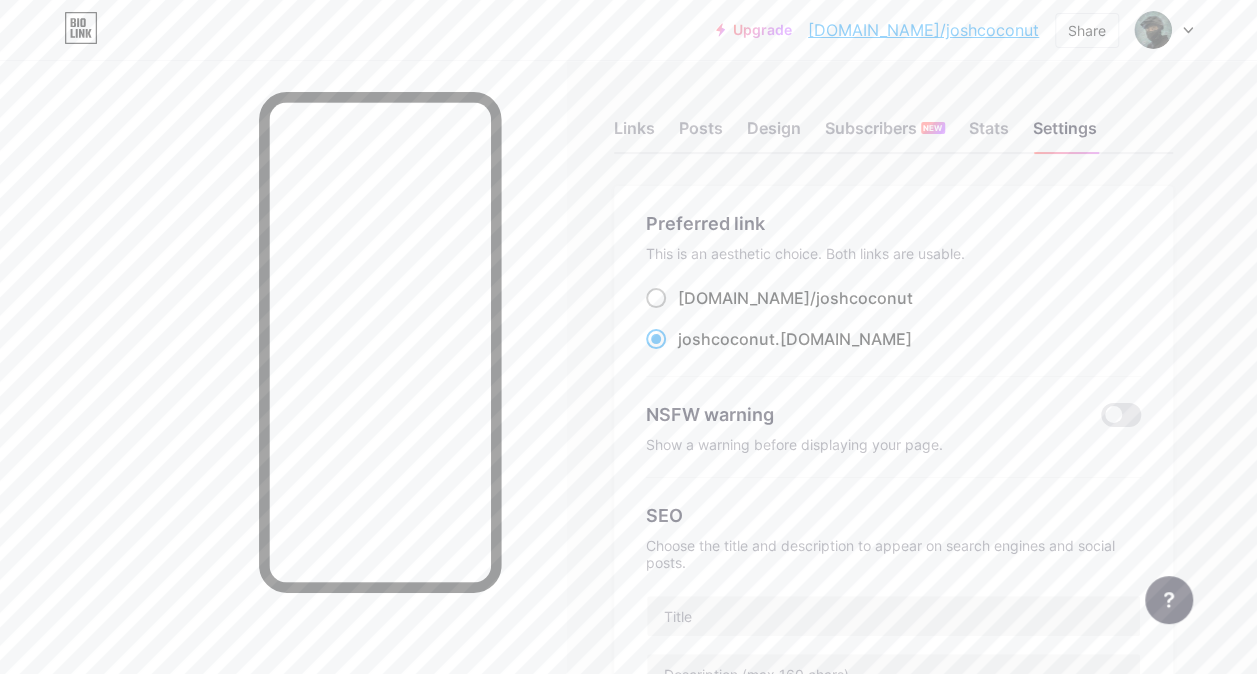 click on "joshcoconut" at bounding box center [864, 298] 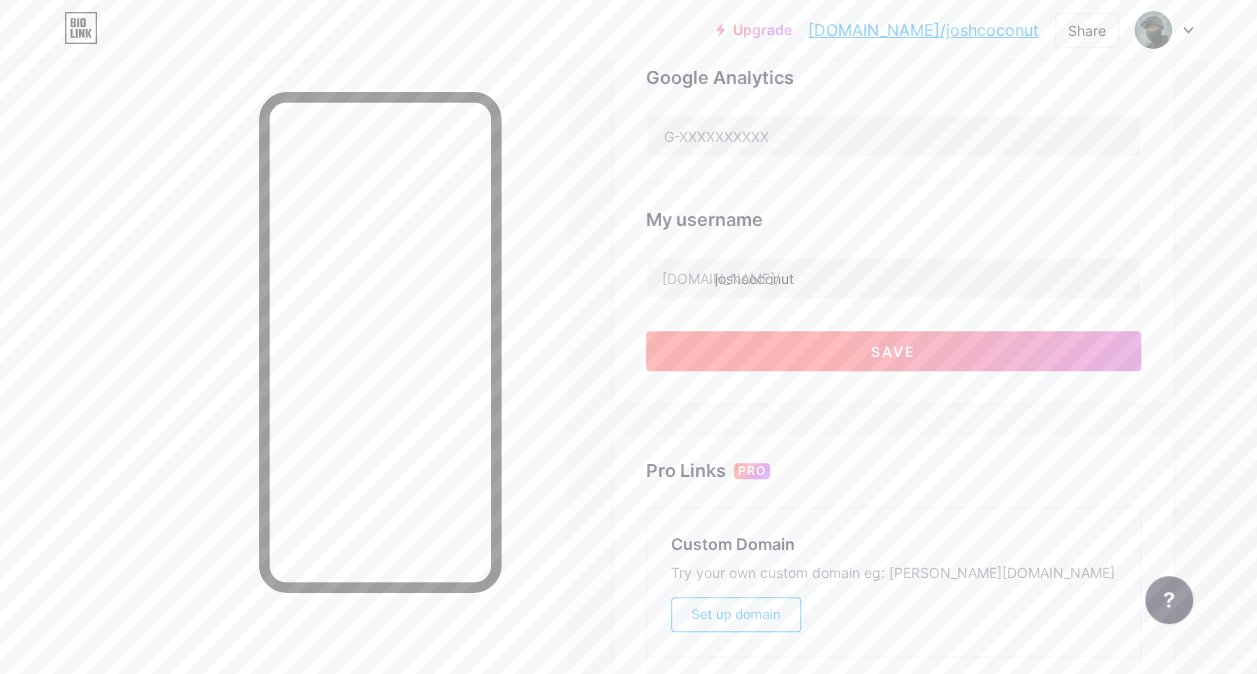 scroll, scrollTop: 700, scrollLeft: 0, axis: vertical 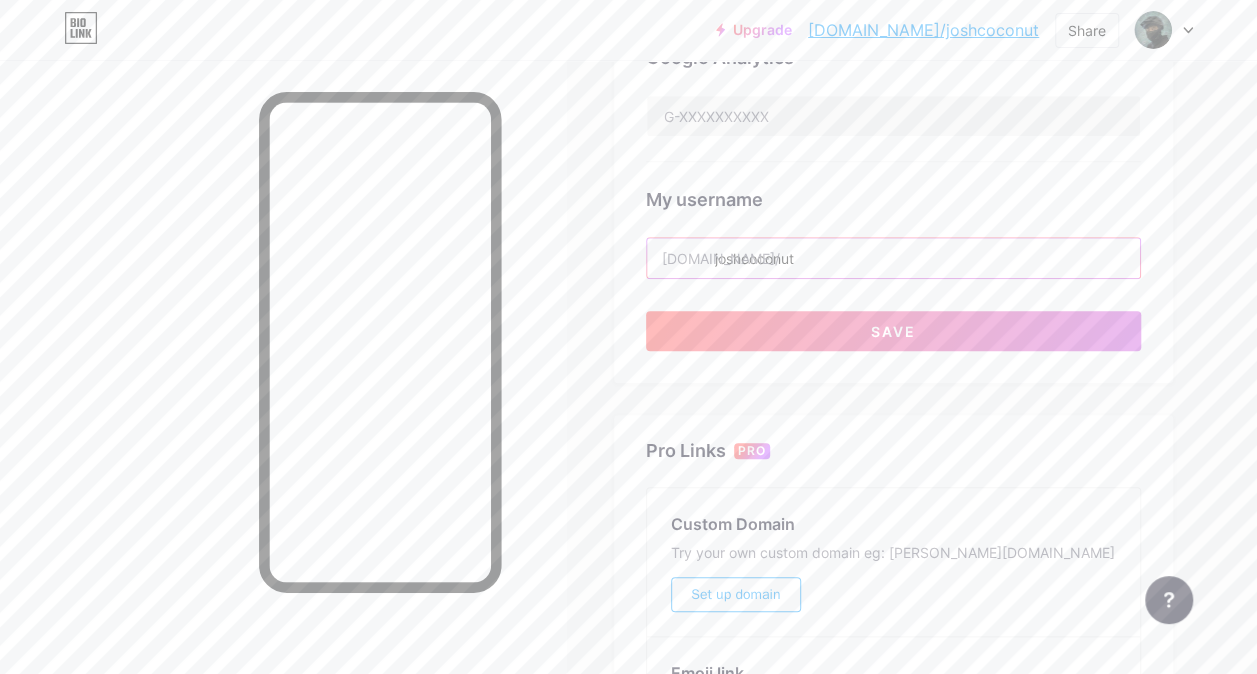 drag, startPoint x: 849, startPoint y: 258, endPoint x: 658, endPoint y: 242, distance: 191.66899 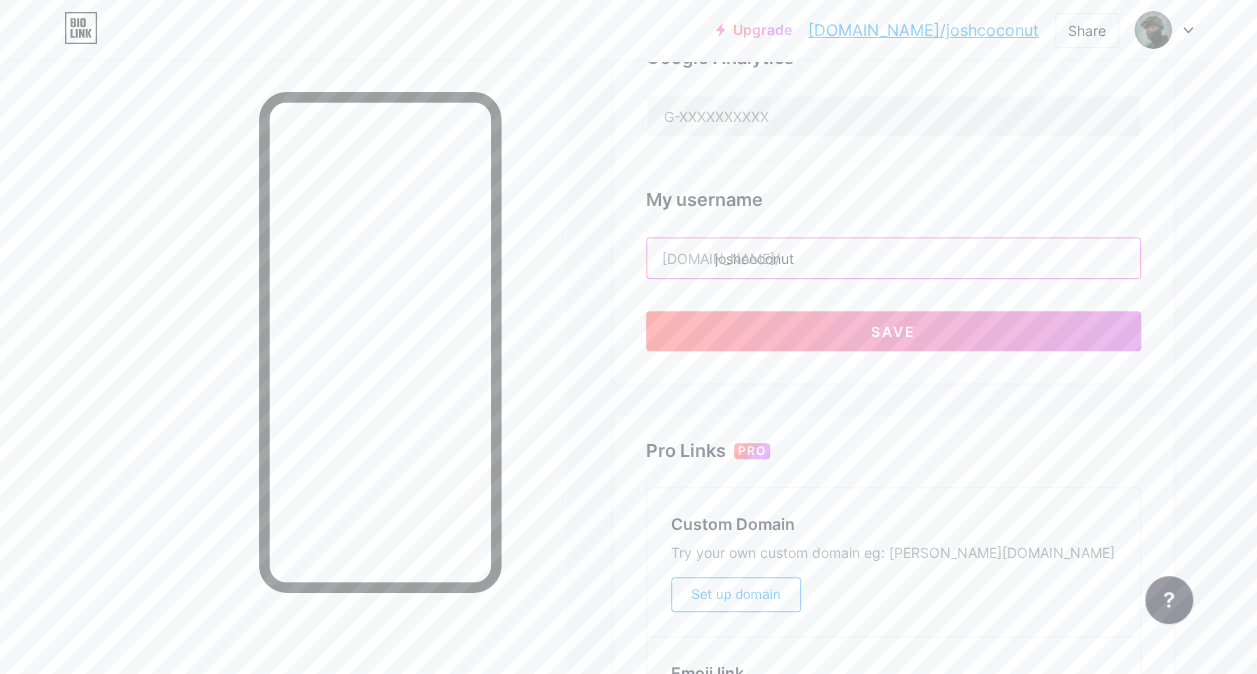 click on "joshcoconut" at bounding box center (893, 258) 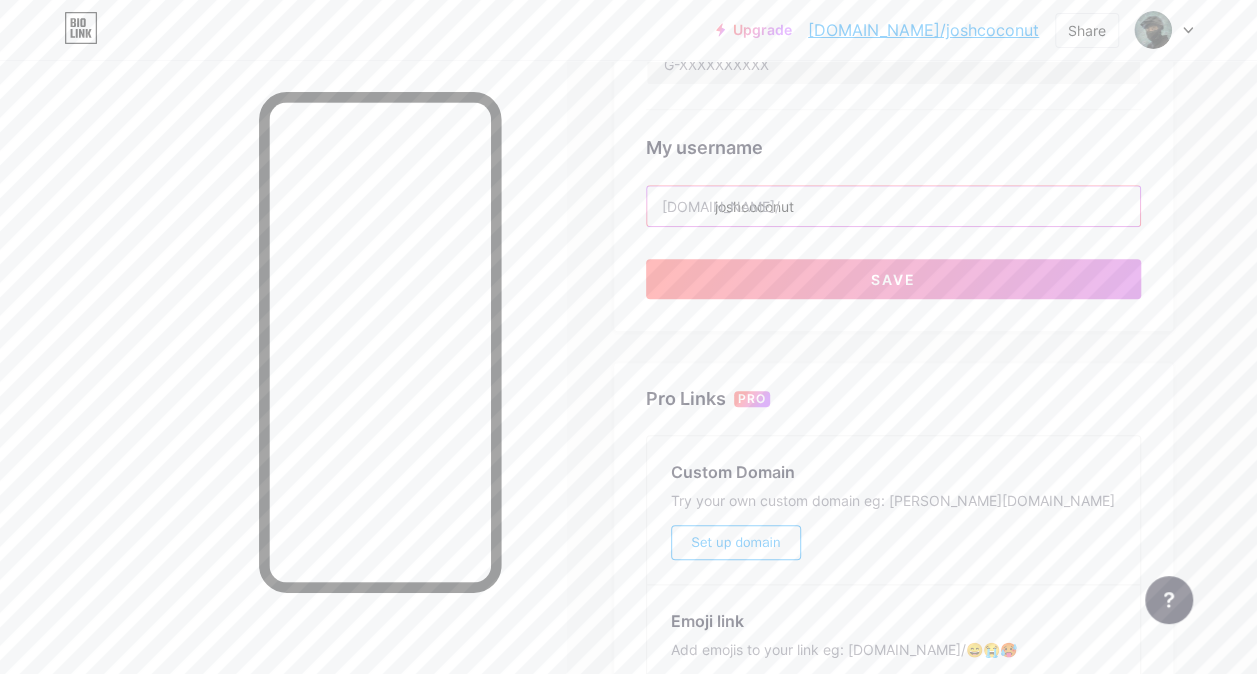 scroll, scrollTop: 900, scrollLeft: 0, axis: vertical 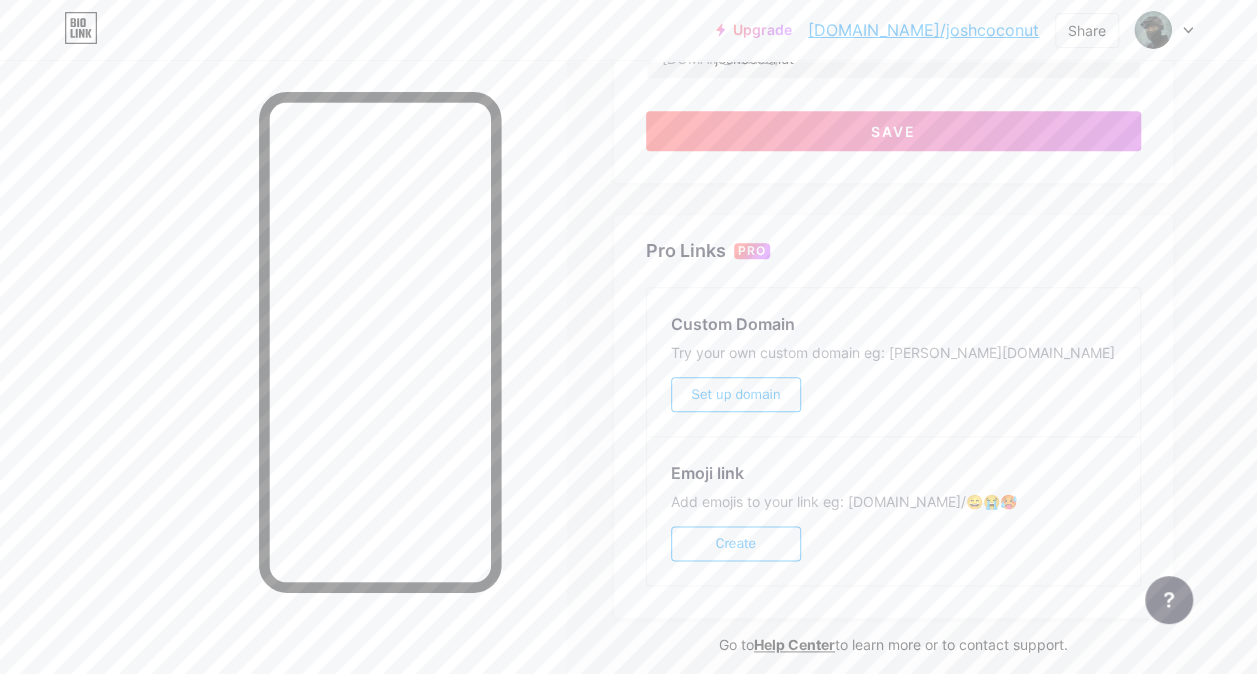 click on "Set
up domain" at bounding box center [735, 394] 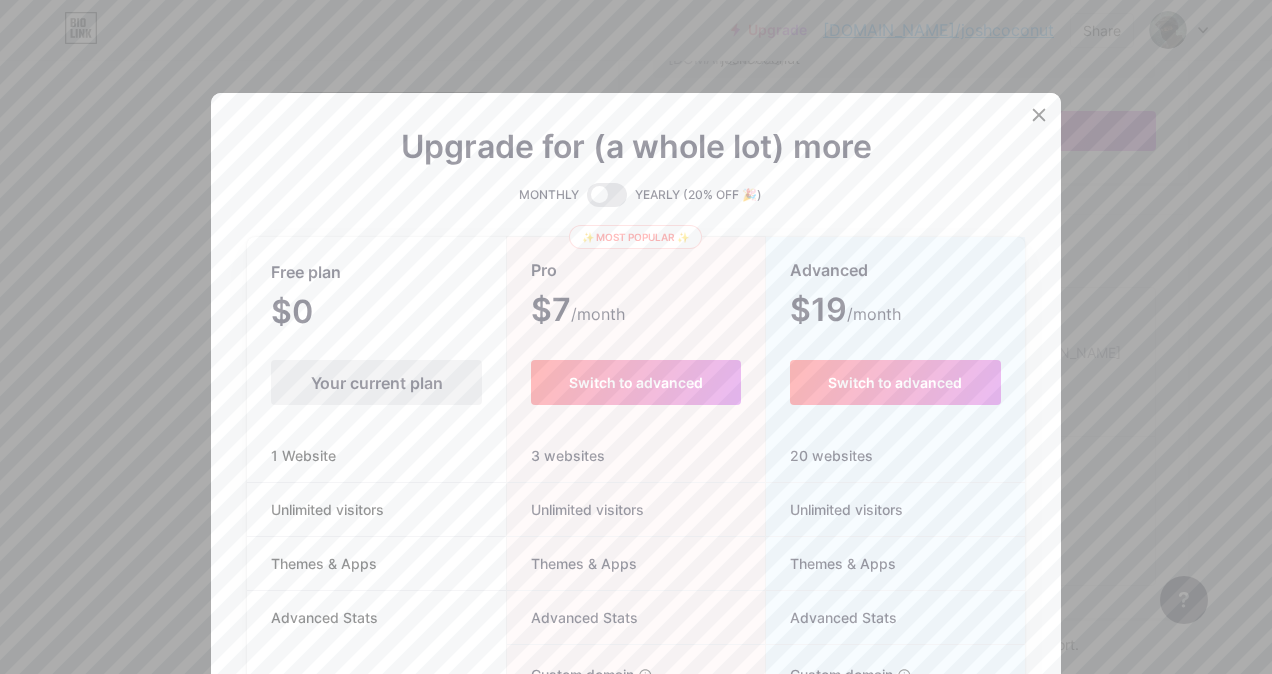 click at bounding box center (636, 337) 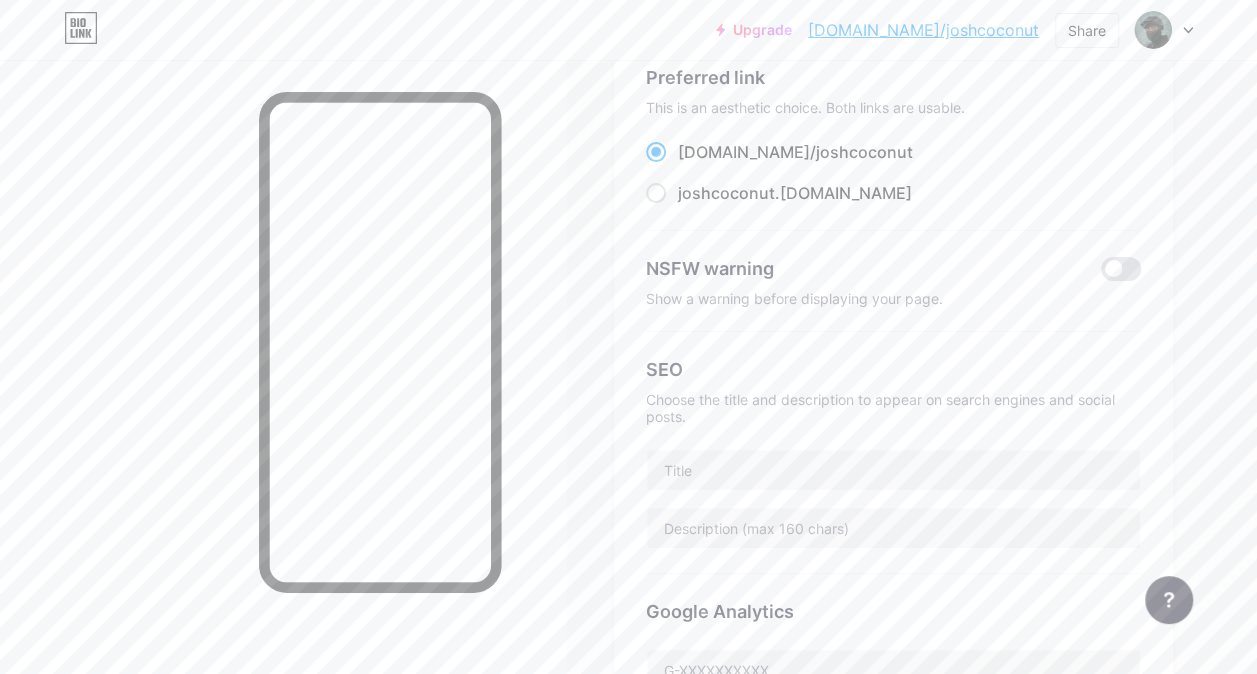 scroll, scrollTop: 0, scrollLeft: 0, axis: both 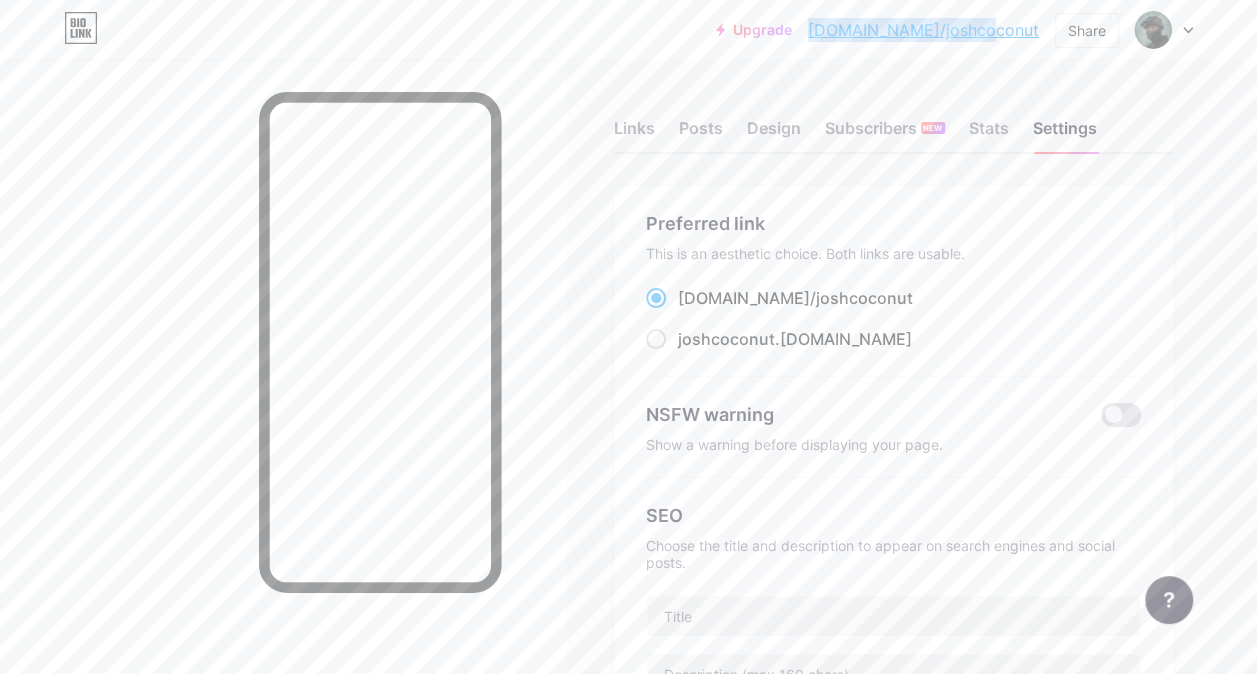 drag, startPoint x: 1039, startPoint y: 34, endPoint x: 885, endPoint y: 27, distance: 154.15901 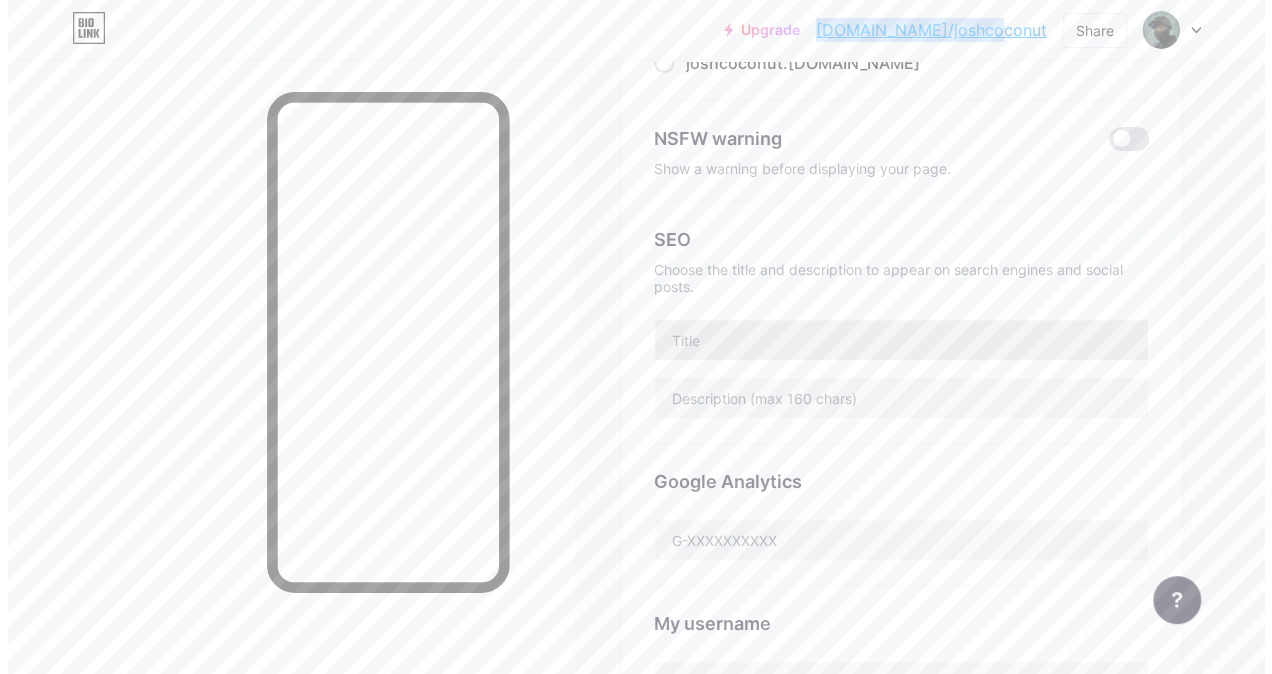 scroll, scrollTop: 0, scrollLeft: 0, axis: both 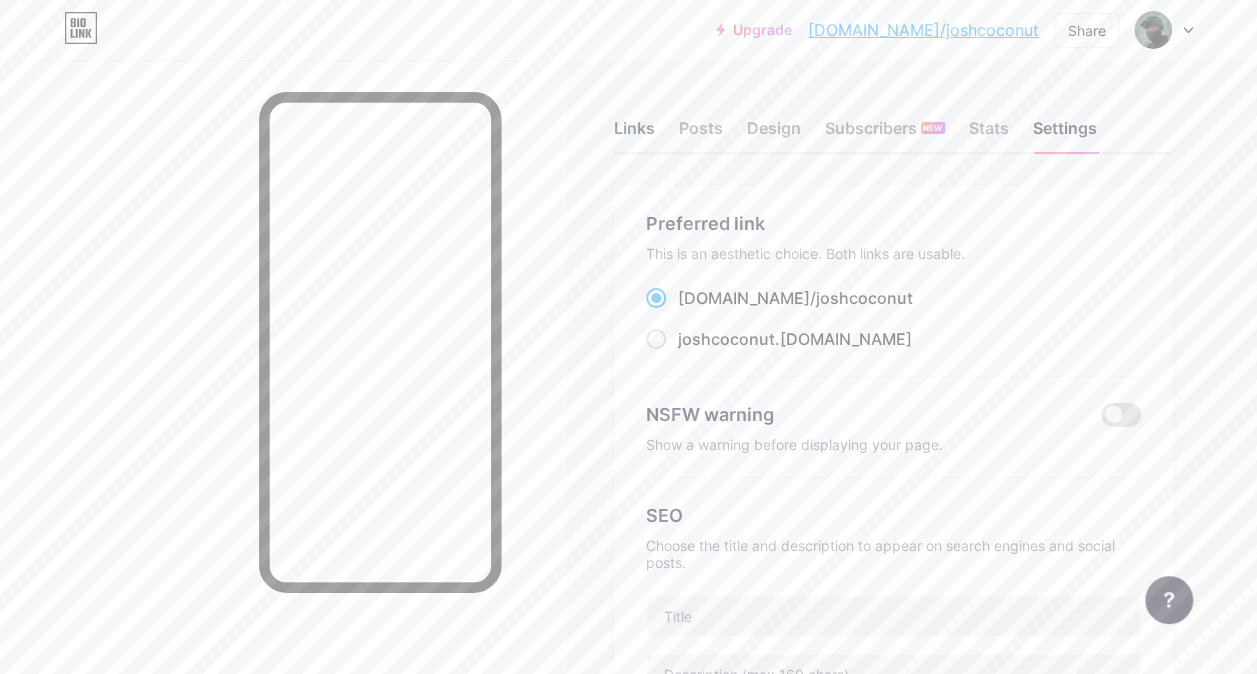click on "Links" at bounding box center (634, 134) 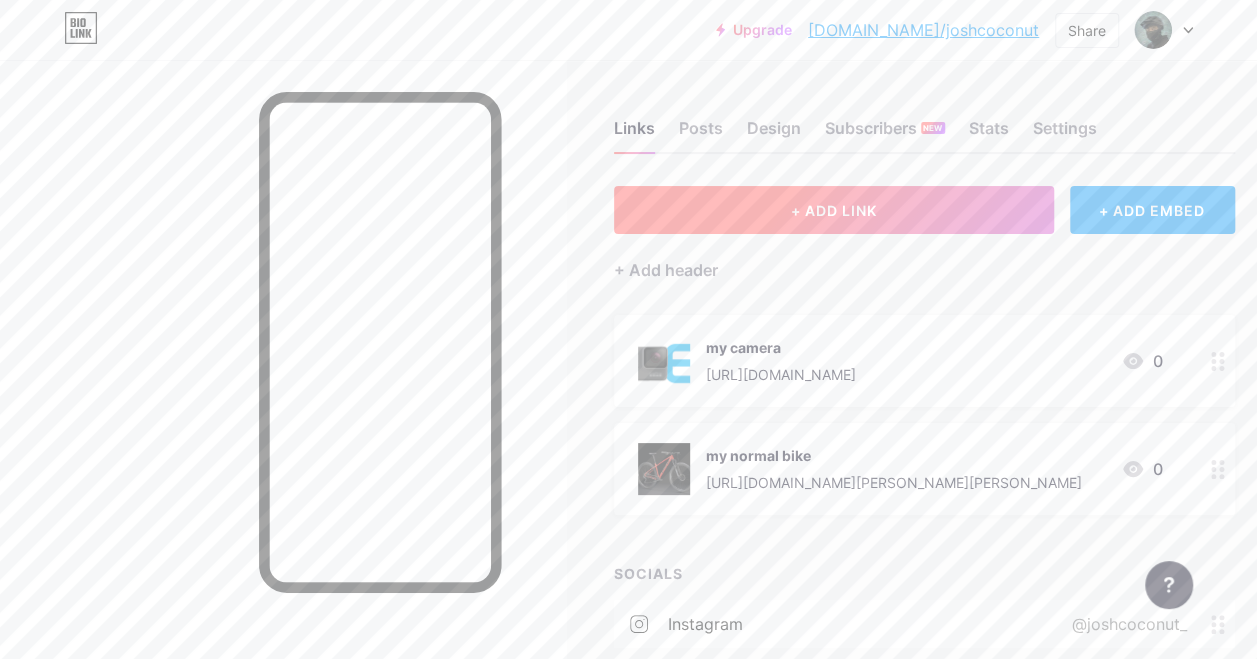 click on "+ ADD LINK" at bounding box center [834, 210] 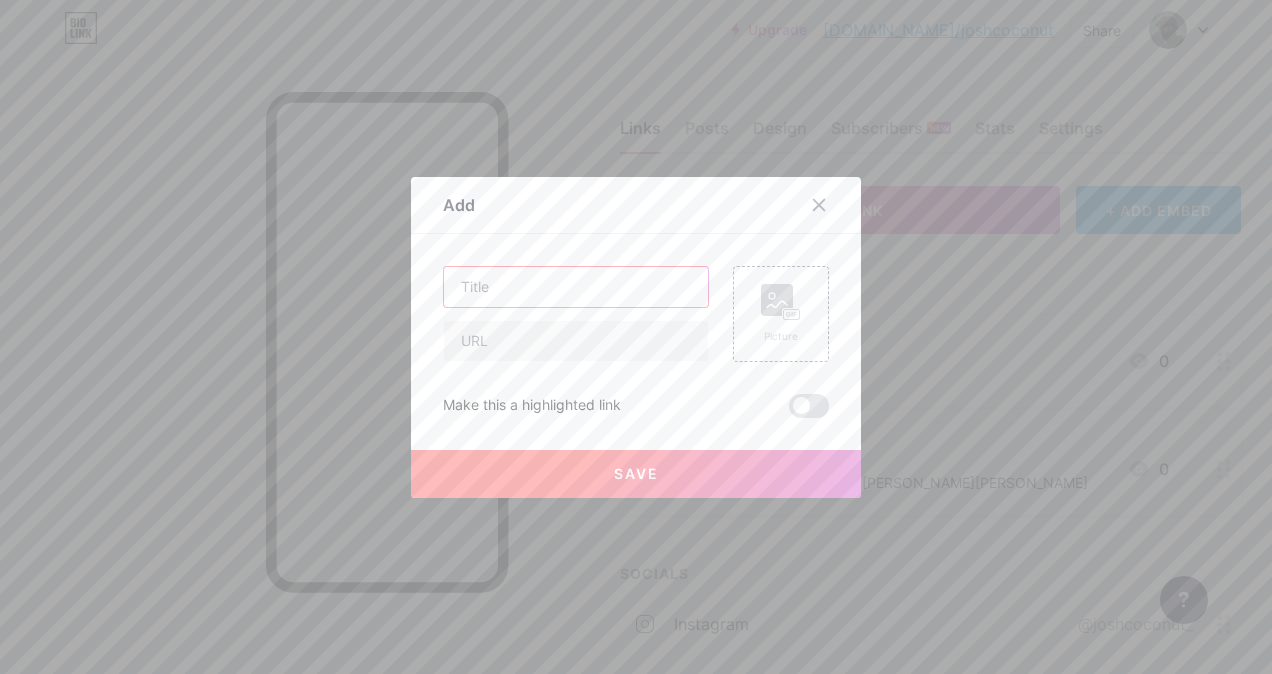 click at bounding box center (576, 287) 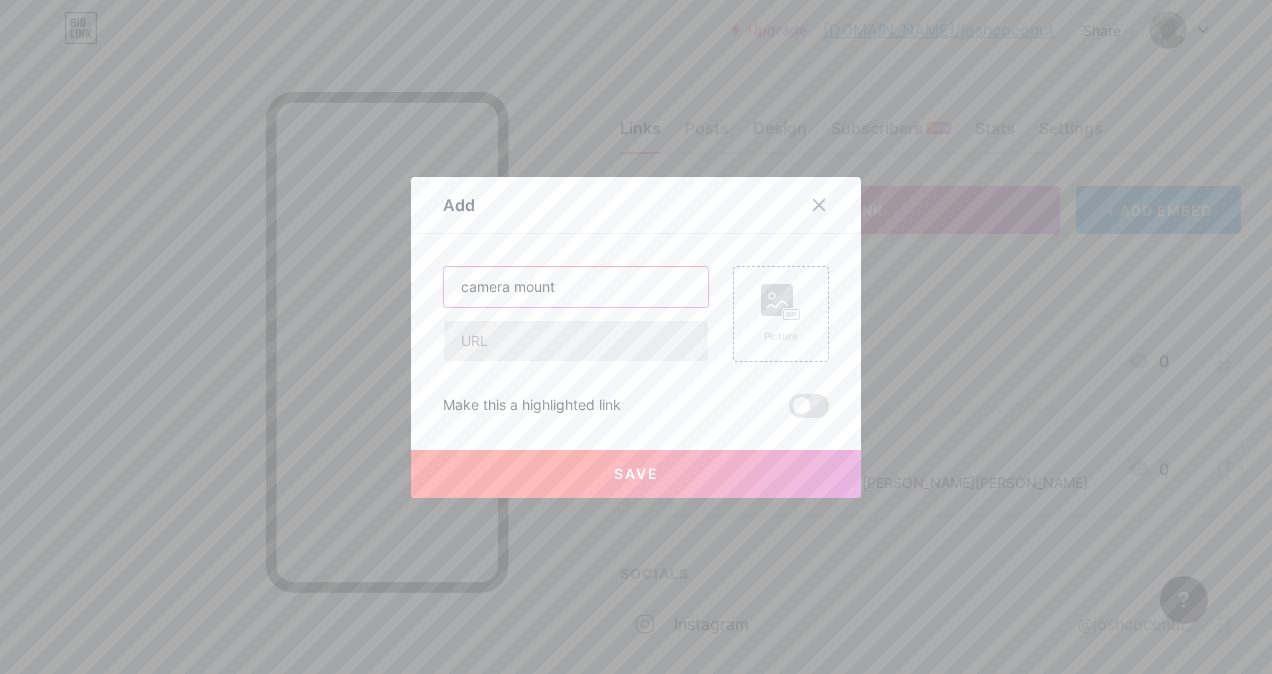 type on "camera mount" 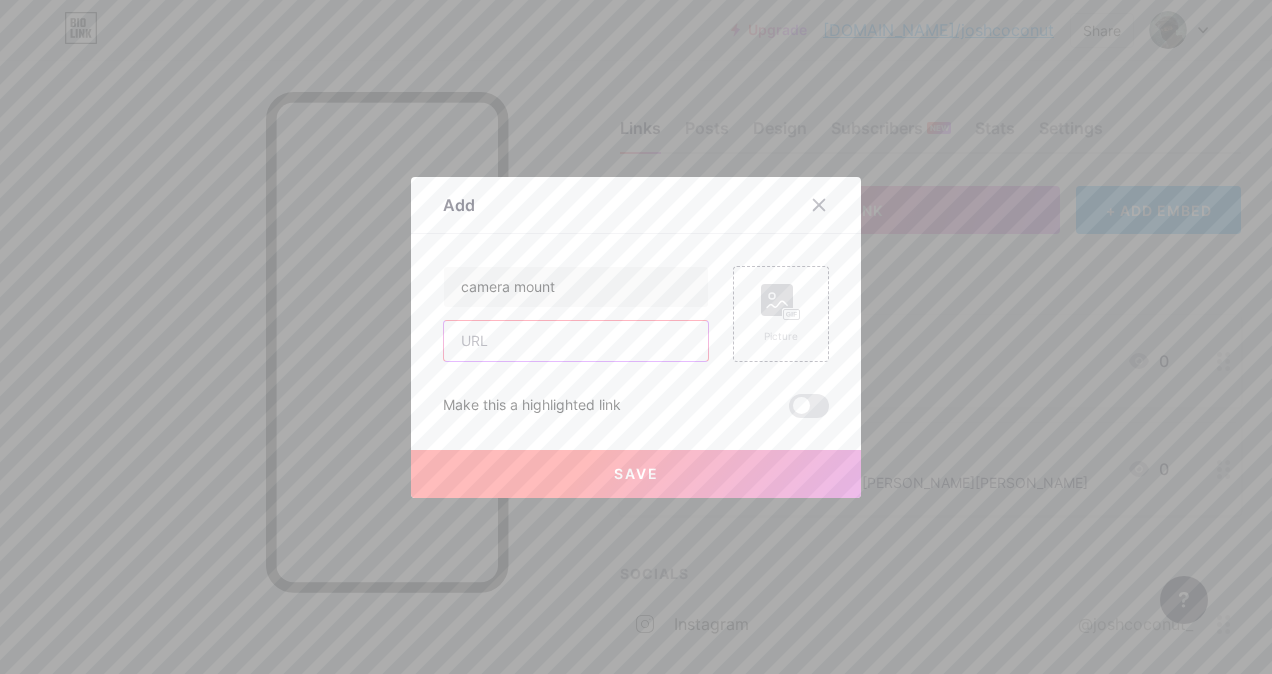 click at bounding box center (576, 341) 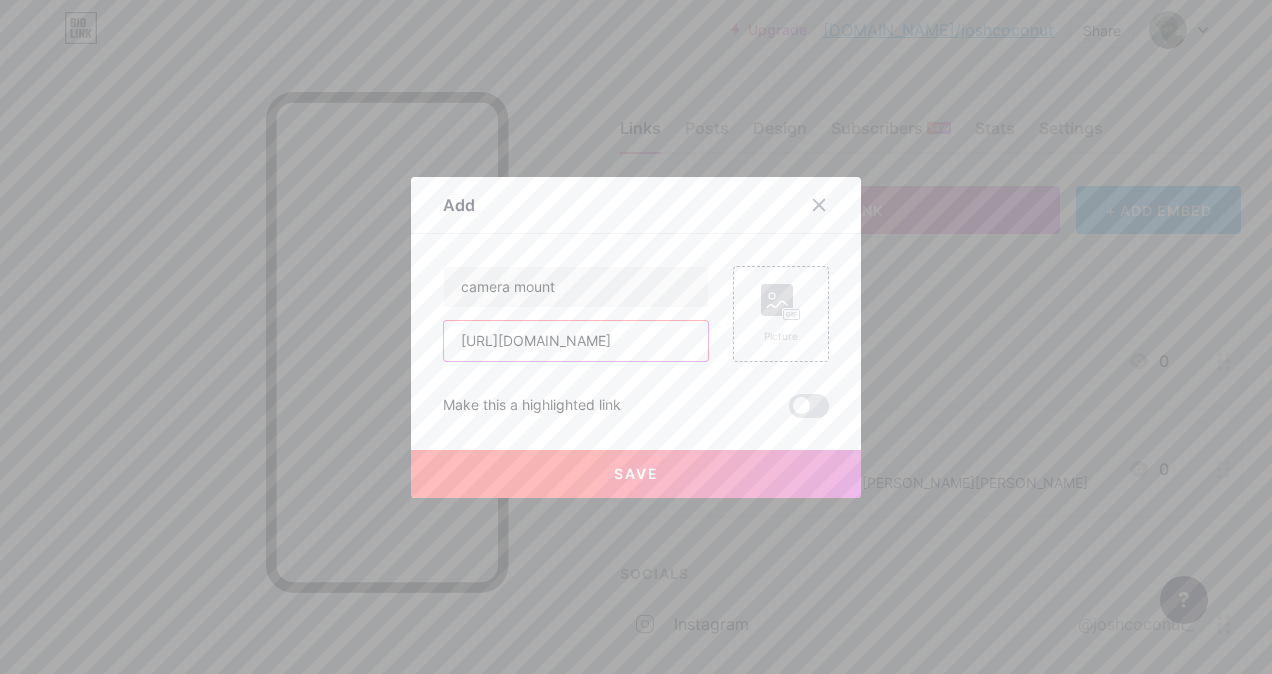 scroll, scrollTop: 0, scrollLeft: 4354, axis: horizontal 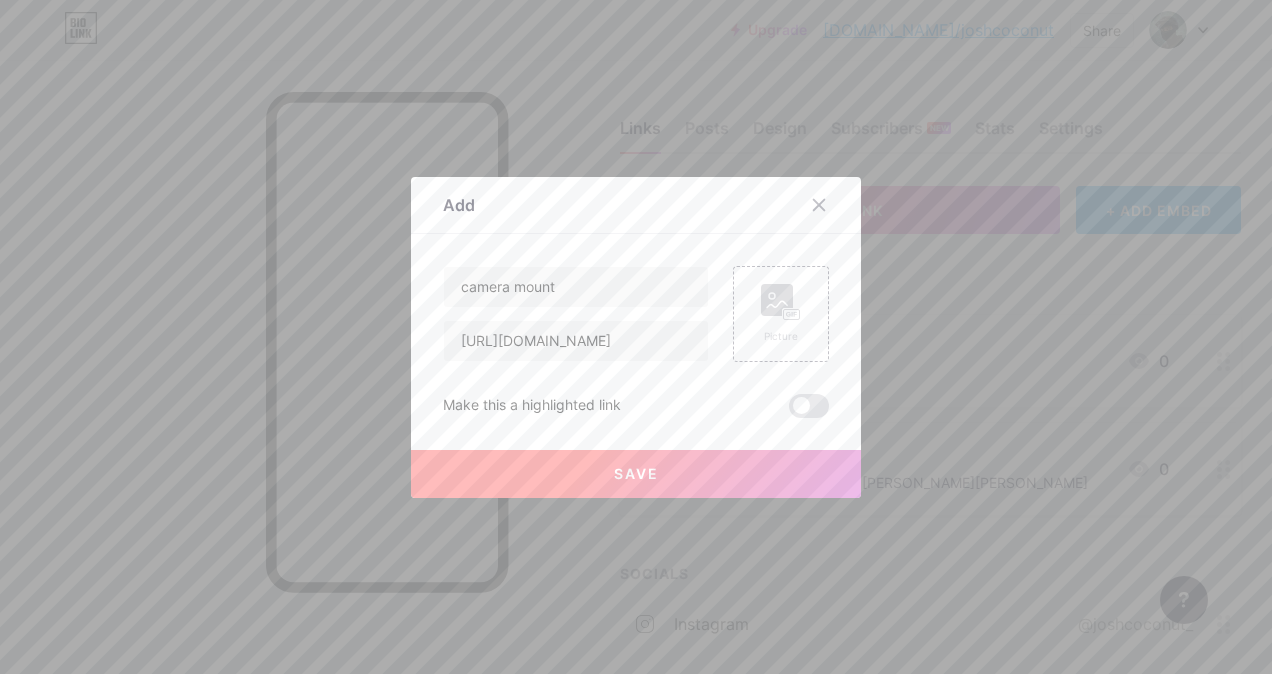 click on "Save" at bounding box center [636, 473] 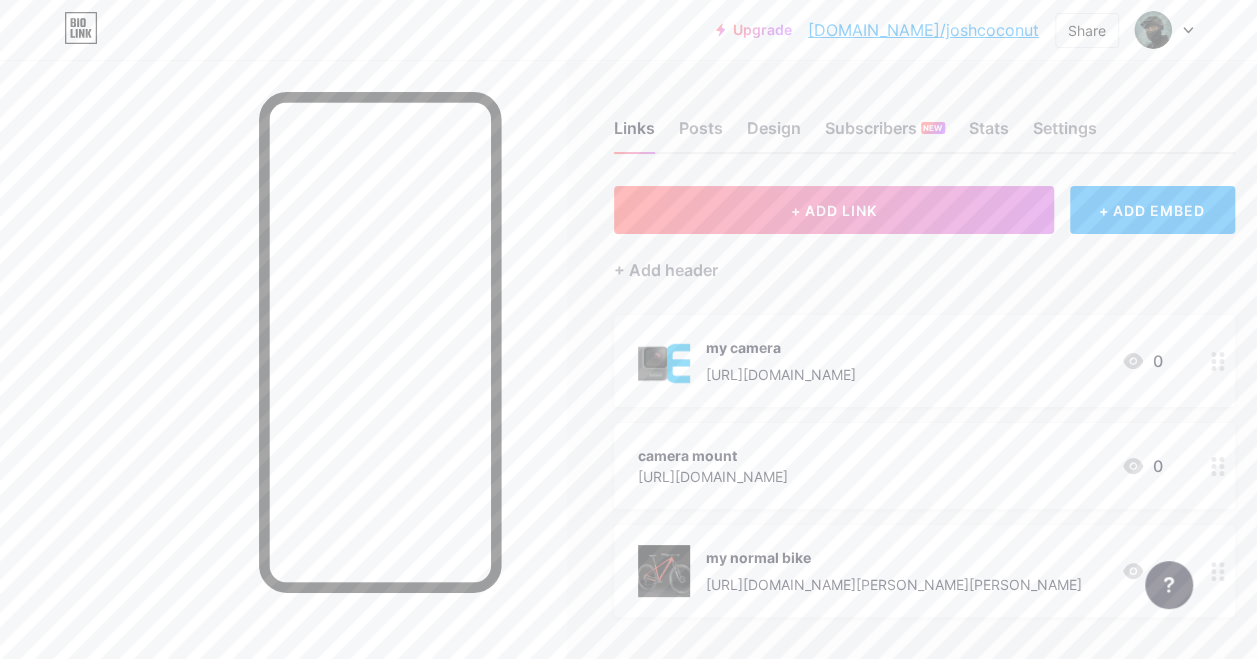click 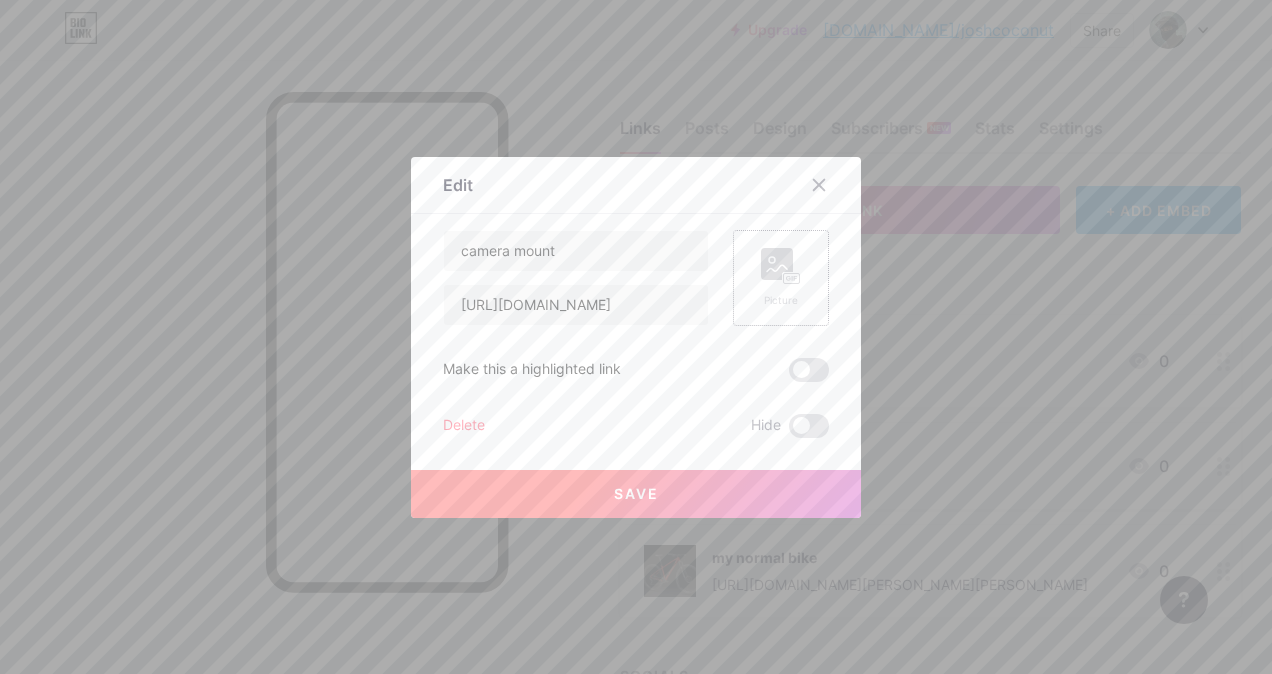 click on "Picture" at bounding box center [781, 278] 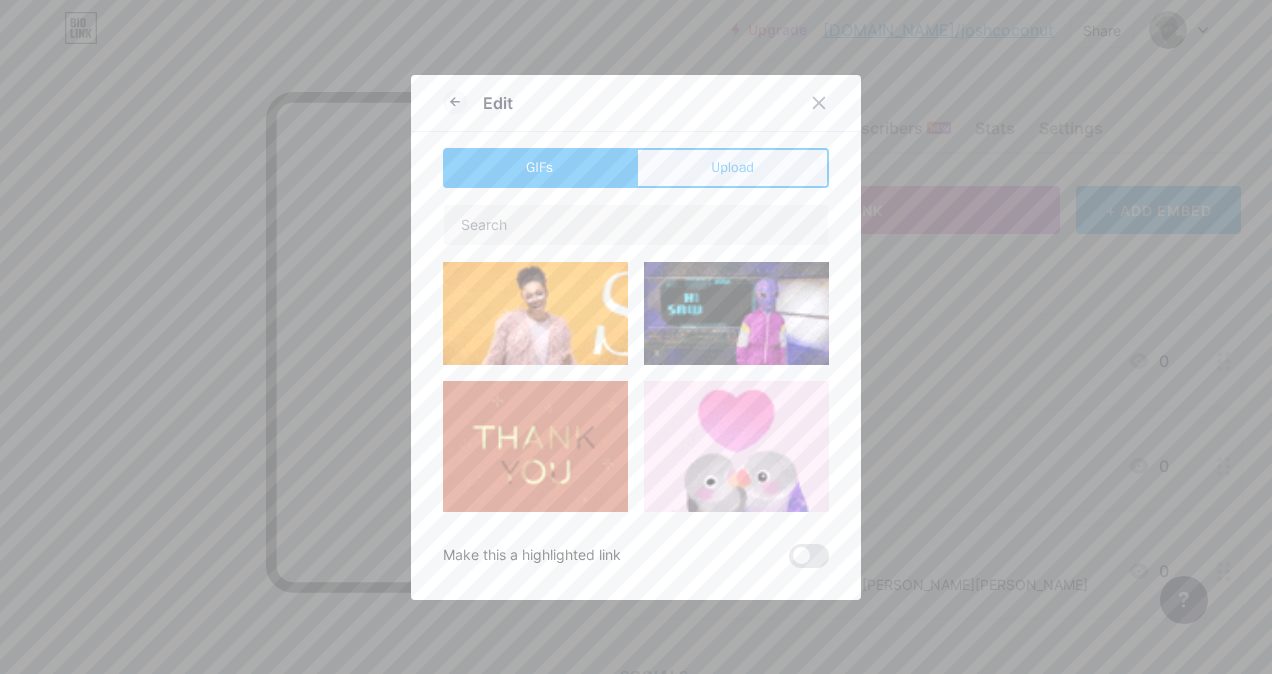 click on "Upload" at bounding box center (732, 167) 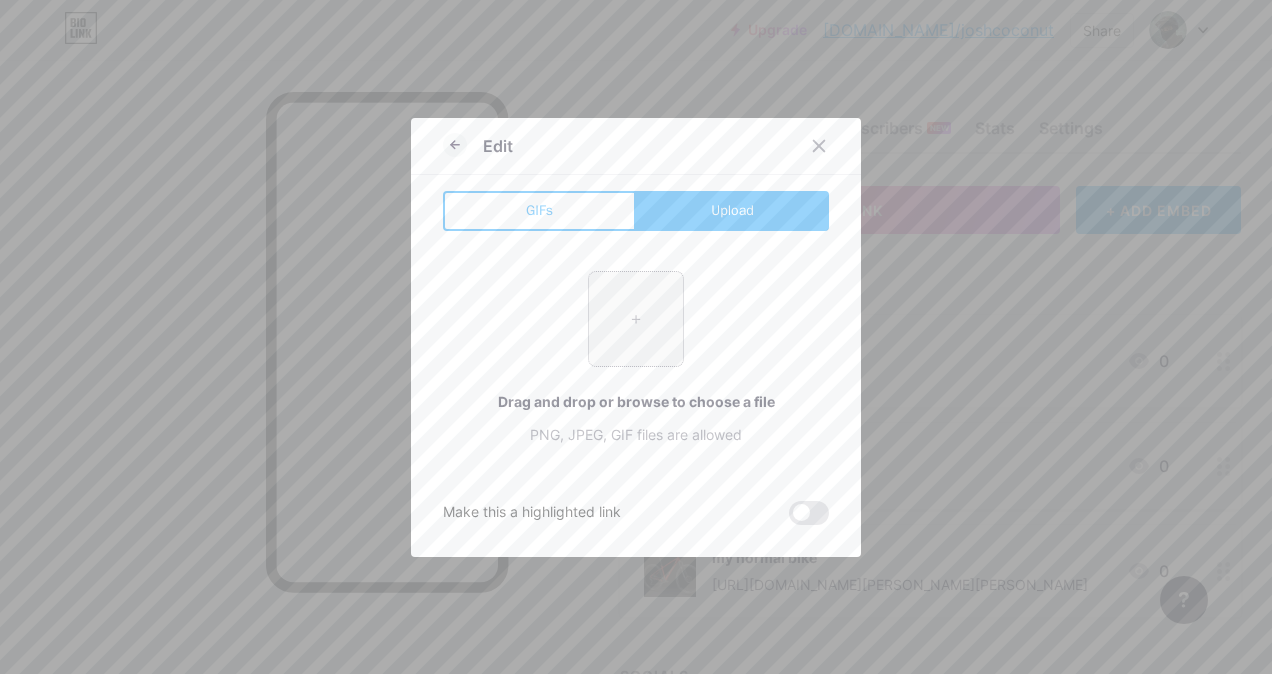 click at bounding box center (636, 319) 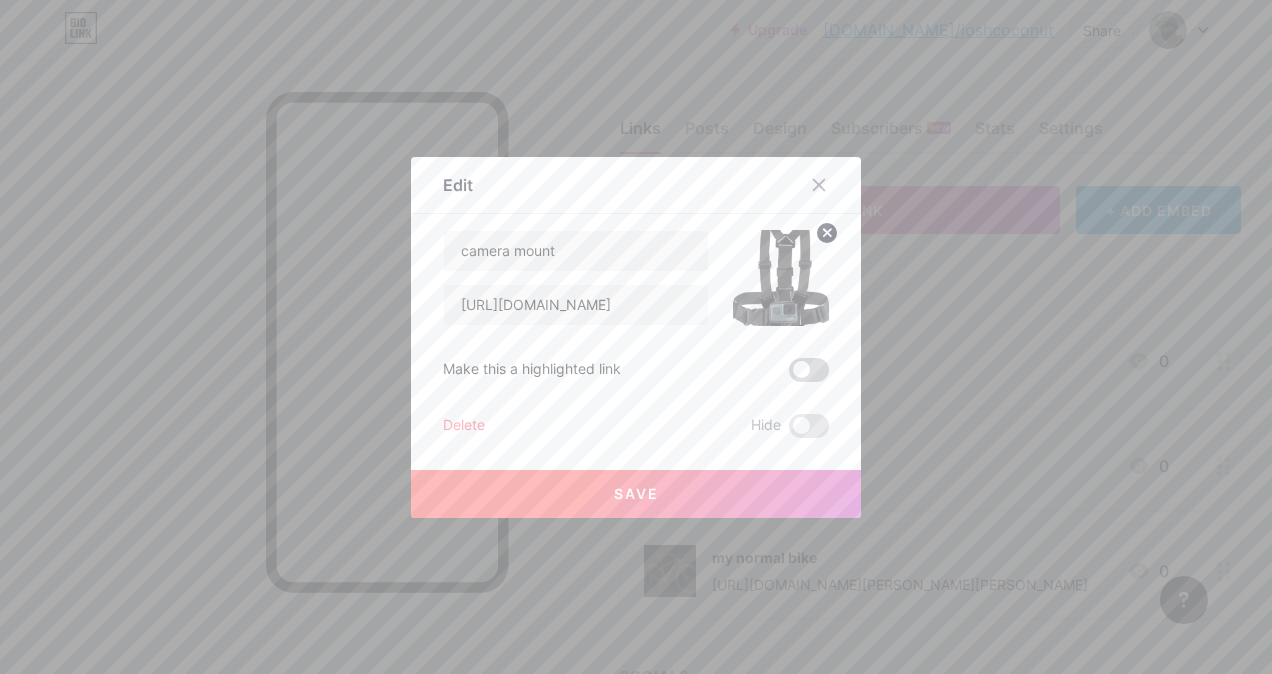 click at bounding box center (809, 370) 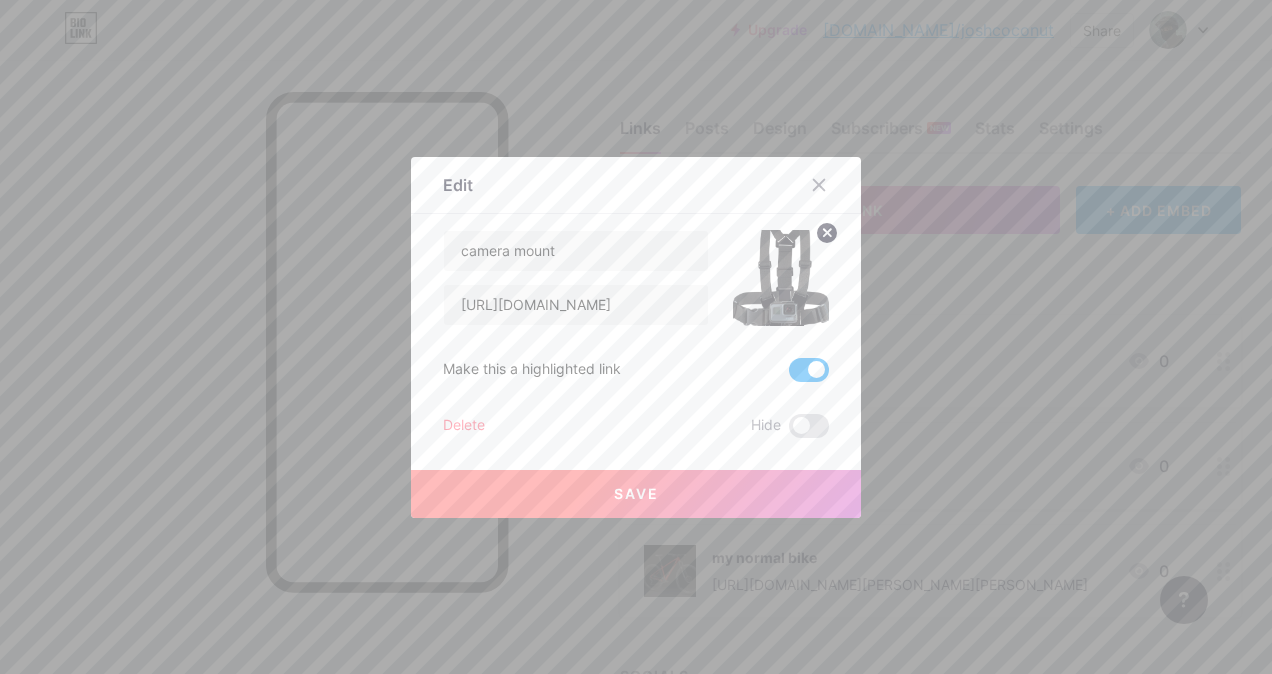 click at bounding box center (809, 370) 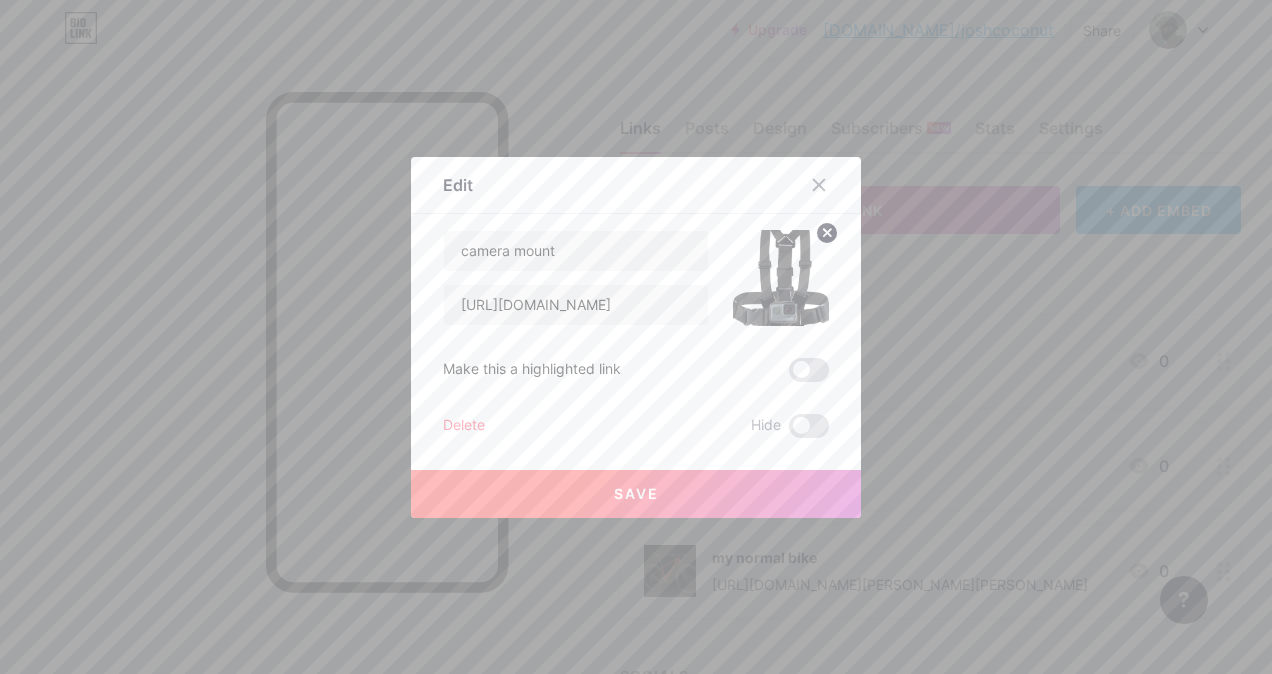 click at bounding box center (636, 337) 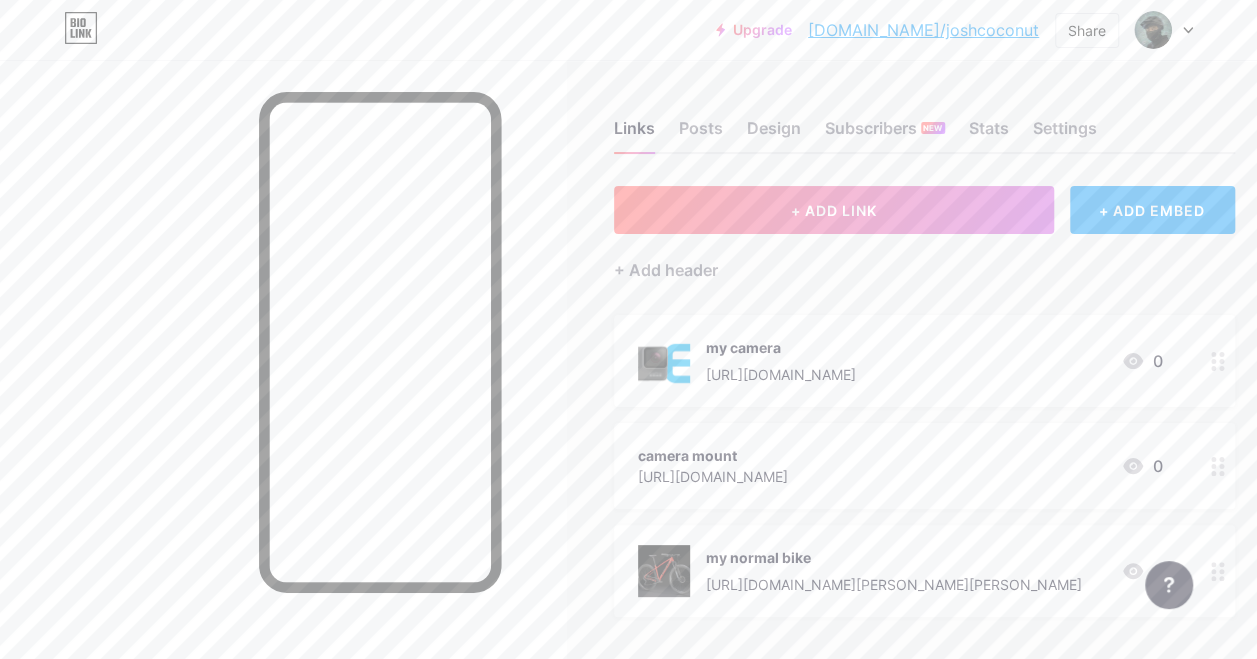 click 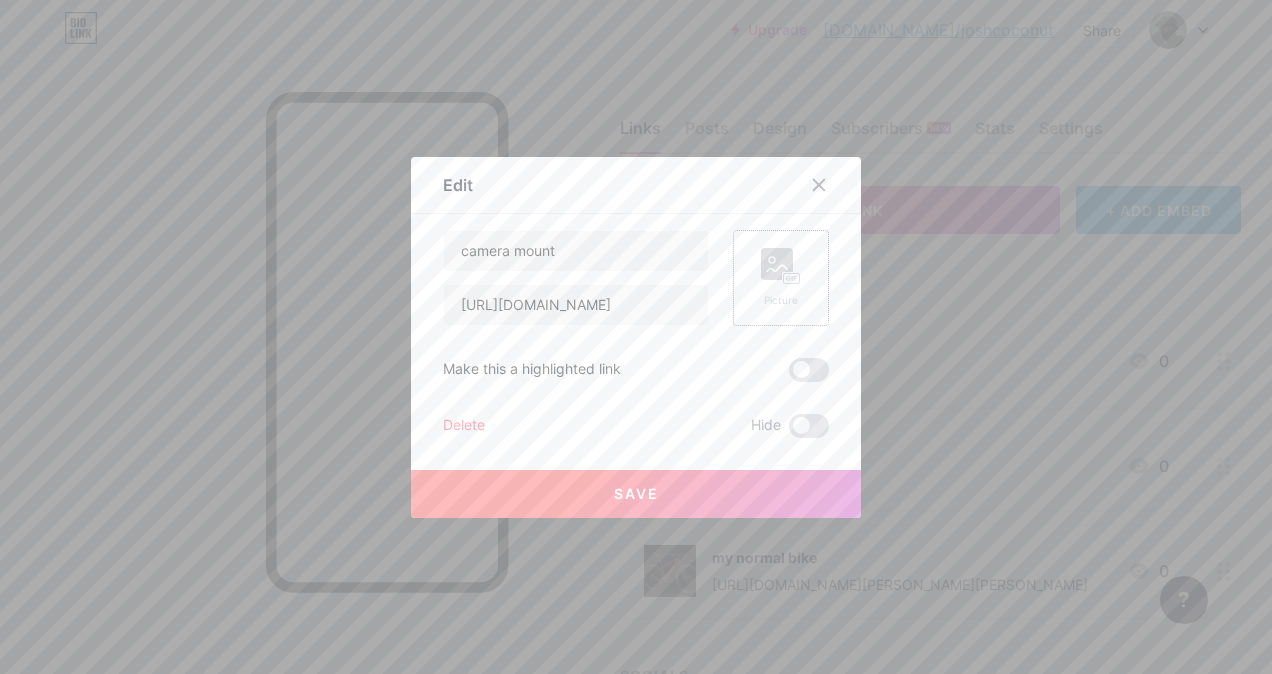 click 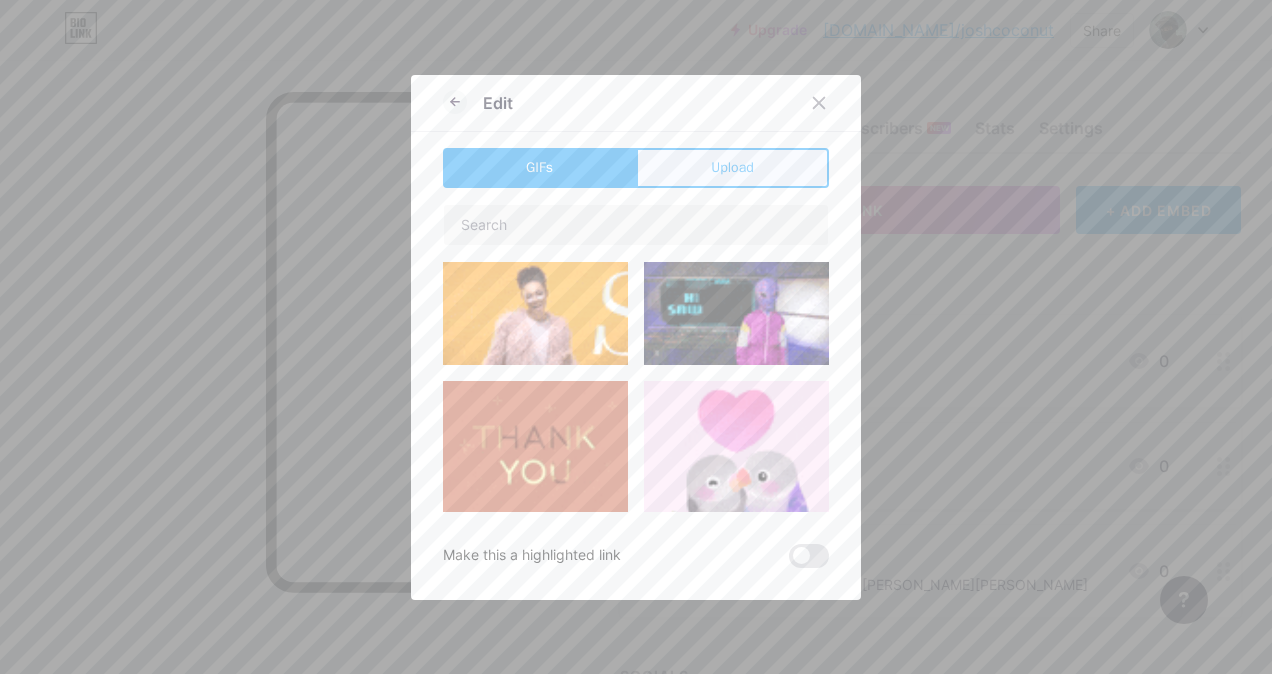 click on "Upload" at bounding box center (732, 167) 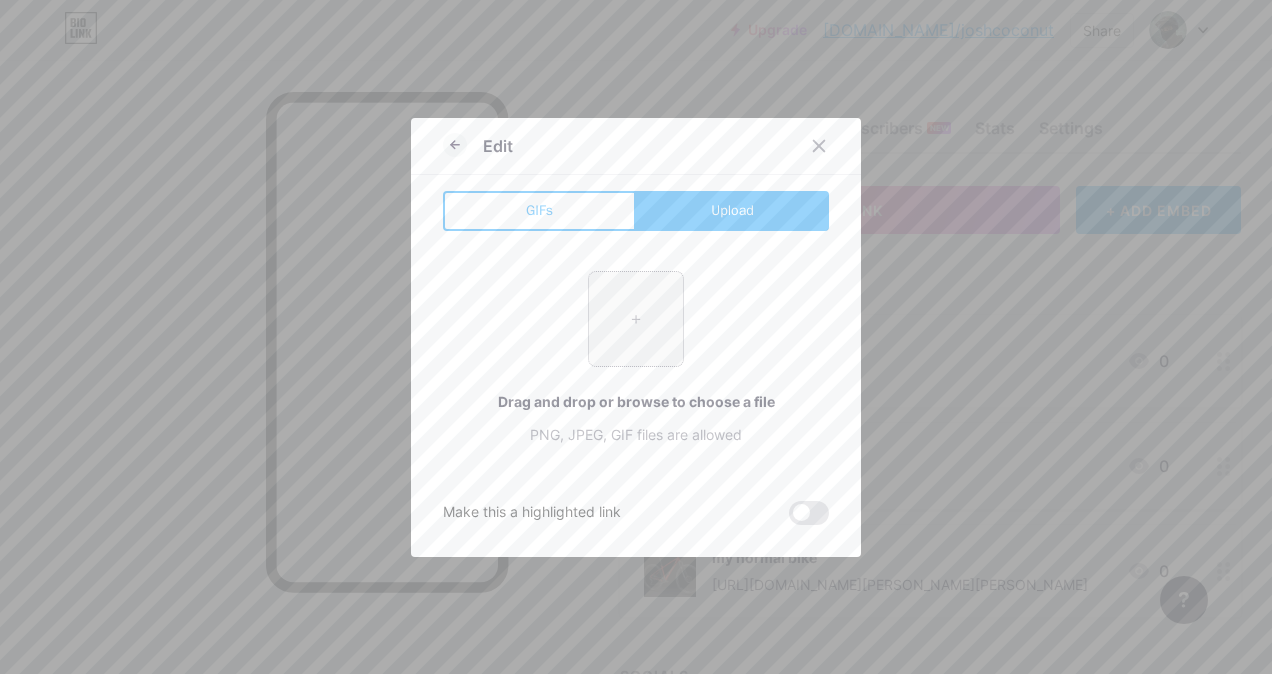 click at bounding box center (636, 319) 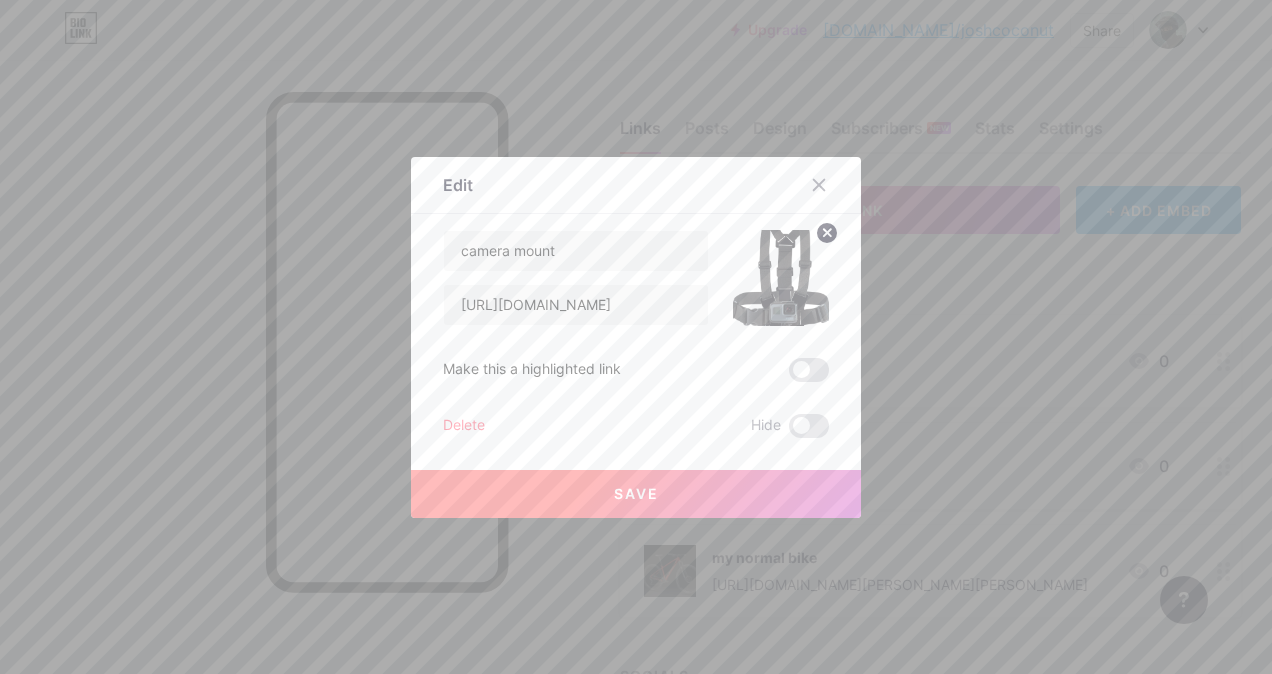 click on "Save" at bounding box center (636, 494) 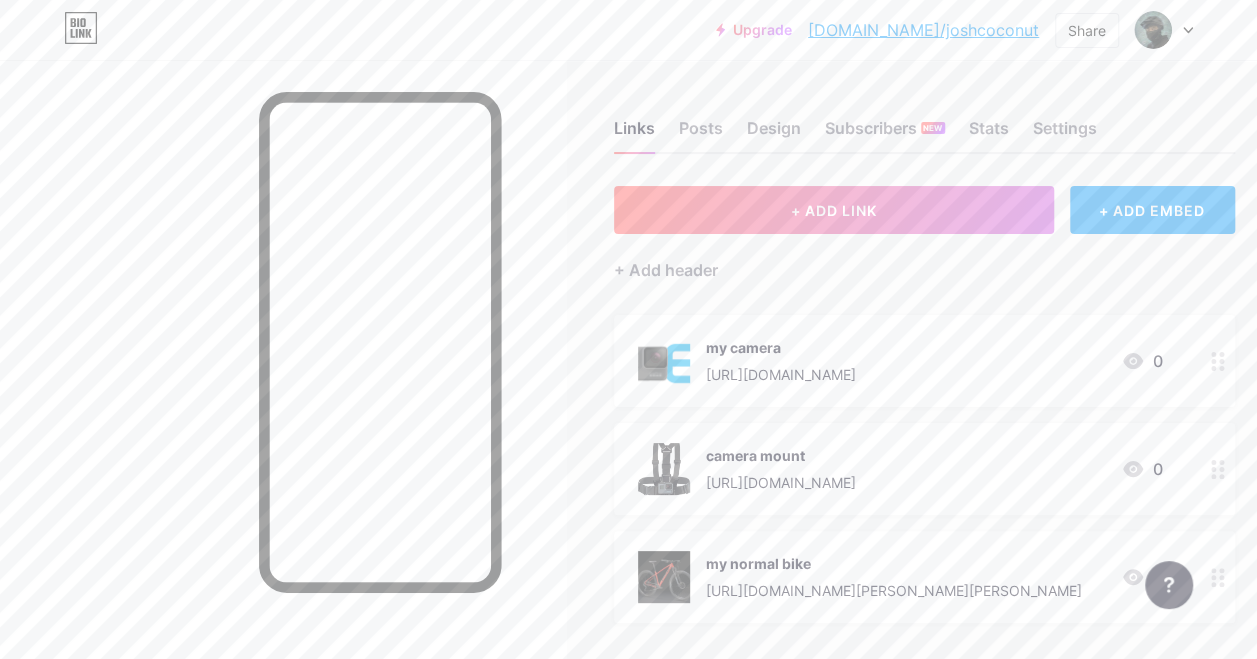 click 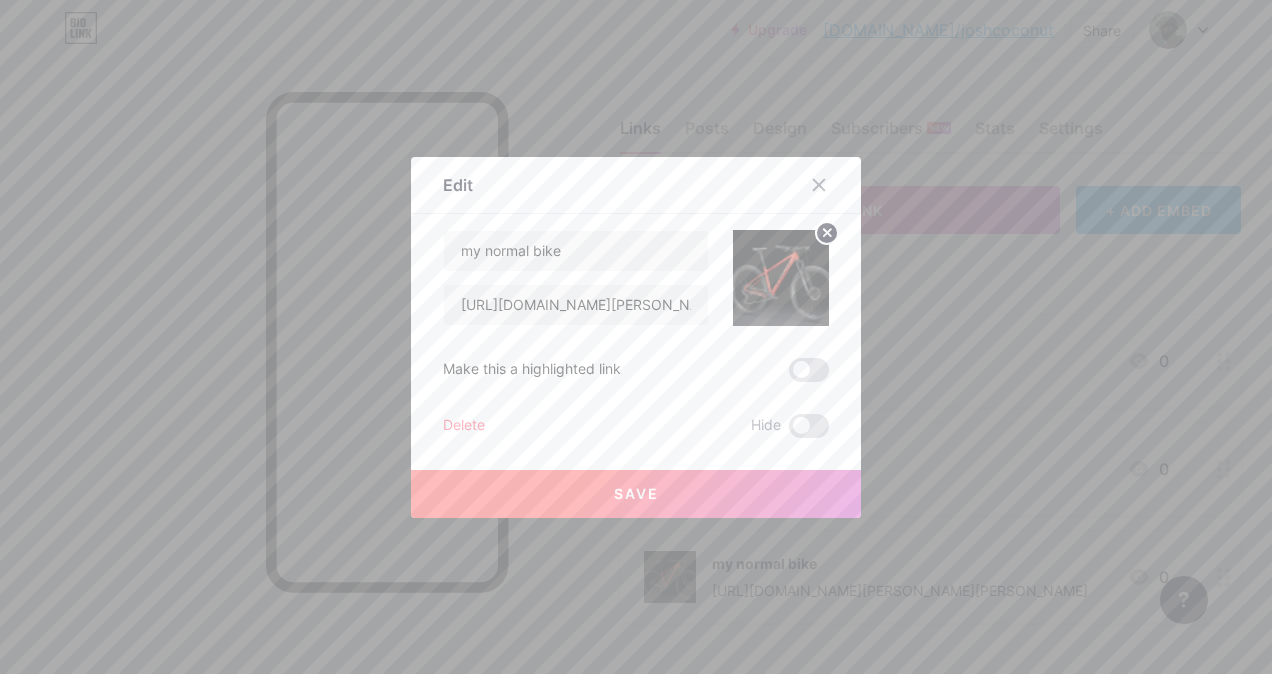 click at bounding box center (781, 278) 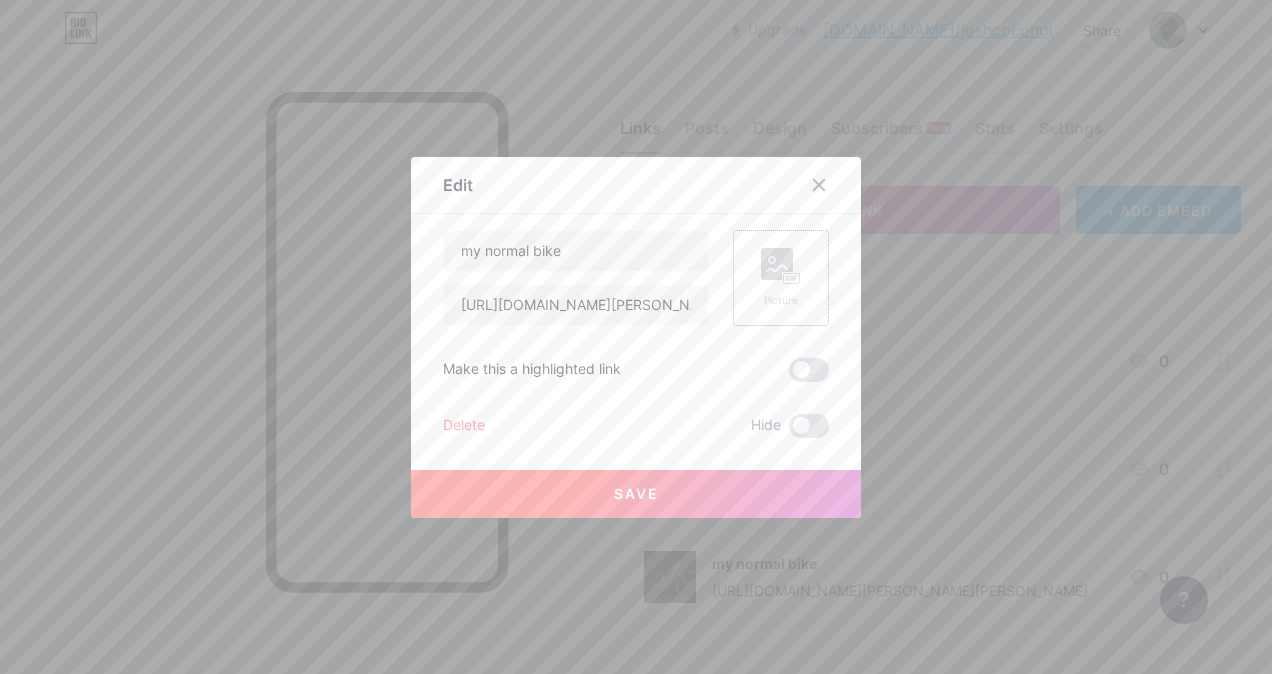 click 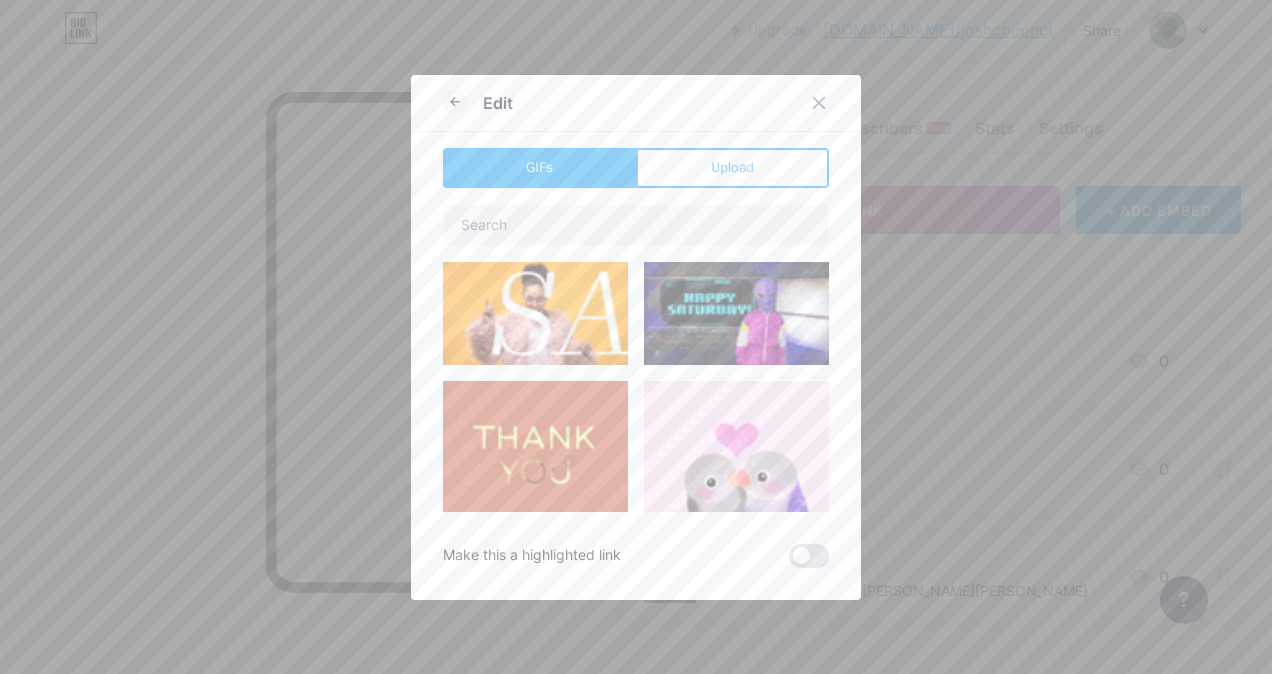 click on "Upload" at bounding box center [732, 168] 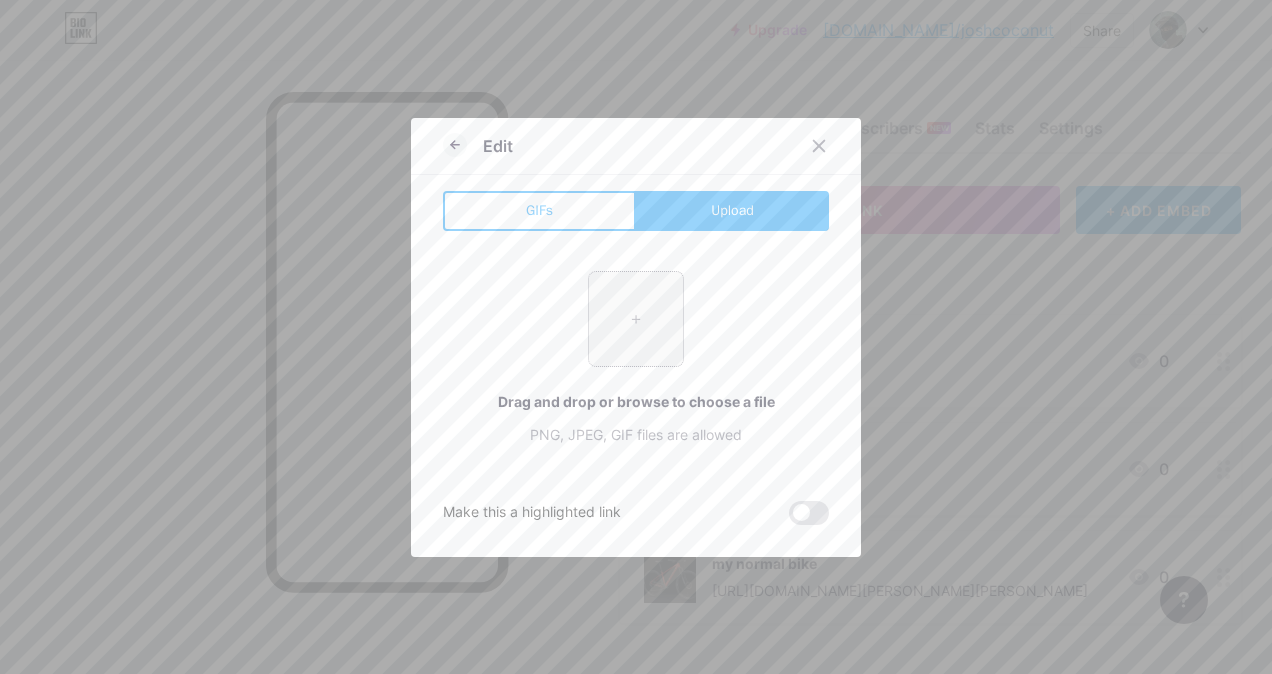 click at bounding box center [636, 319] 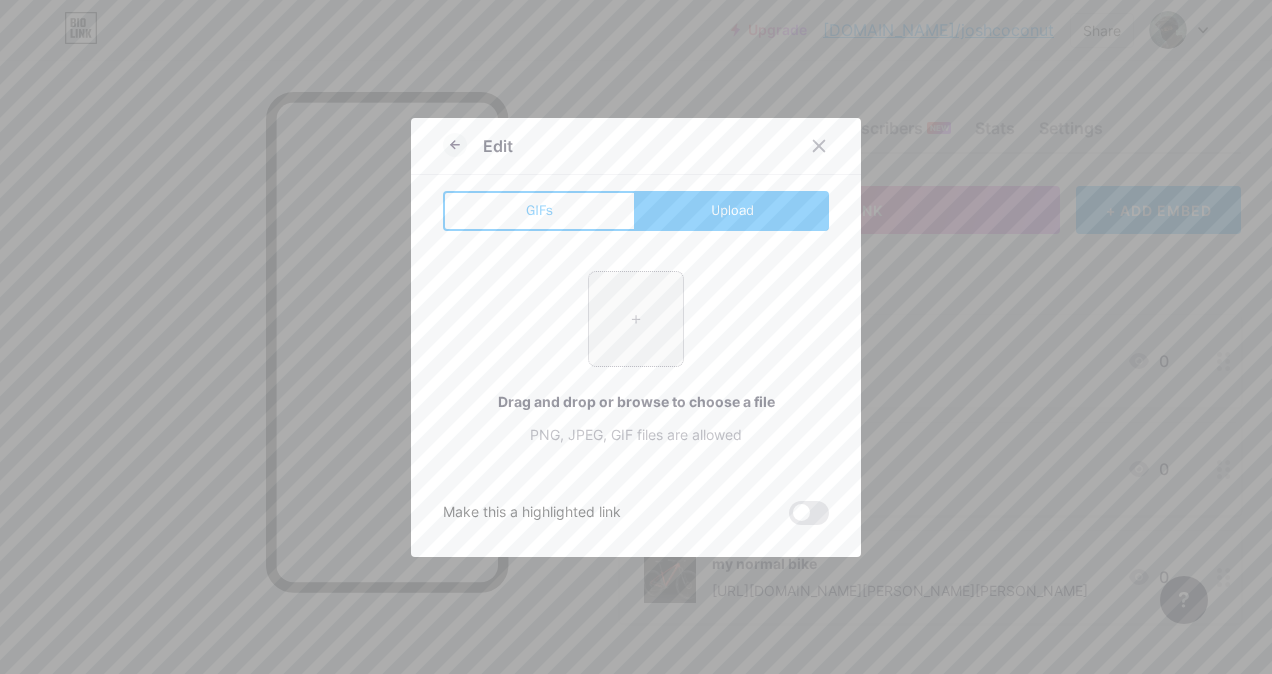 type on "C:\fakepath\Screenshot [DATE] 123810.png" 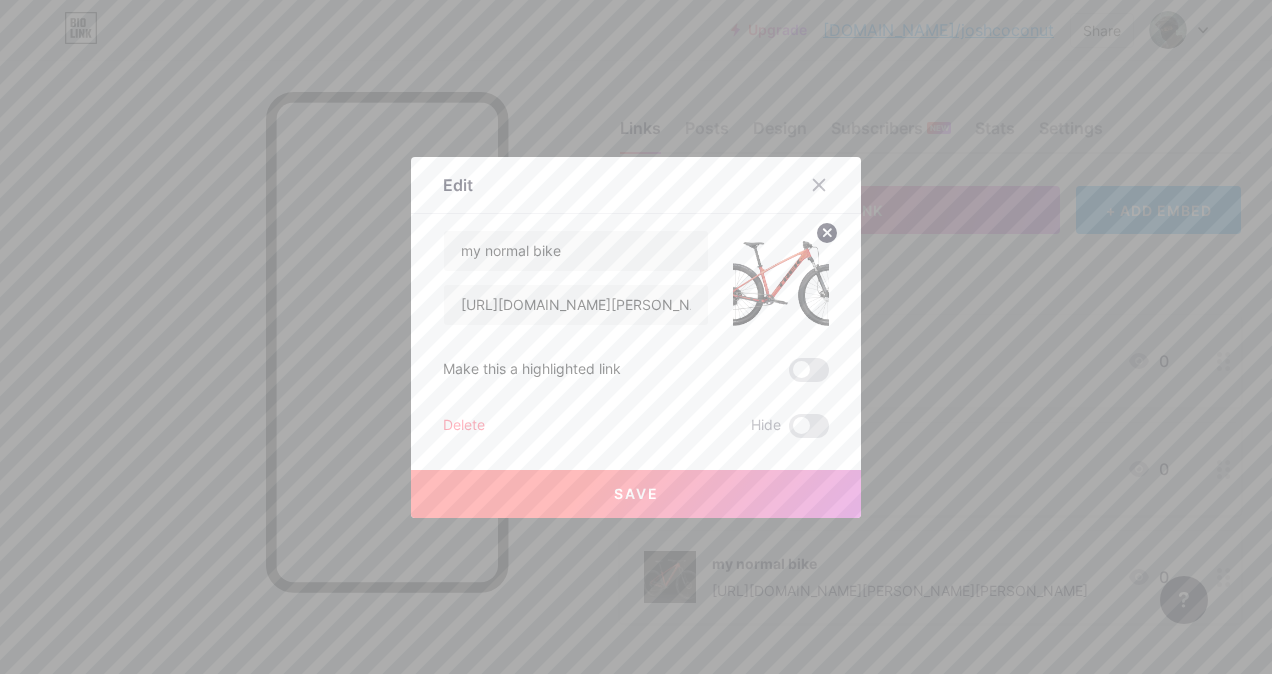 click on "Save" at bounding box center (636, 494) 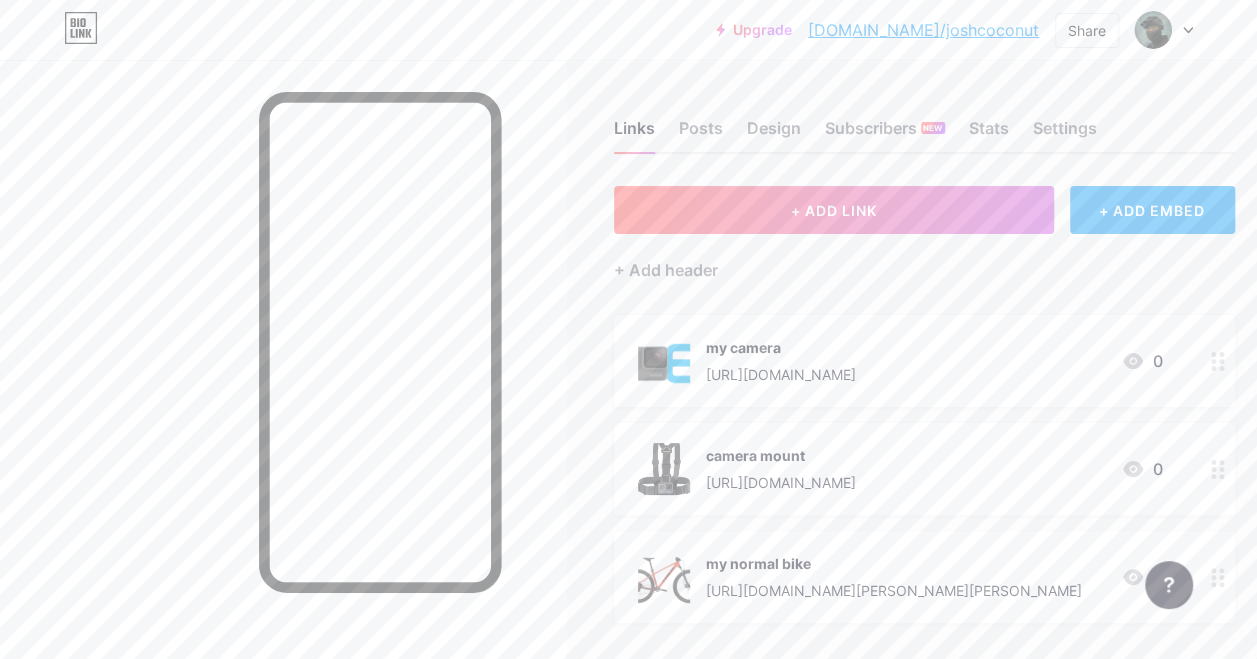 drag, startPoint x: 824, startPoint y: 598, endPoint x: 902, endPoint y: 616, distance: 80.04999 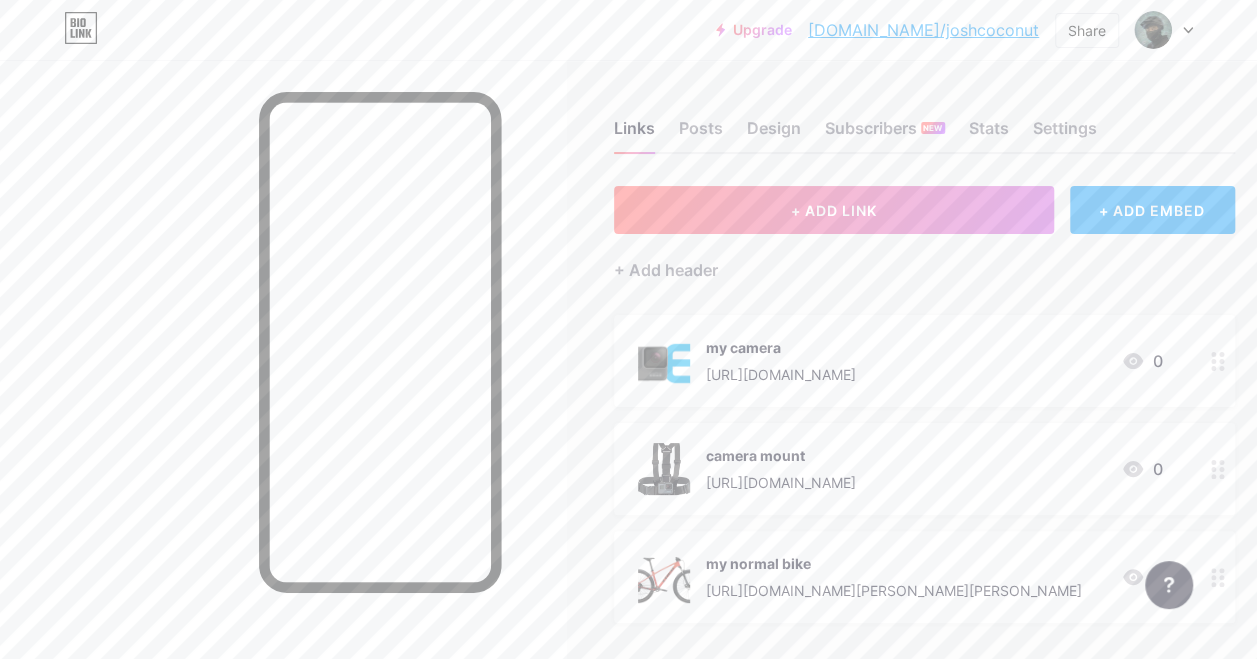 click on "my normal bike
[URL][DOMAIN_NAME][PERSON_NAME][PERSON_NAME]
0" at bounding box center (924, 577) 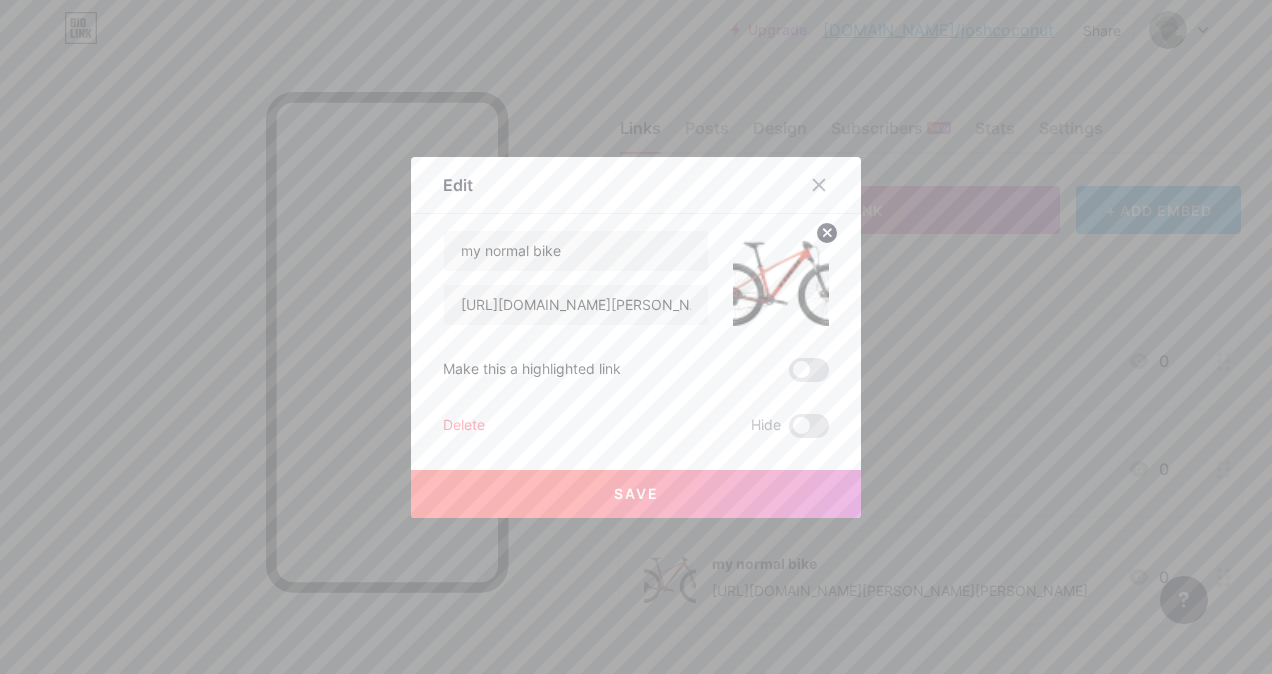 click at bounding box center [636, 337] 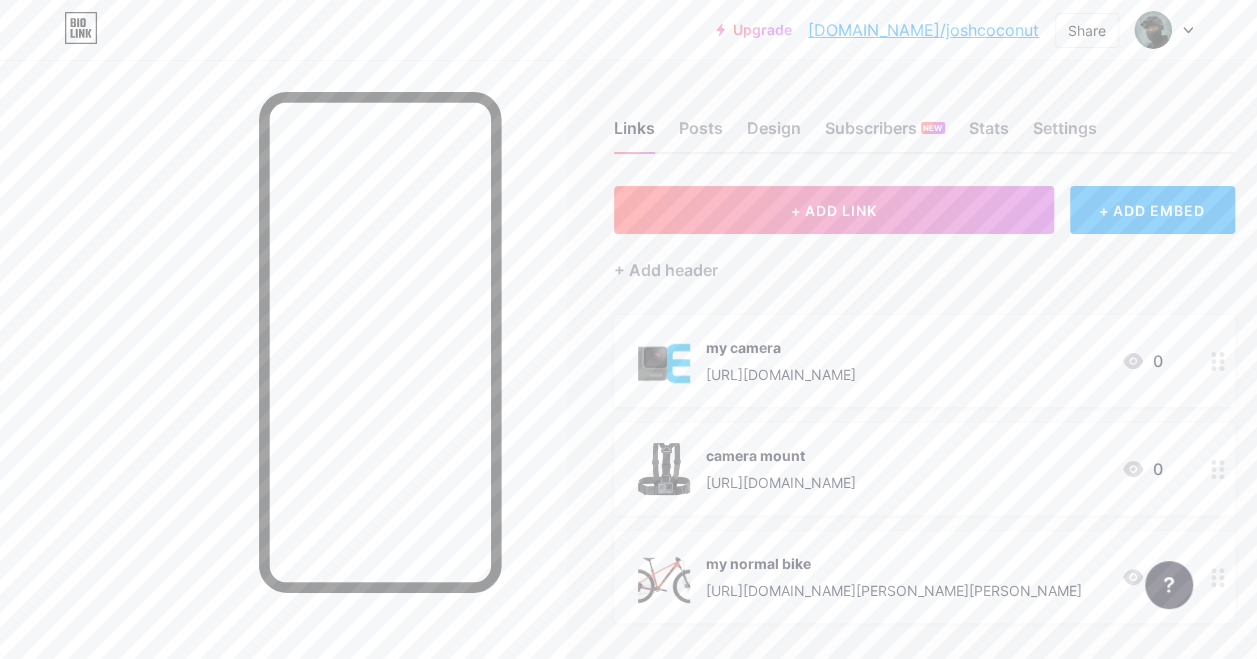 drag, startPoint x: 632, startPoint y: 570, endPoint x: 634, endPoint y: 608, distance: 38.052597 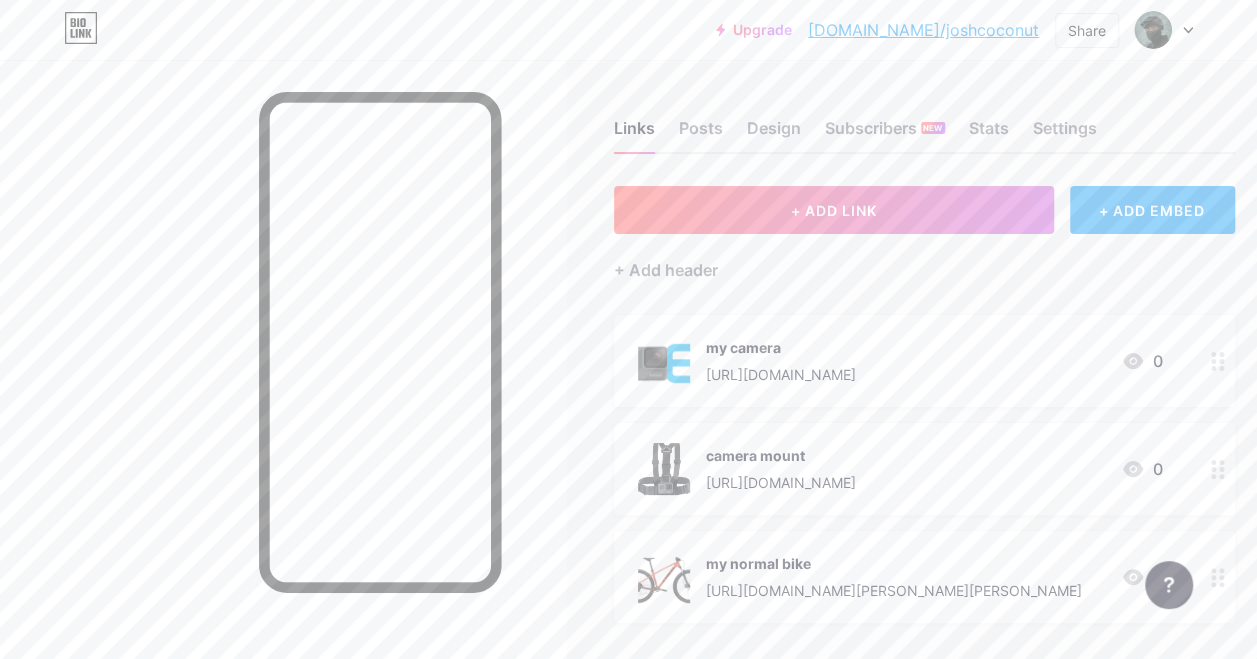 click on "my normal bike
[URL][DOMAIN_NAME][PERSON_NAME][PERSON_NAME]
0" at bounding box center (924, 577) 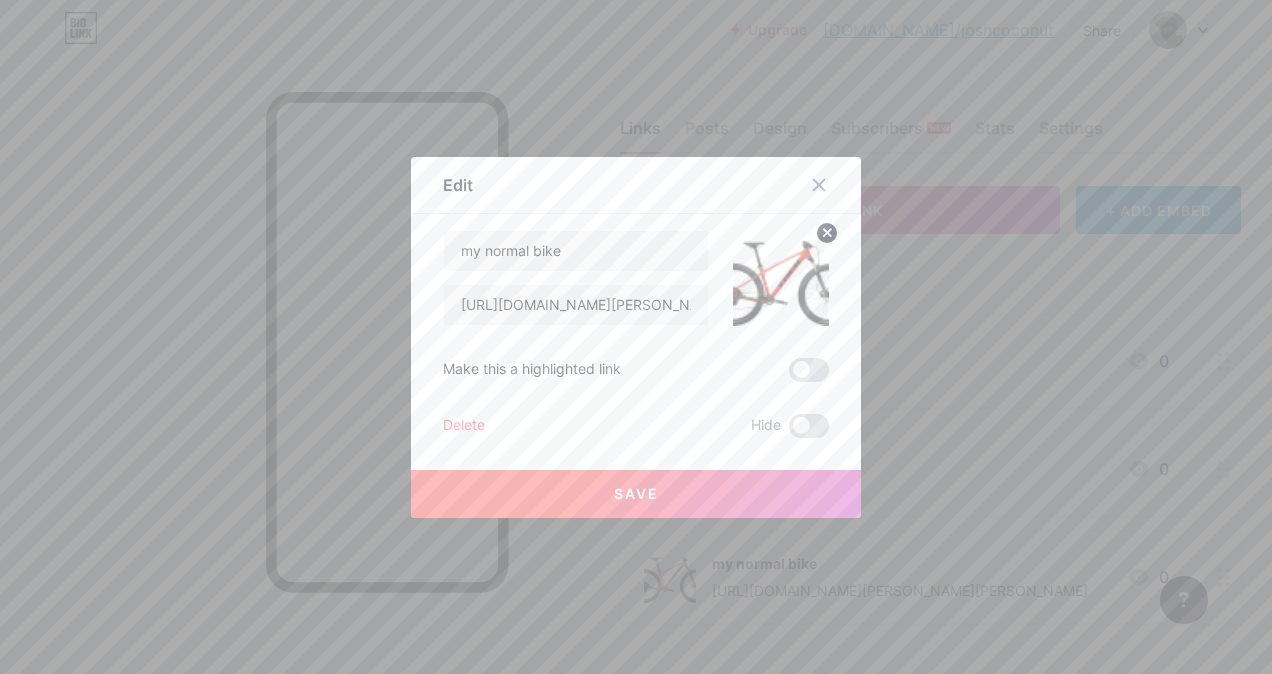 click at bounding box center (636, 337) 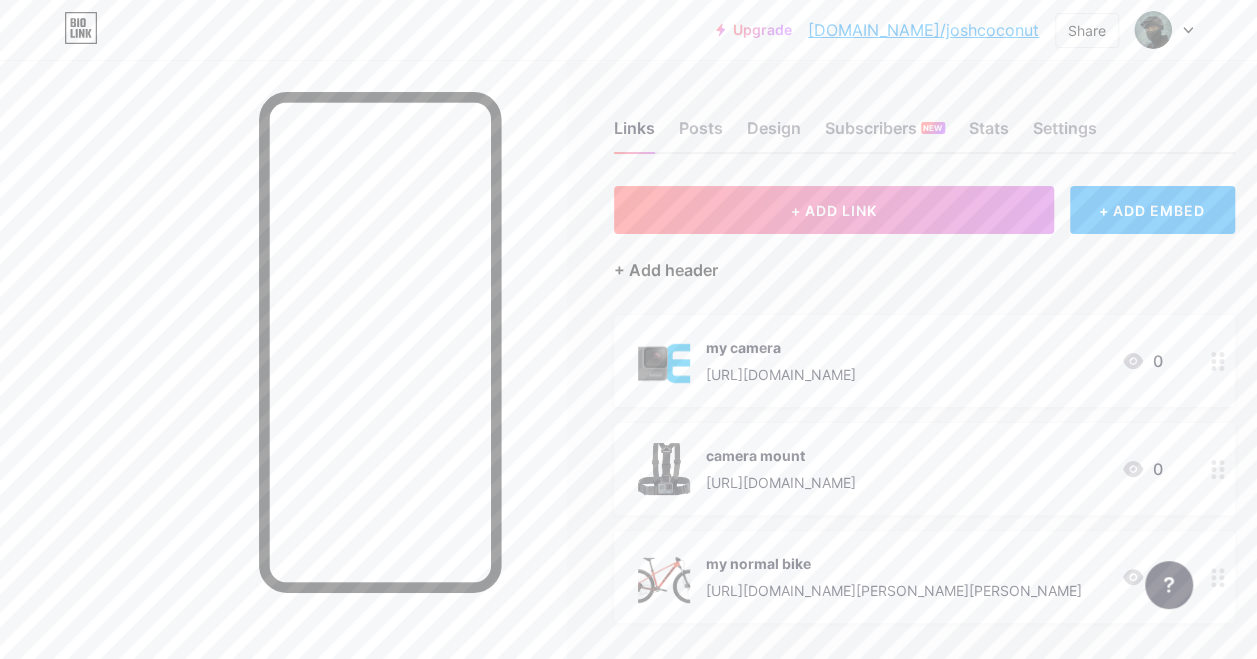 click on "+ Add header" at bounding box center [666, 270] 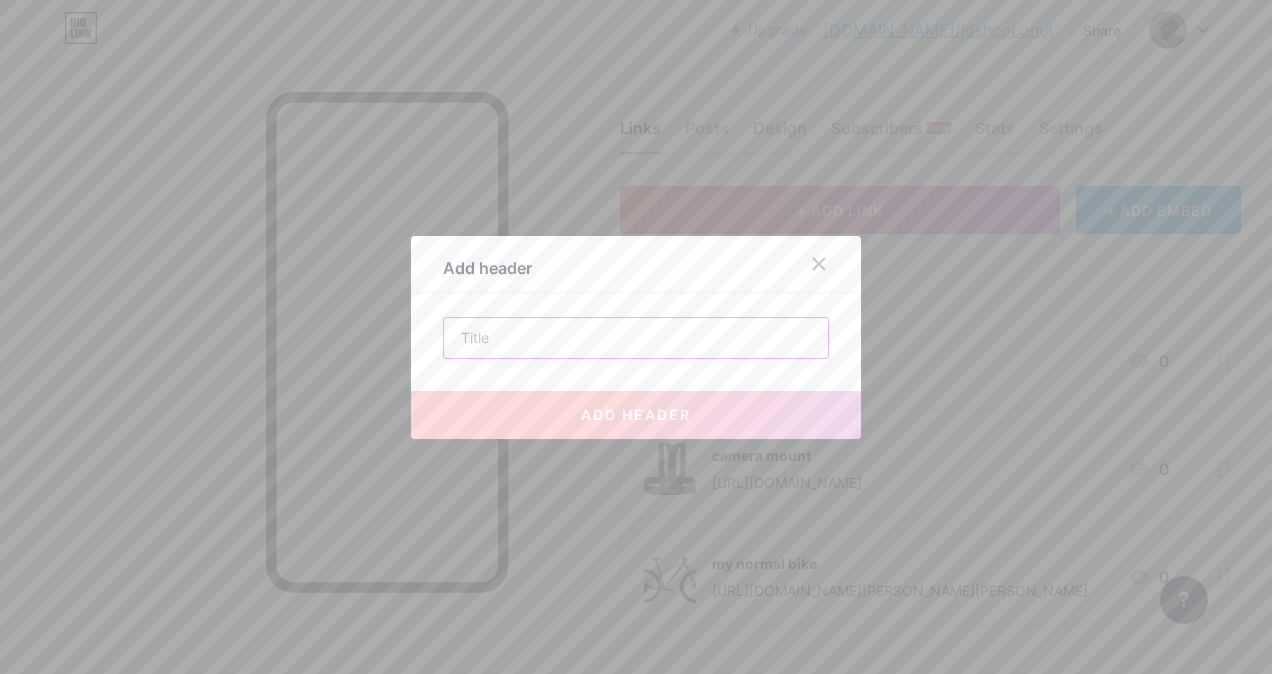 click at bounding box center [636, 338] 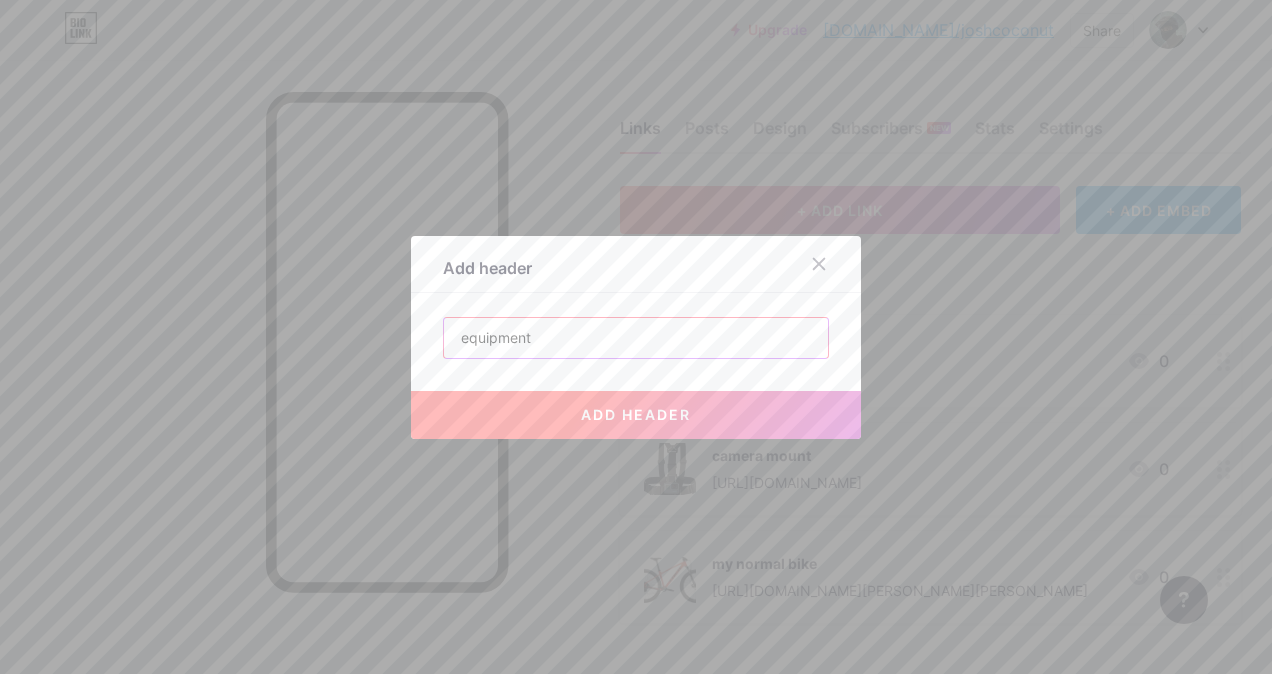 type on "equipment" 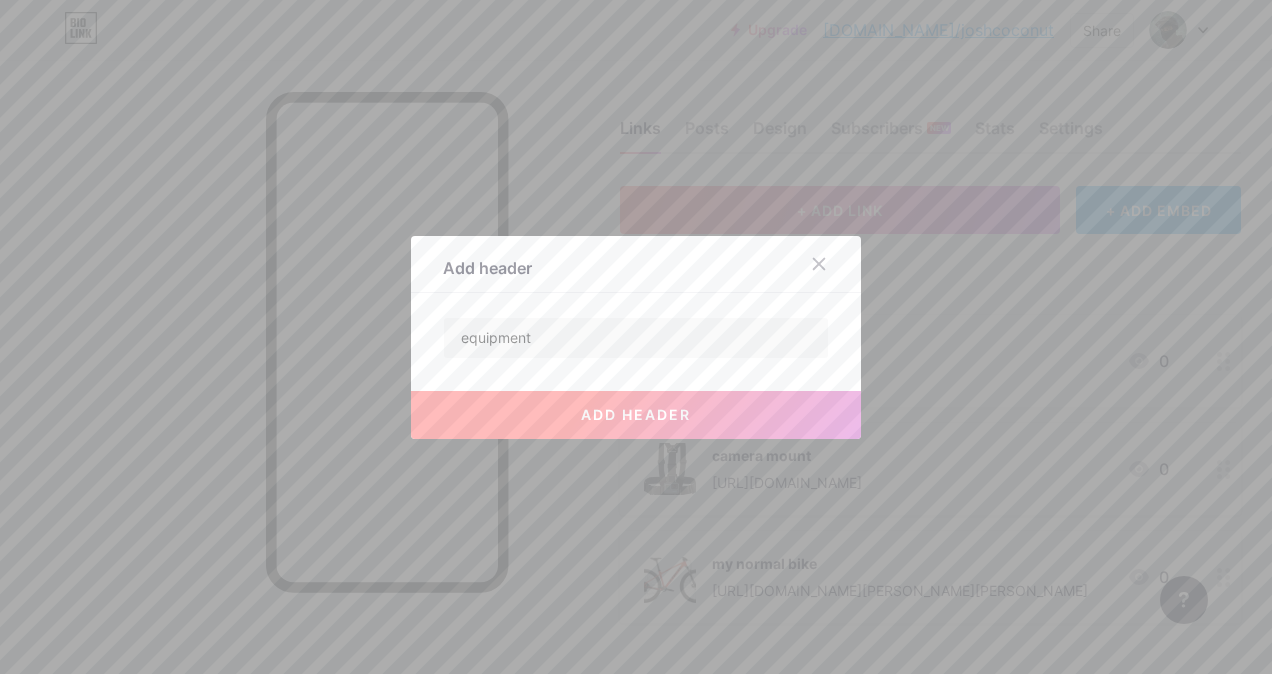 click on "add header" at bounding box center (636, 415) 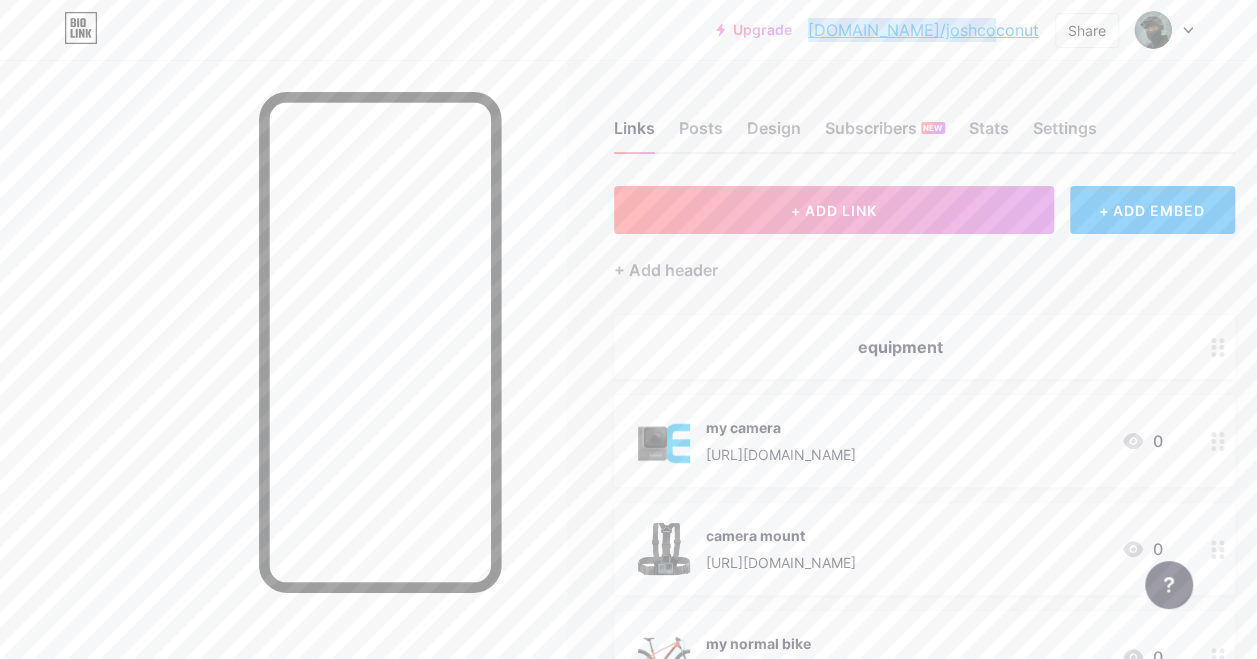 drag, startPoint x: 988, startPoint y: 33, endPoint x: 885, endPoint y: 34, distance: 103.00485 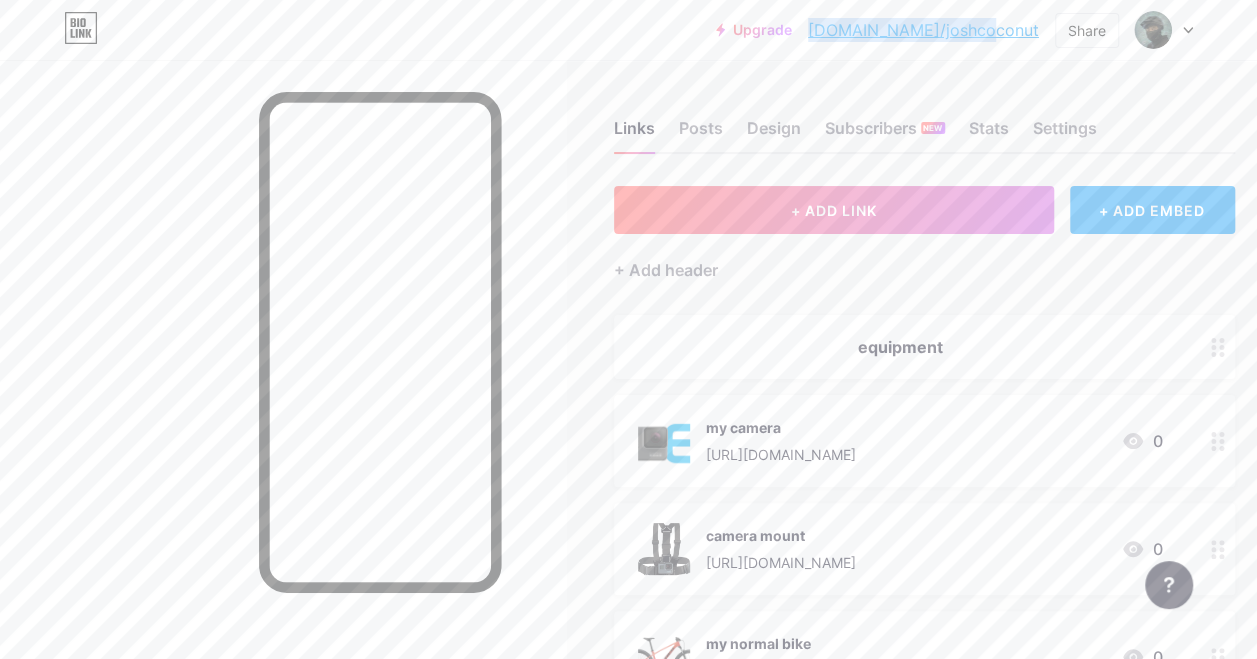 click on "Upgrade   [DOMAIN_NAME]/joshco...   [DOMAIN_NAME]/joshcoconut   Share               Switch accounts     [PERSON_NAME]   [DOMAIN_NAME]/joshcoconut       + Add a new page        Account settings   Logout" at bounding box center [954, 30] 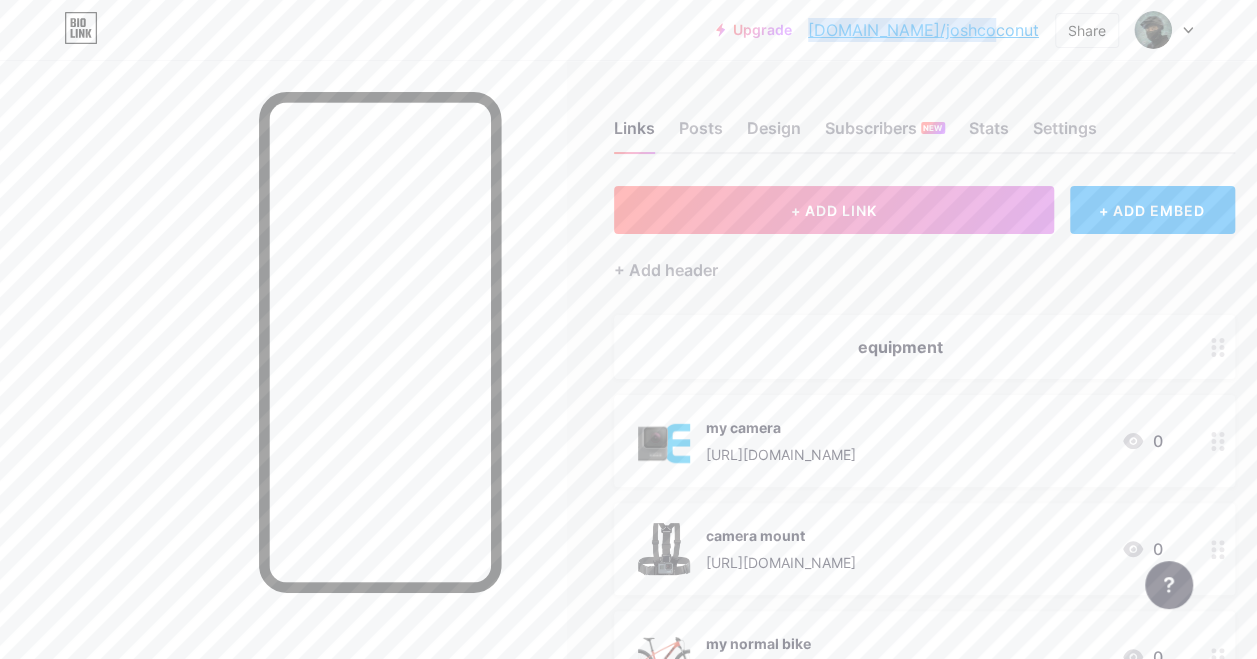 click on "[DOMAIN_NAME]/joshcoconut" at bounding box center [923, 30] 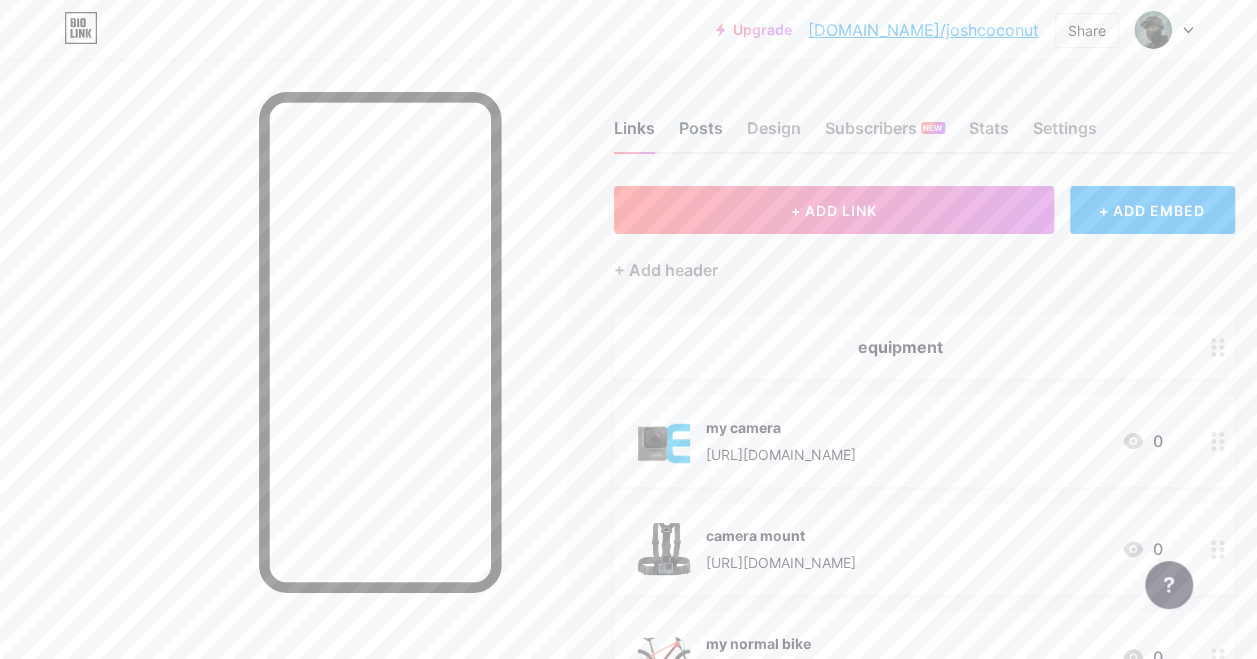 click on "Posts" at bounding box center [701, 134] 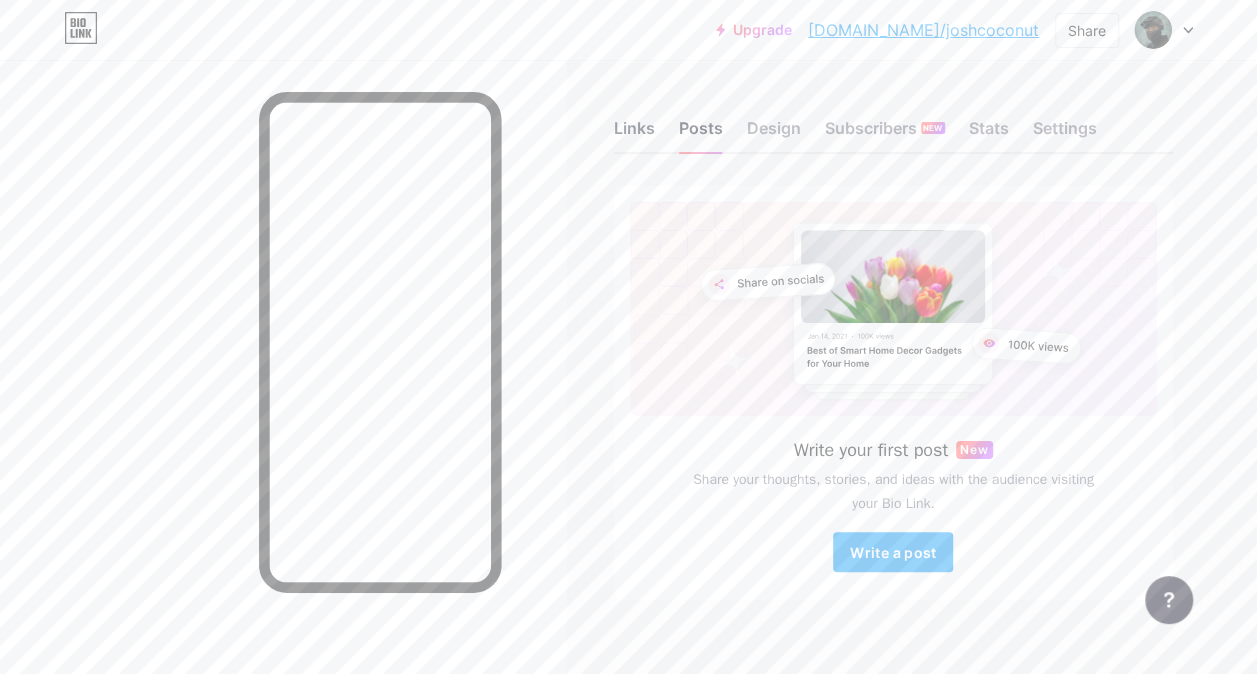 click on "Links" at bounding box center [634, 134] 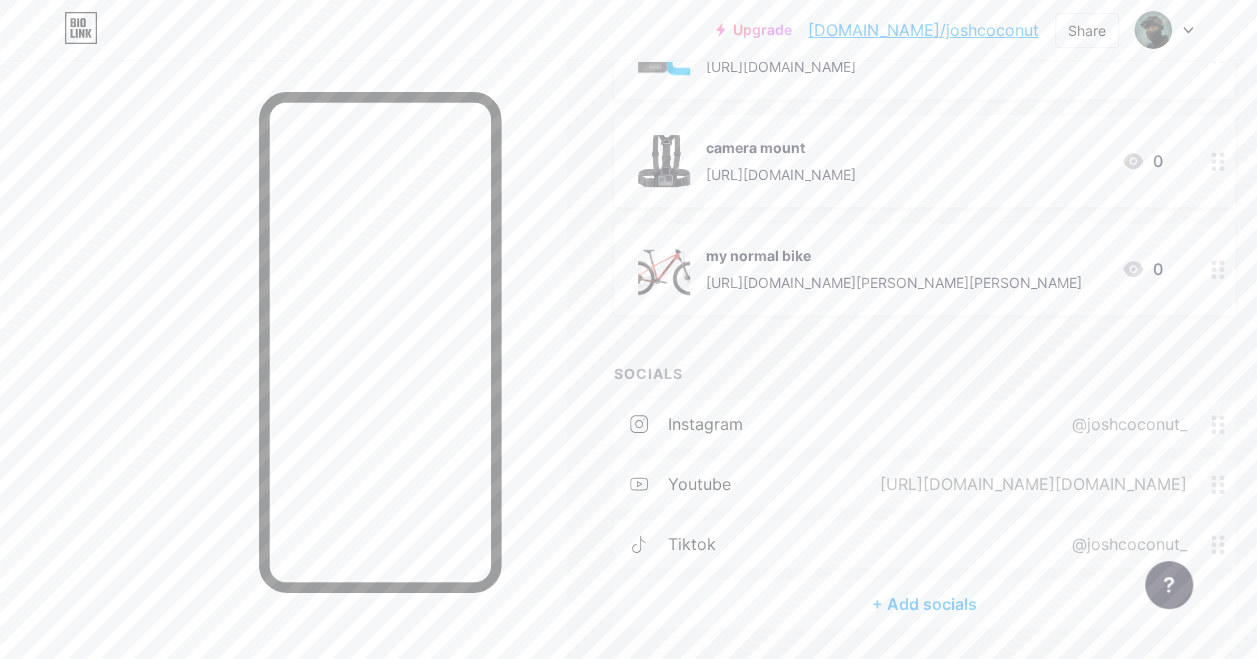scroll, scrollTop: 400, scrollLeft: 0, axis: vertical 